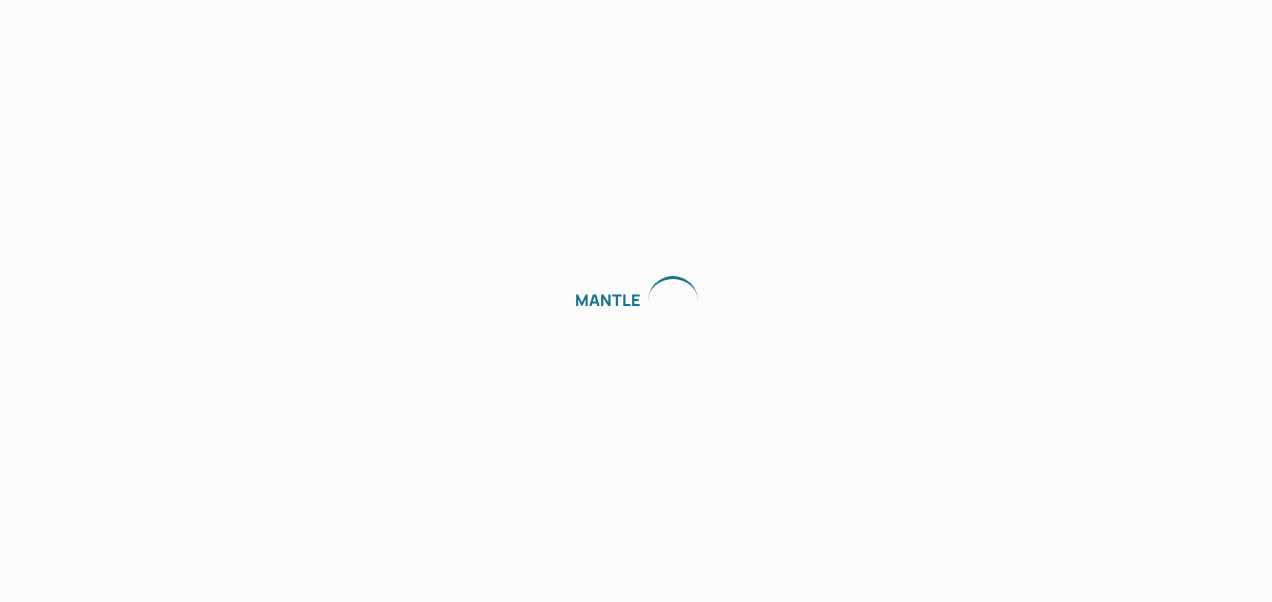 scroll, scrollTop: 0, scrollLeft: 0, axis: both 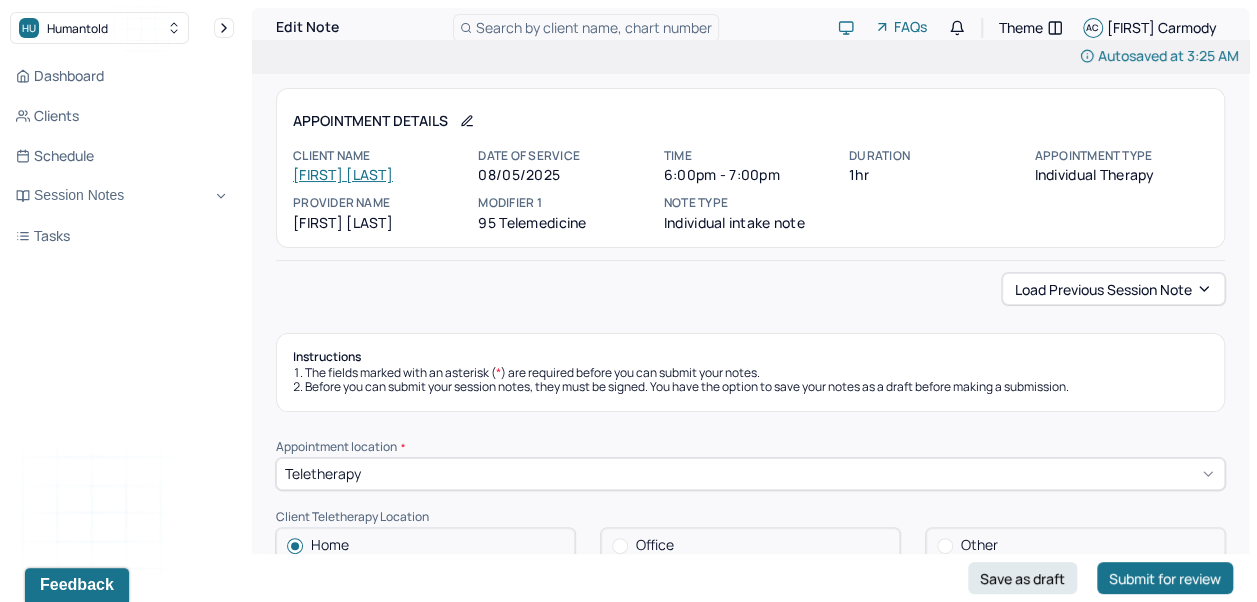 click on "Dashboard" at bounding box center [122, 76] 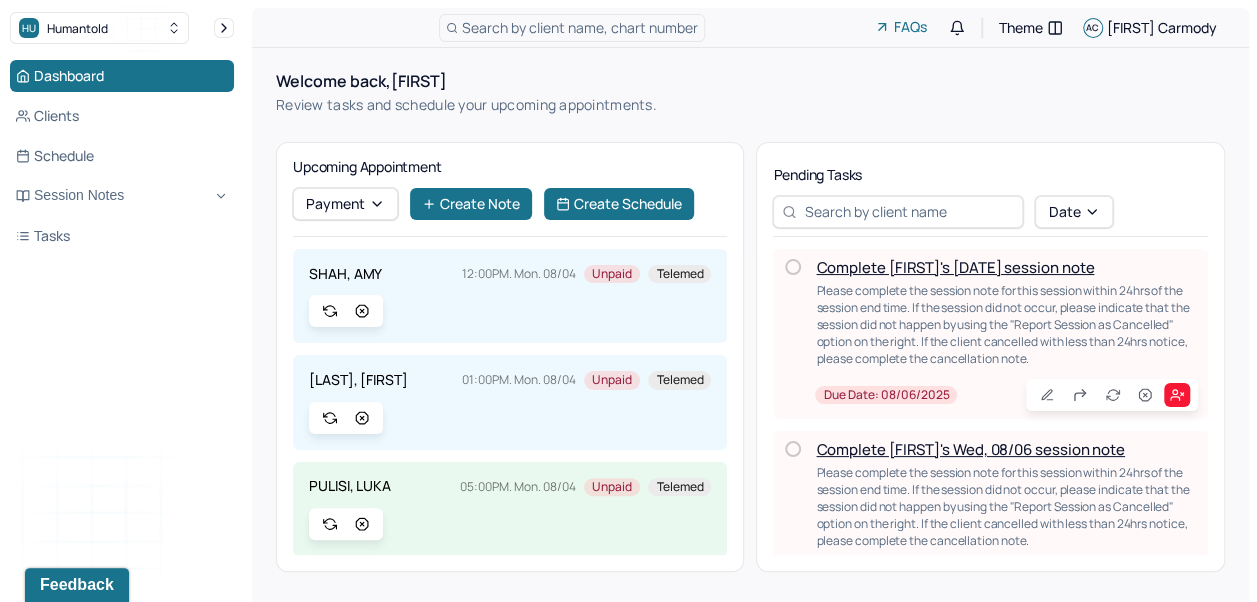 click on "Complete [FIRST]'s Wed, 08/06 session note" at bounding box center [970, 449] 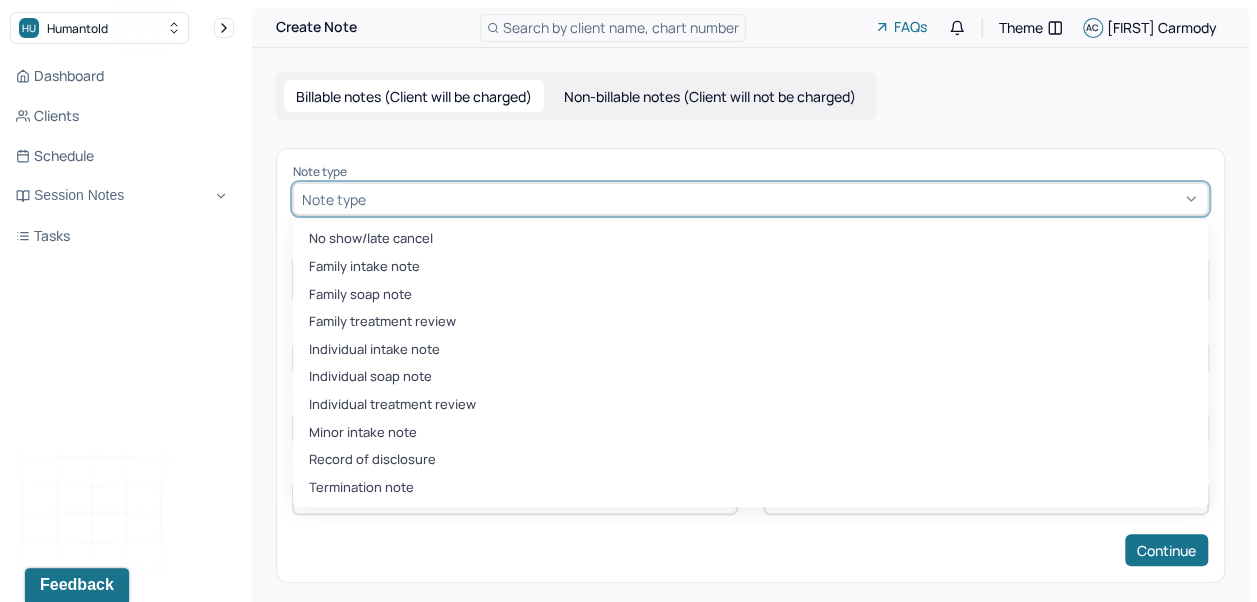 click on "Individual soap note" at bounding box center (750, 377) 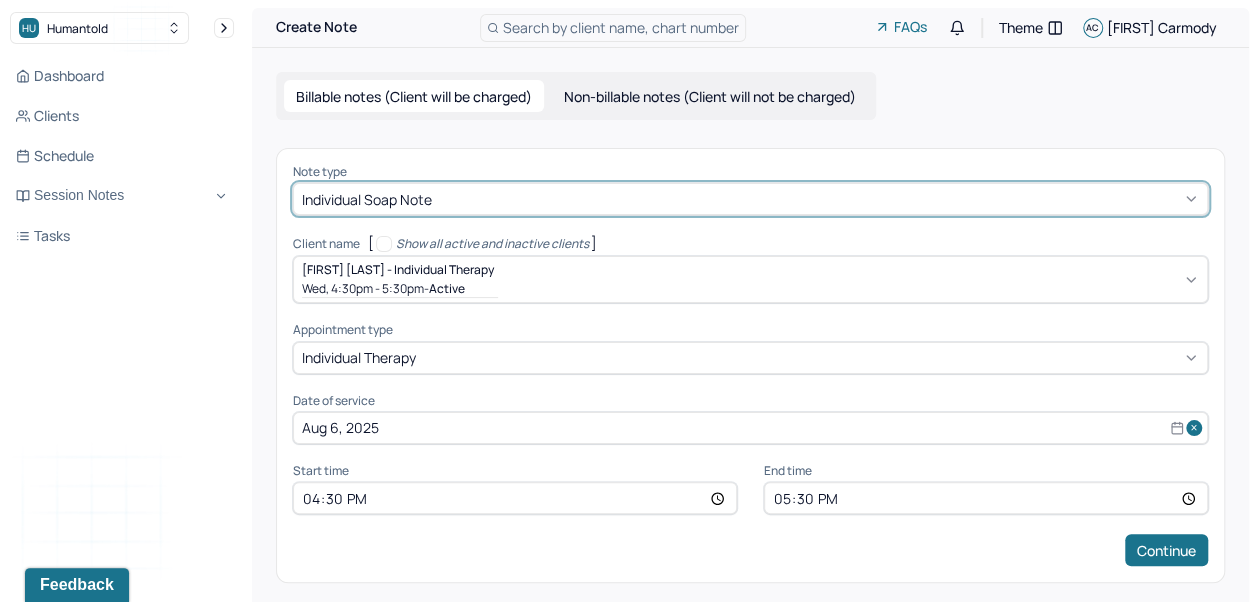 scroll, scrollTop: 10, scrollLeft: 0, axis: vertical 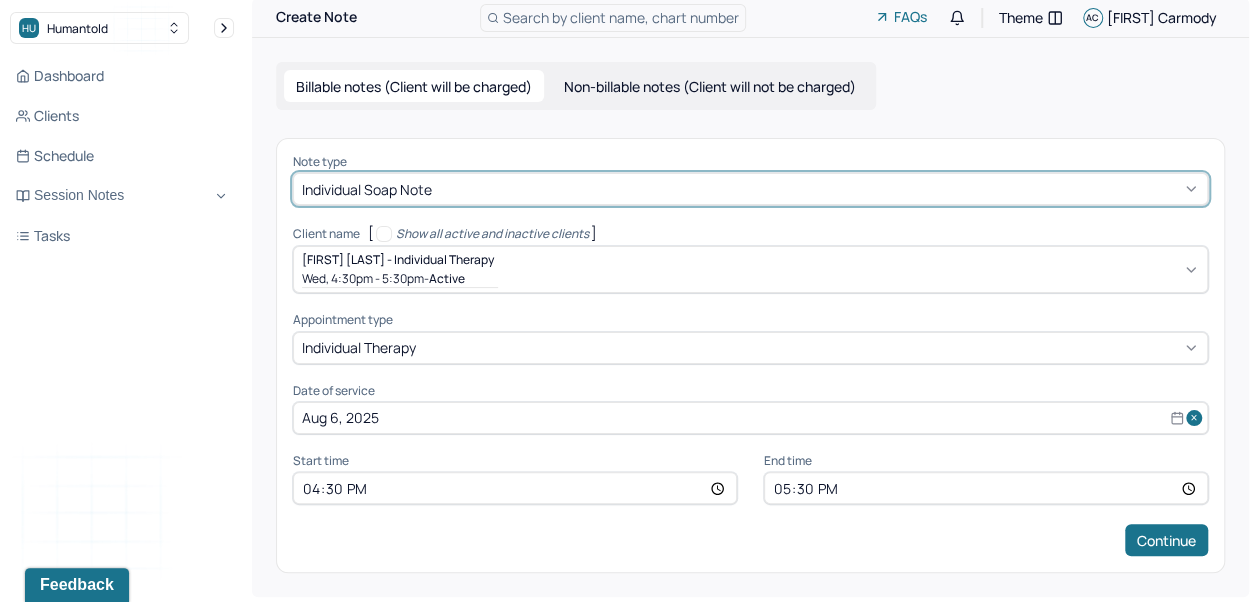 click on "Continue" at bounding box center (1166, 540) 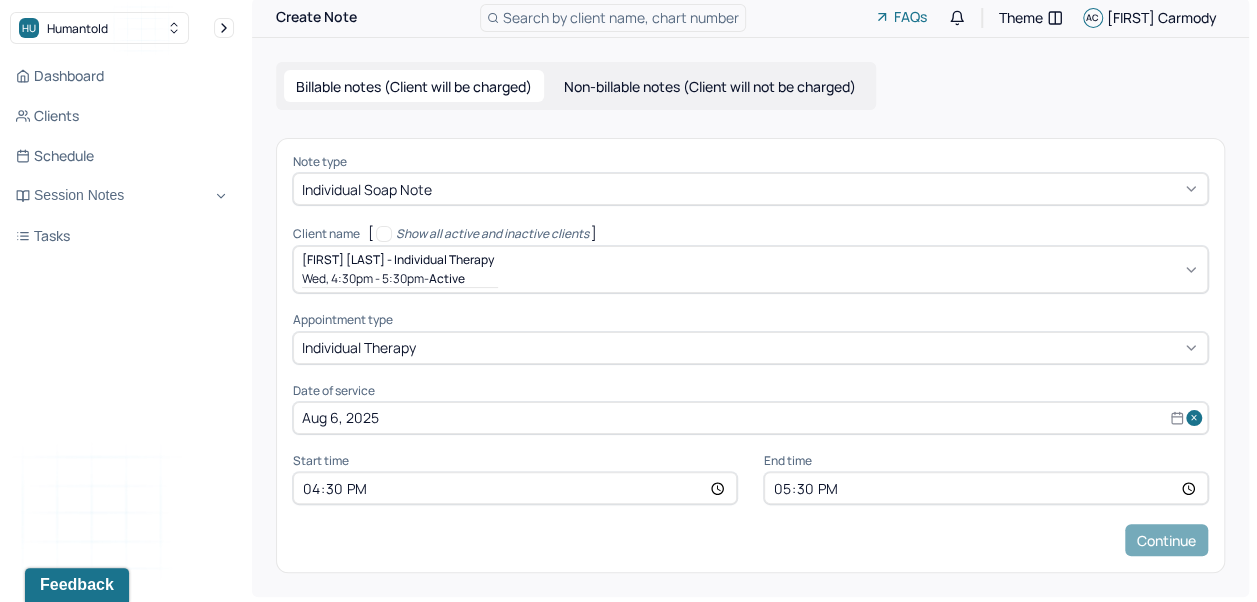 scroll, scrollTop: 0, scrollLeft: 0, axis: both 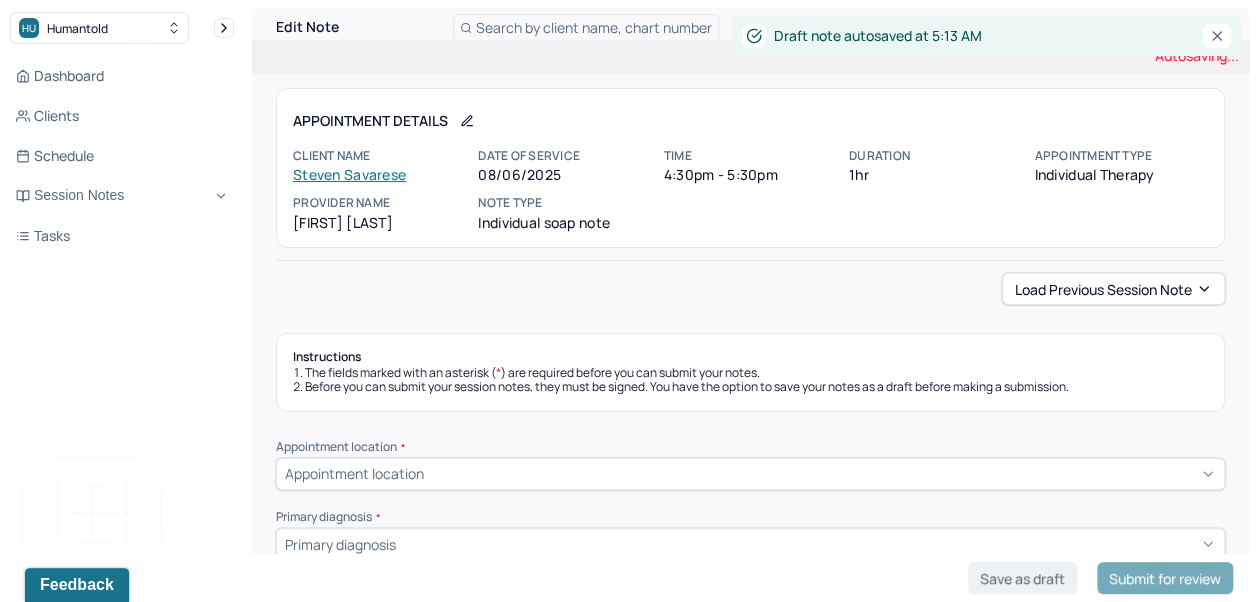 click on "Load previous session note" at bounding box center (1113, 289) 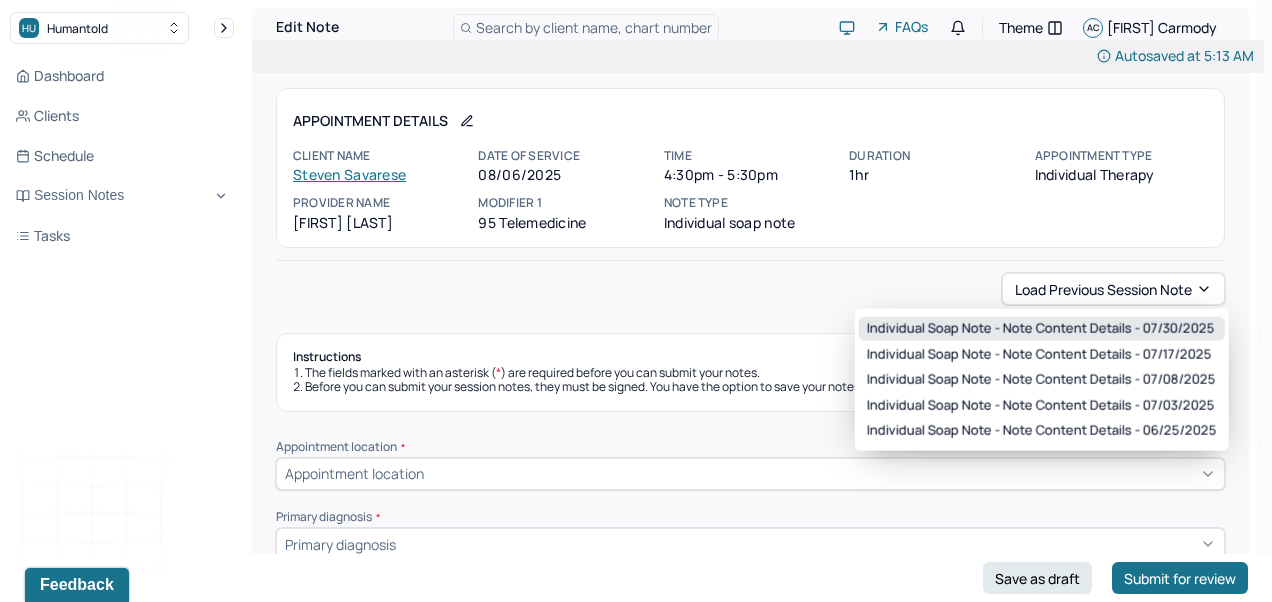 click on "Individual soap note   - Note content Details -   07/30/2025" at bounding box center (1041, 329) 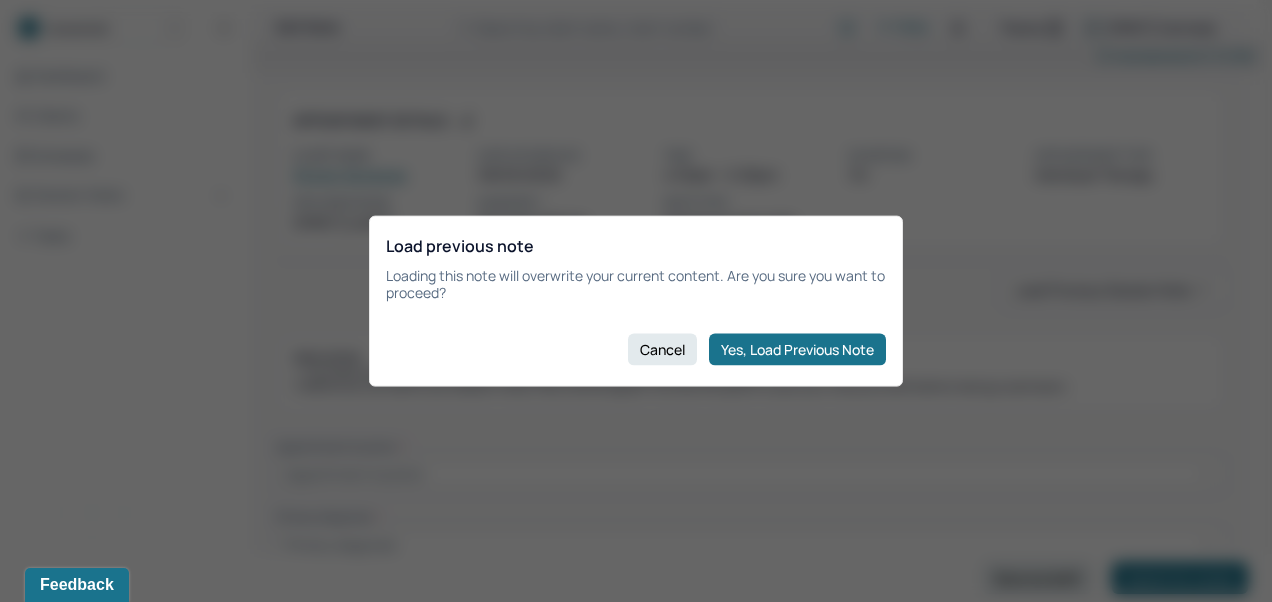 click on "Yes, Load Previous Note" at bounding box center (797, 349) 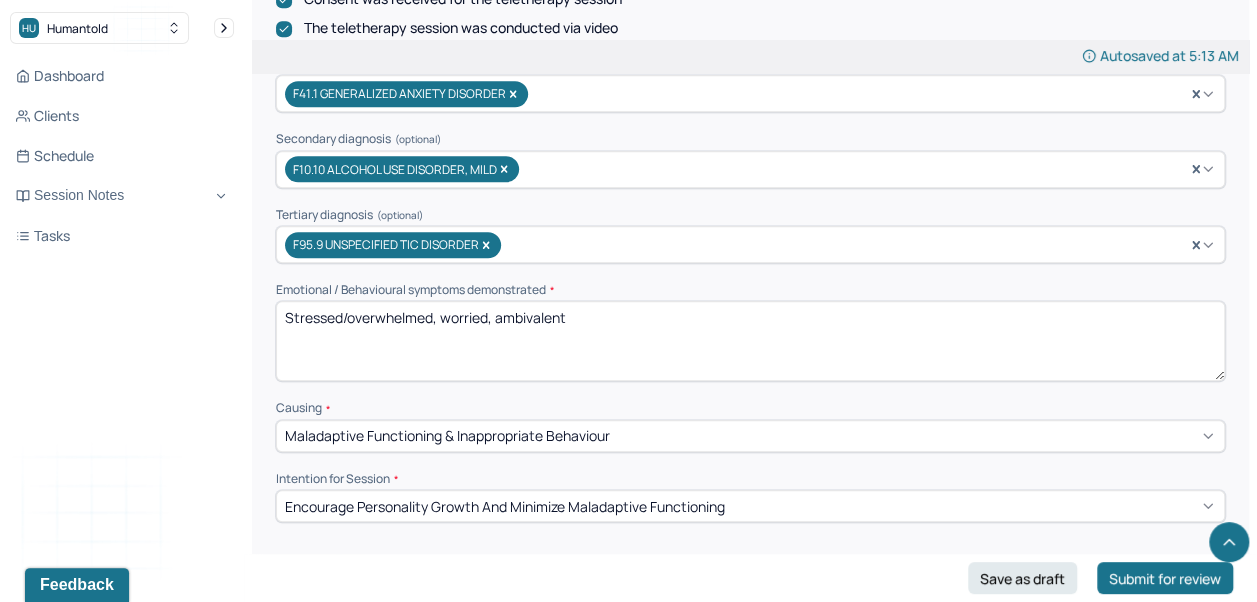 scroll, scrollTop: 668, scrollLeft: 0, axis: vertical 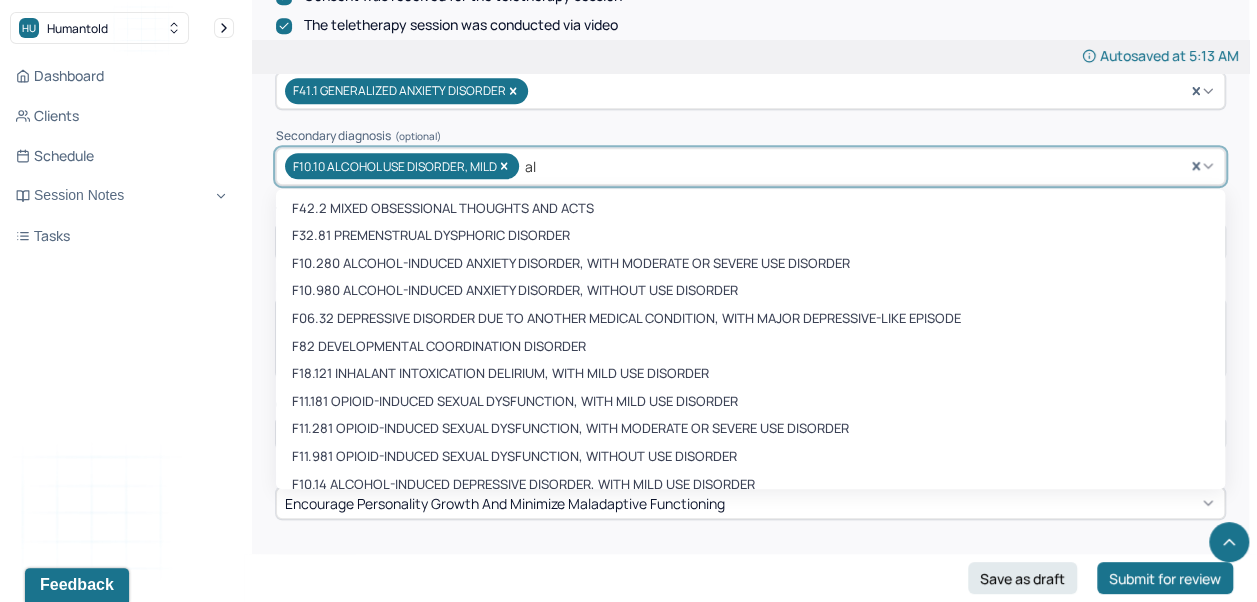 type on "a" 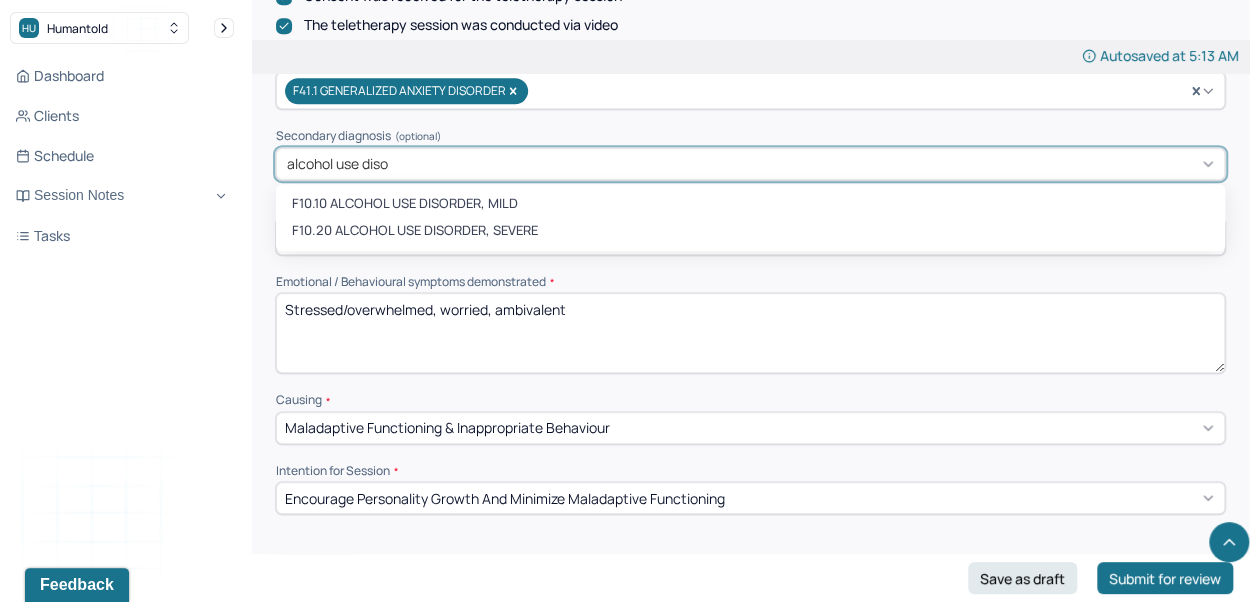 type on "alcohol use disor" 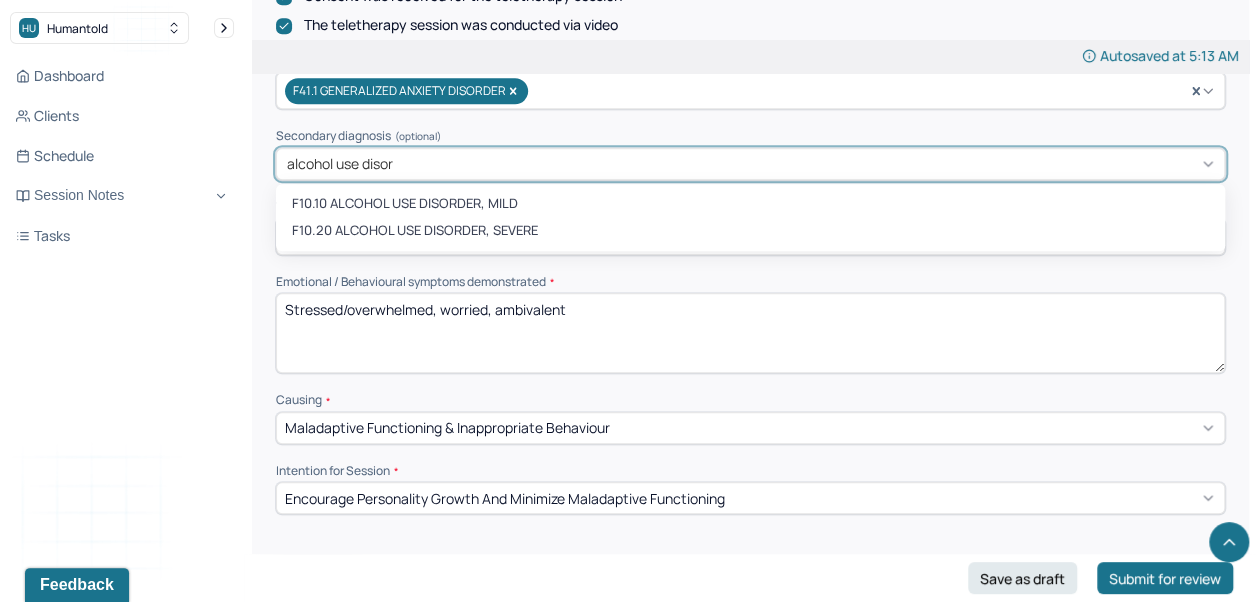 click on "F10.10 ALCOHOL USE DISORDER, MILD" at bounding box center (750, 204) 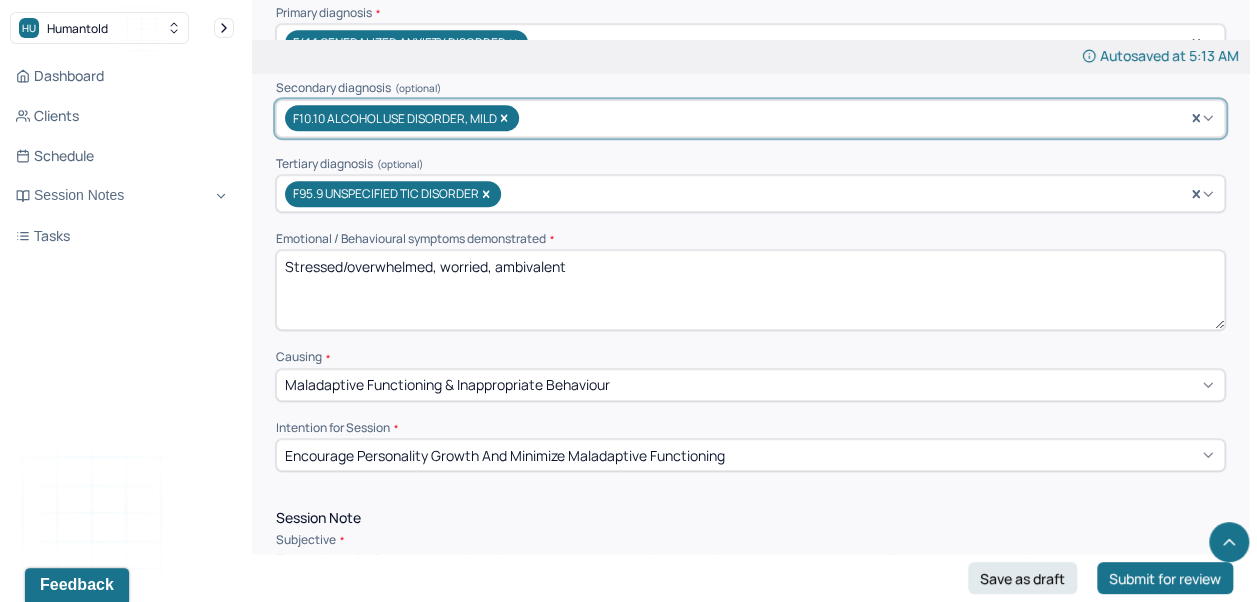 scroll, scrollTop: 652, scrollLeft: 0, axis: vertical 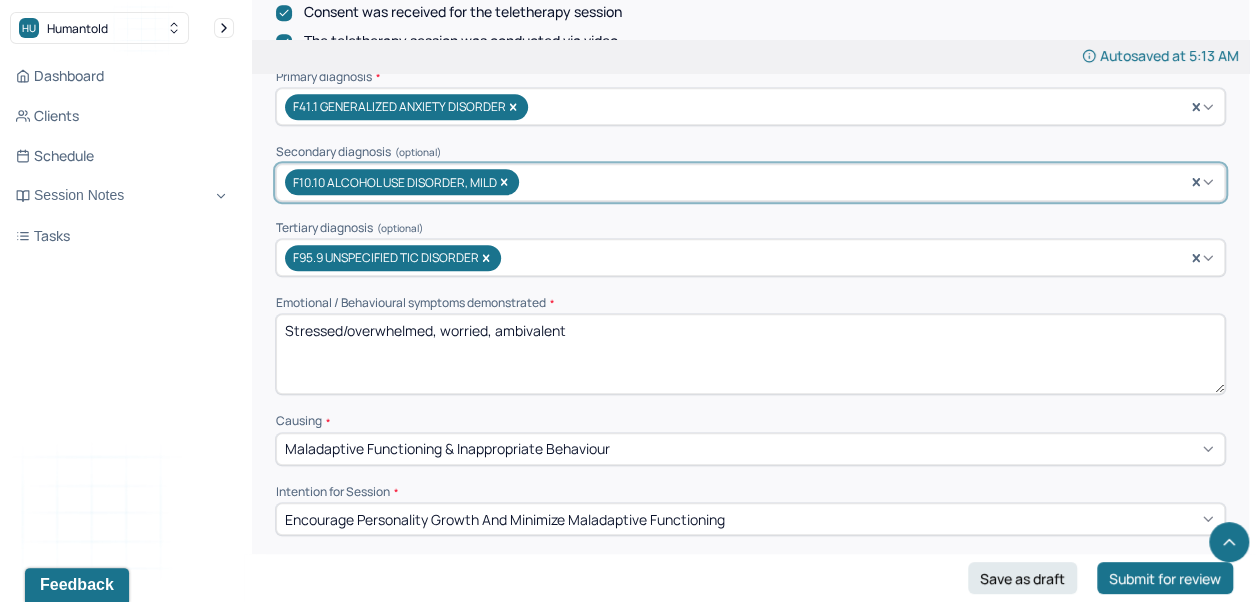 click on "Stressed/overwhelmed, worried, ambivalent" at bounding box center [750, 354] 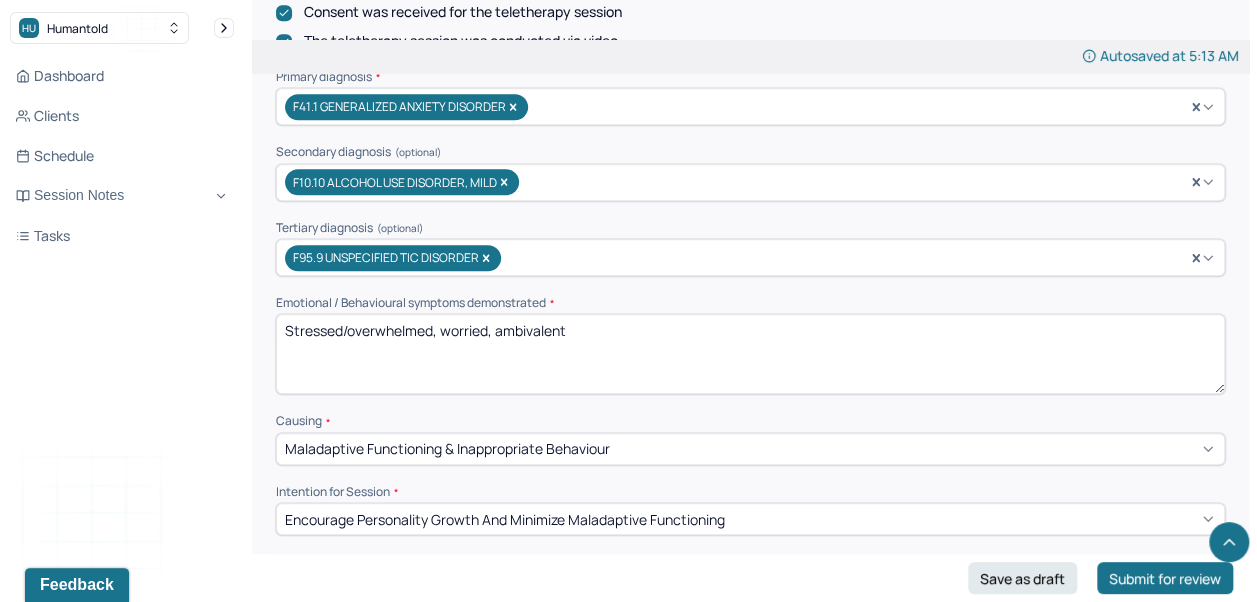 click on "Stressed/overwhelmed, worried, ambivalent" at bounding box center [750, 354] 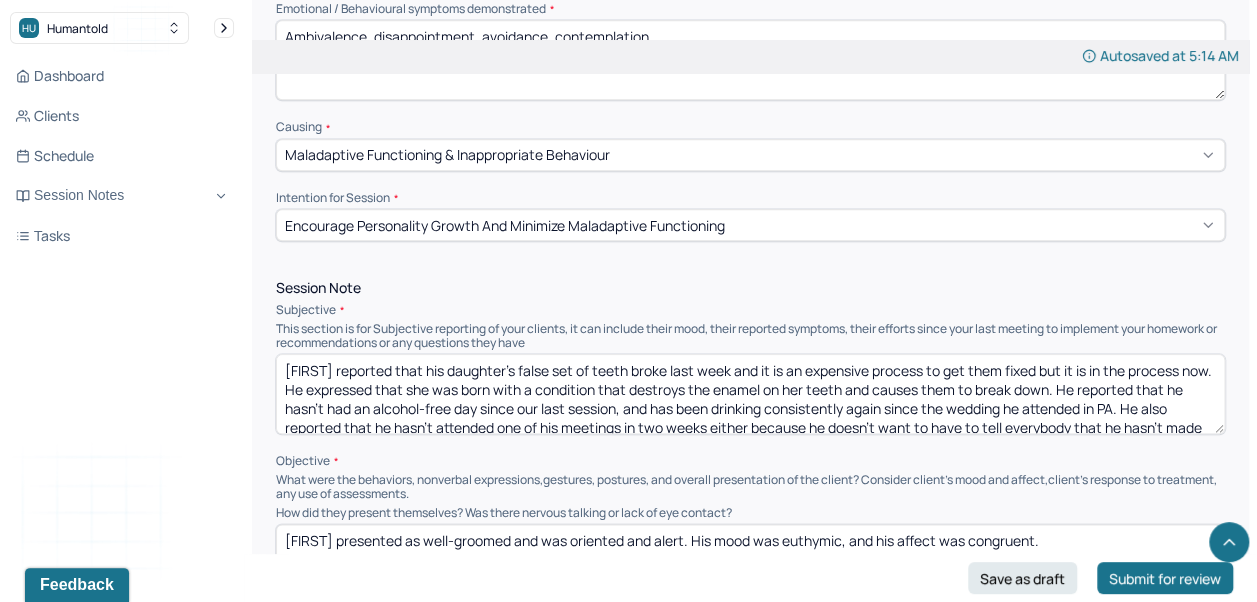scroll, scrollTop: 953, scrollLeft: 0, axis: vertical 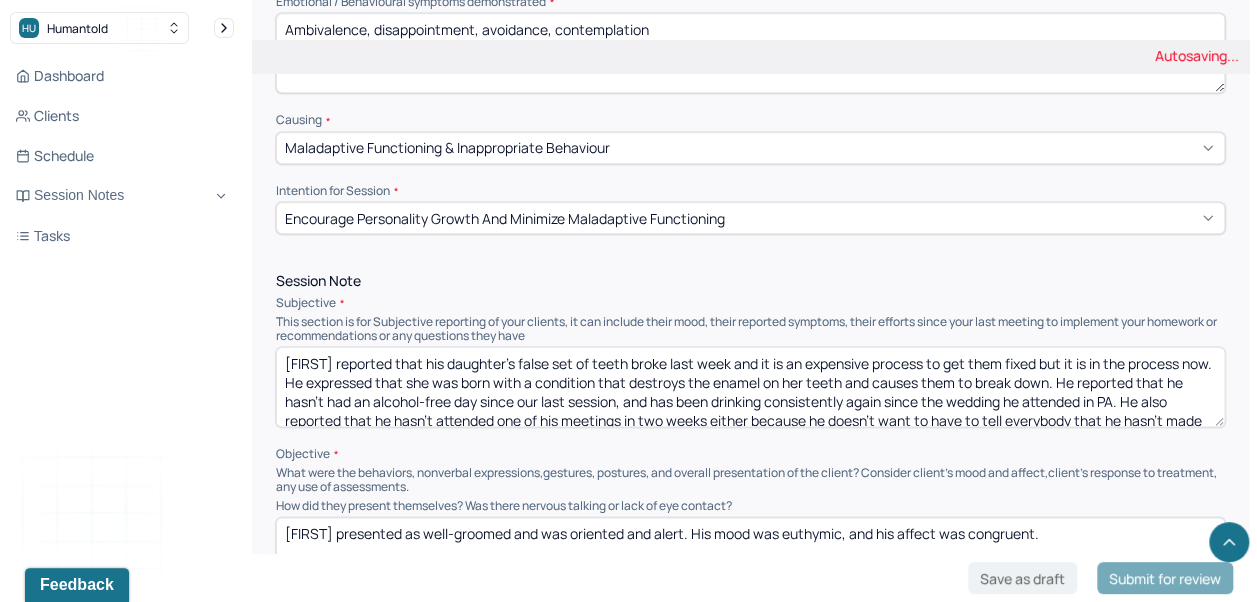 type on "Ambivalence, disappointment, avoidance, contemplation" 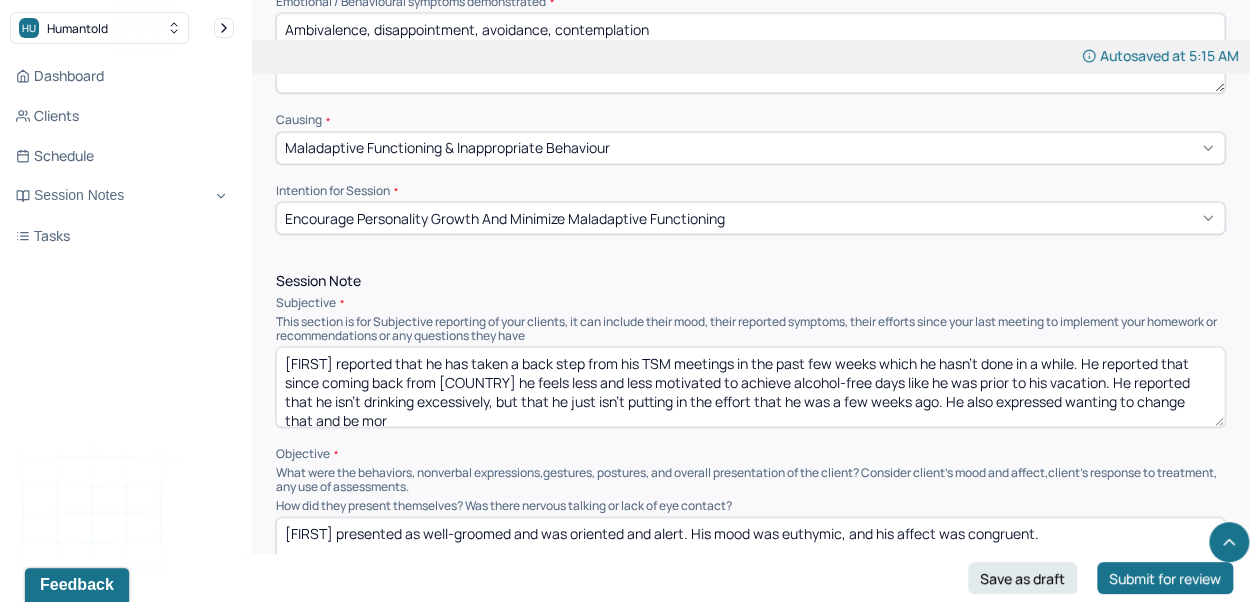 scroll, scrollTop: 2, scrollLeft: 0, axis: vertical 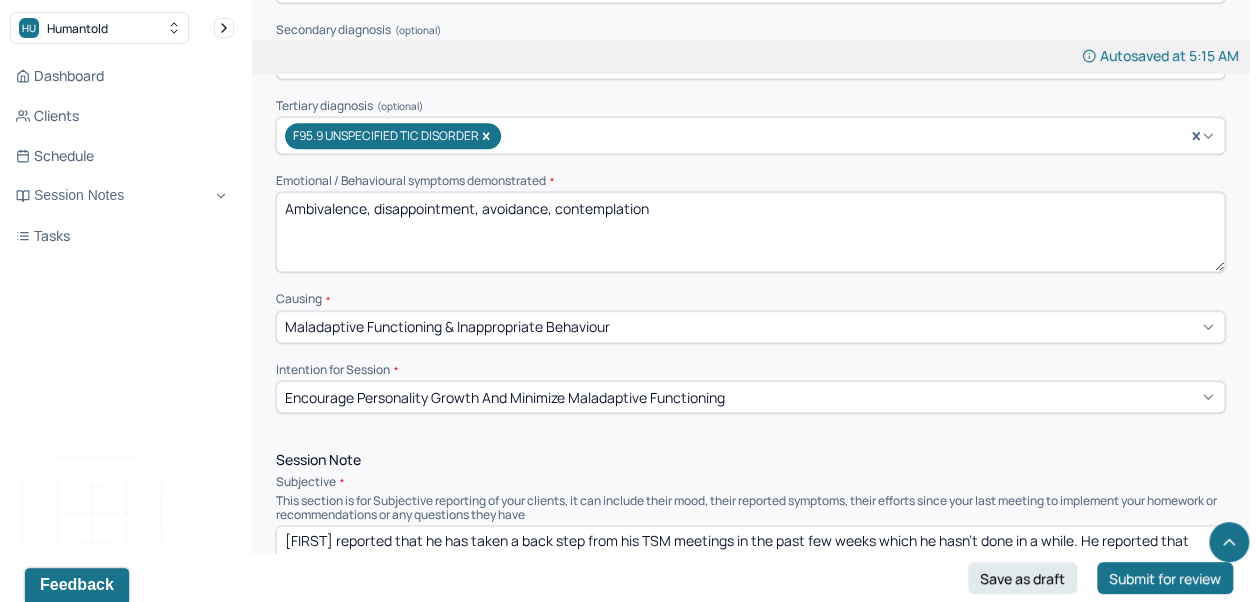 type on "[FIRST] reported that he has taken a back step from his TSM meetings in the past few weeks which he hasn't done in a while. He reported that since coming back from Ireland he feels less and less motivated to achieve alcohol-free days like he was prior to his vacation. He reported that he isn't drinking excessively, but that he just isn't putting in the effort that he was a few weeks ago. He also expressed wanting to change that and be more proactive." 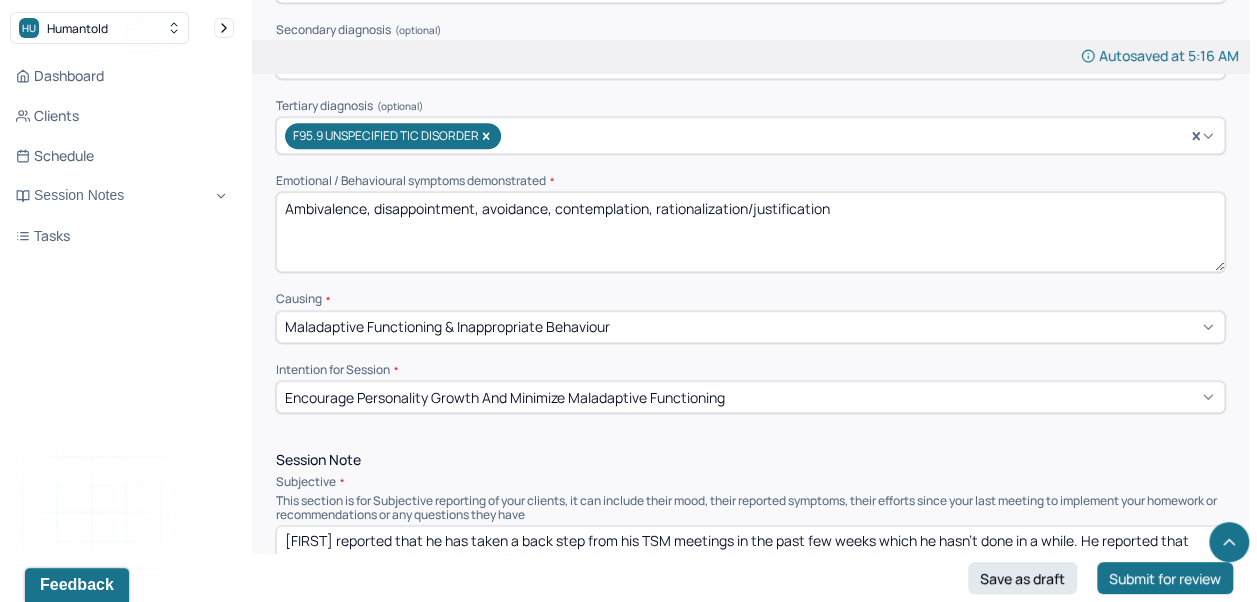 click on "Ambivalence, disappointment, avoidance, contemplation, rationalization/justification" at bounding box center [750, 232] 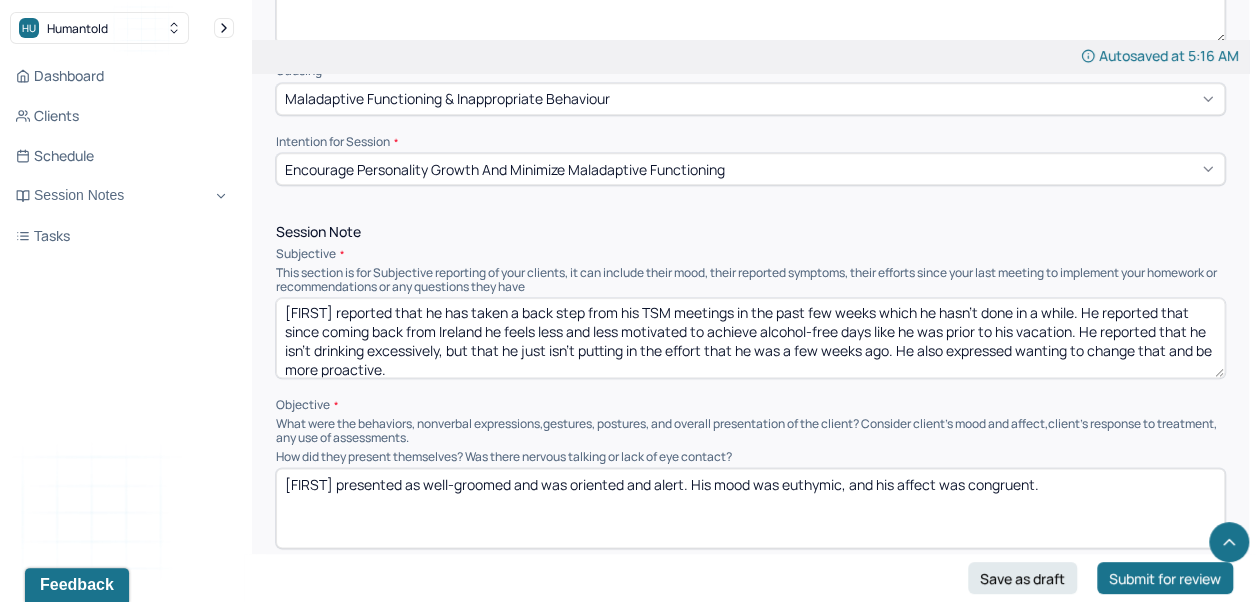 scroll, scrollTop: 1009, scrollLeft: 0, axis: vertical 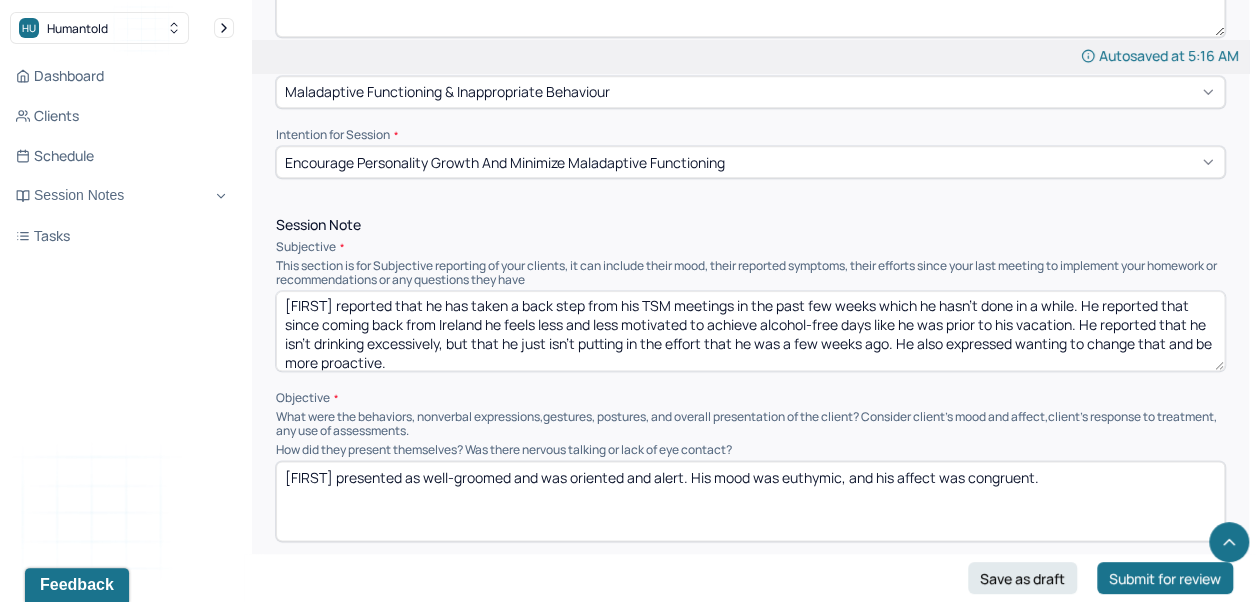 type on "Ambivalence, avoidance, contemplation, rationalization/justification" 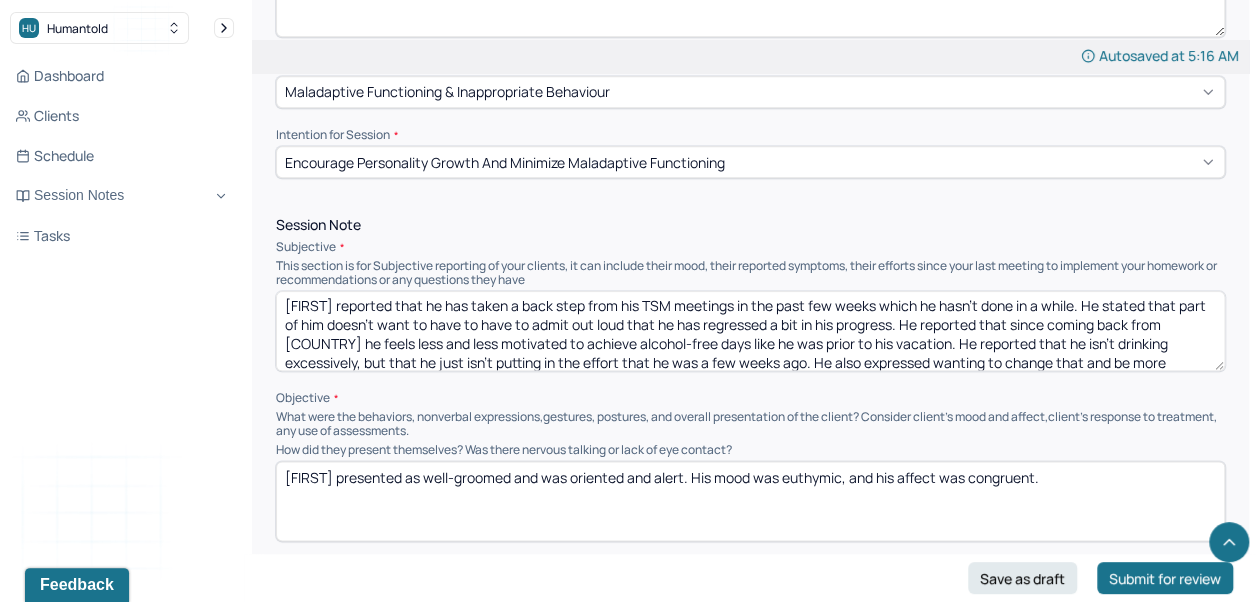 scroll, scrollTop: 8, scrollLeft: 0, axis: vertical 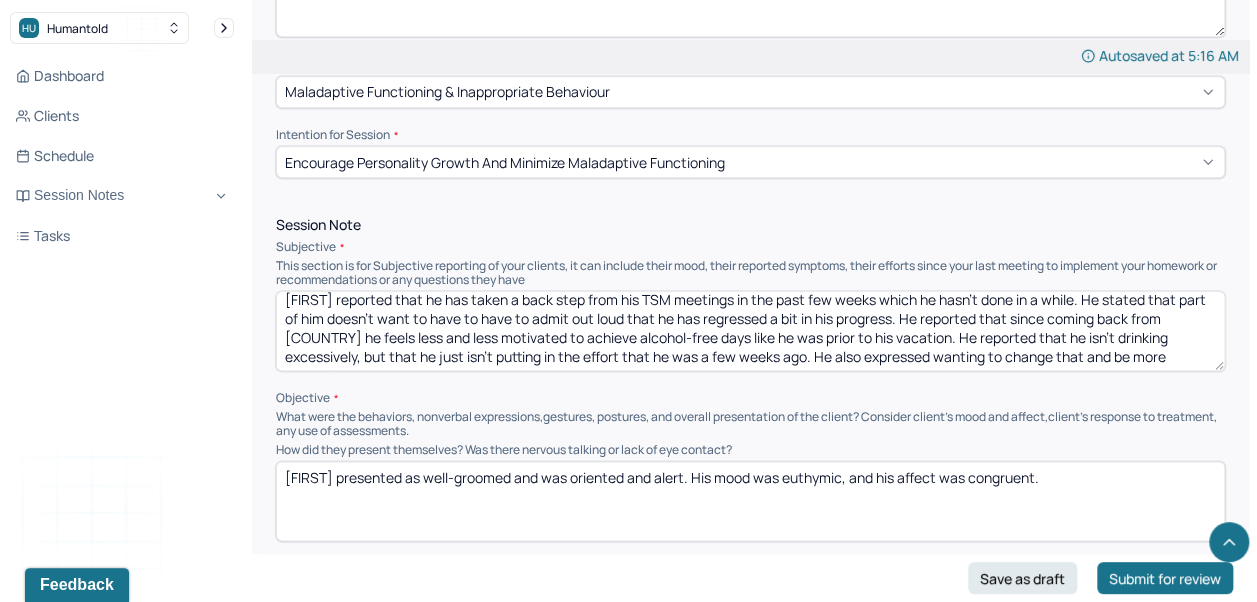 click on "[FIRST] reported that he has taken a back step from his TSM meetings in the past few weeks which he hasn't done in a while. He stated that part of him doesn't want to have to have to admit out loud that he has regressed a bit in his progress. He reported that since coming back from [COUNTRY] he feels less and less motivated to achieve alcohol-free days like he was prior to his vacation. He reported that he isn't drinking excessively, but that he just isn't putting in the effort that he was a few weeks ago. He also expressed wanting to change that and be more proactive." at bounding box center [750, 331] 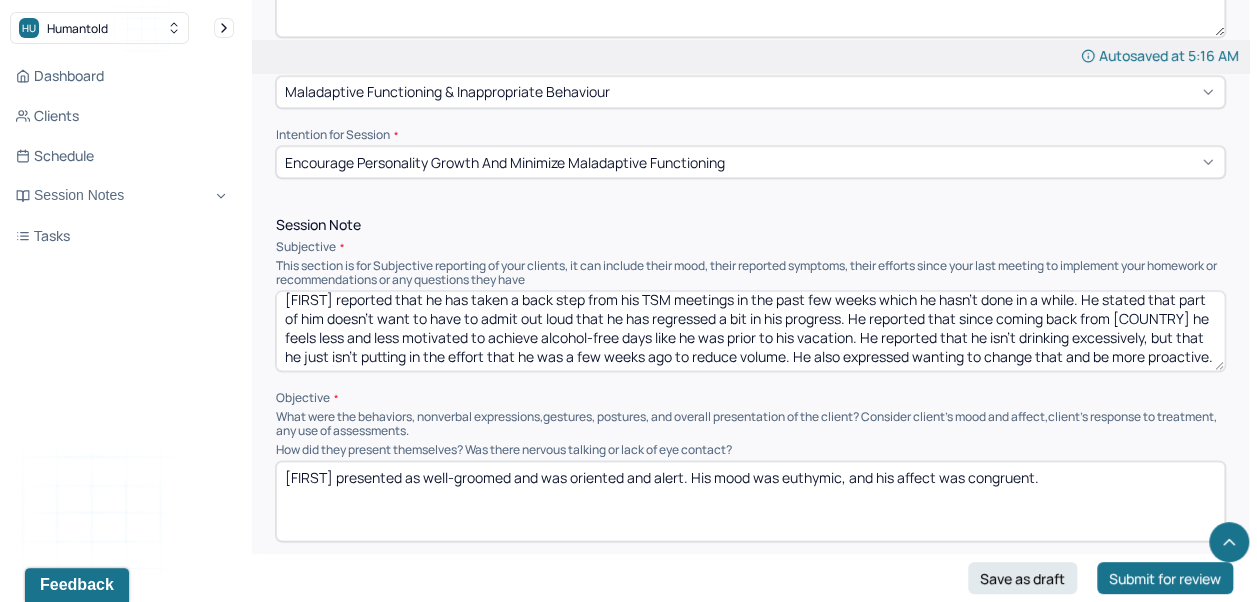 scroll, scrollTop: 26, scrollLeft: 0, axis: vertical 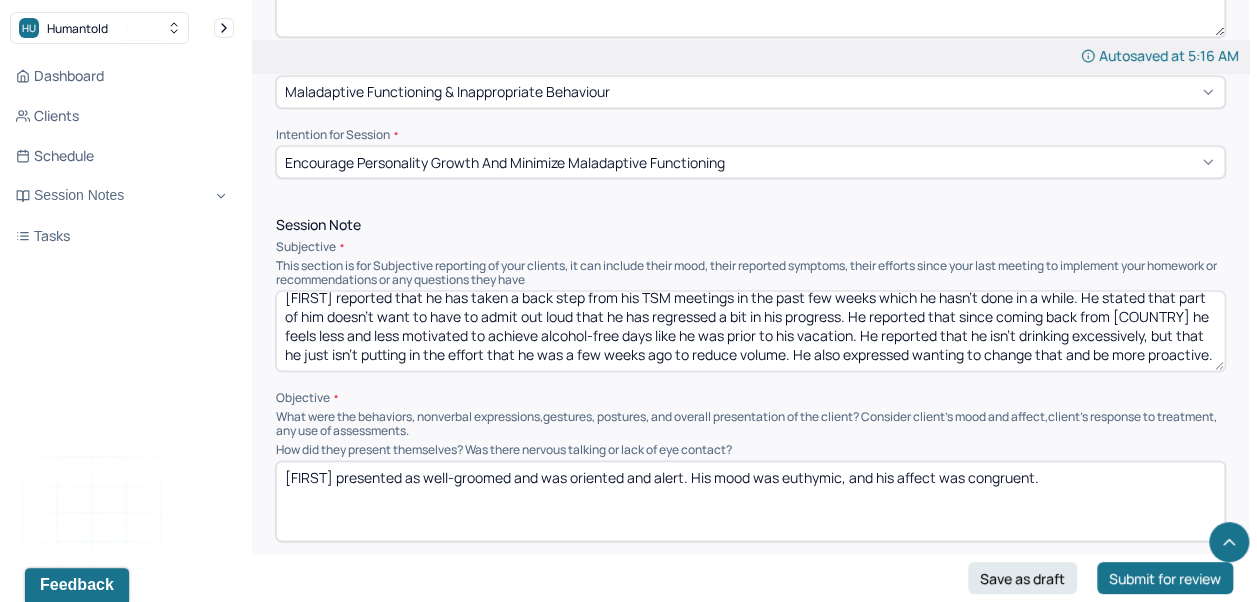 click on "[FIRST] reported that he has taken a back step from his TSM meetings in the past few weeks which he hasn't done in a while. He stated that part of him doesn't want to have to admit out loud that he has regressed a bit in his progress. He reported that since coming back from [COUNTRY] he feels less and less motivated to achieve alcohol-free days like he was prior to his vacation. He reported that he isn't drinking excessively, but that he just isn't putting in the effort that he was a few weeks ago to reduce volume. He also expressed wanting to change that and be more proactive." at bounding box center [750, 331] 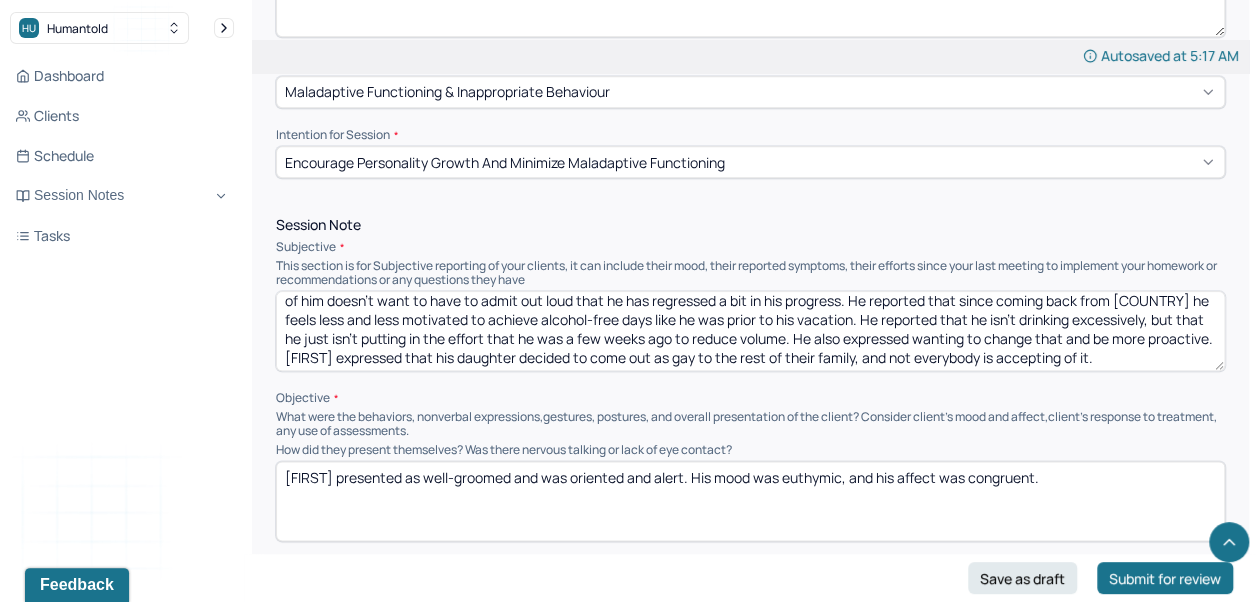 click on "[FIRST] reported that he has taken a back step from his TSM meetings in the past few weeks which he hasn't done in a while. He stated that part of him doesn't want to have to admit out loud that he has regressed a bit in his progress. He reported that since coming back from [COUNTRY] he feels less and less motivated to achieve alcohol-free days like he was prior to his vacation. He reported that he isn't drinking excessively, but that he just isn't putting in the effort that he was a few weeks ago to reduce volume. He also expressed wanting to change that and be more proactive. [FIRST] expressed that his daughter decided to come out as gay to the rest of their family, and not everybody is accepting of it." at bounding box center (750, 331) 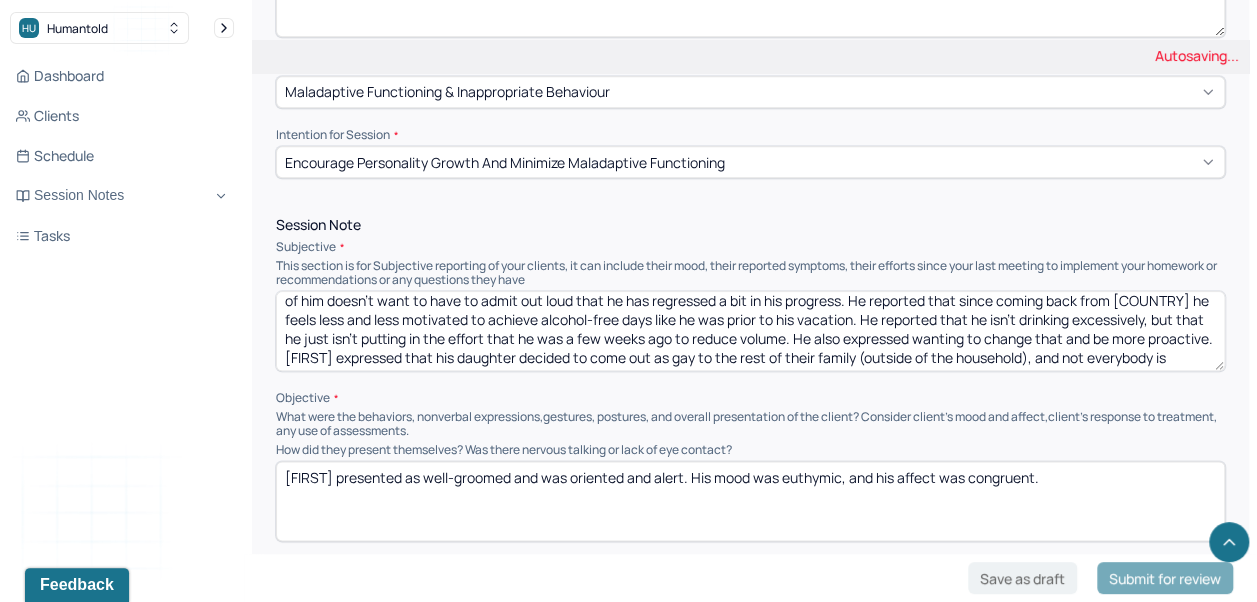 scroll, scrollTop: 45, scrollLeft: 0, axis: vertical 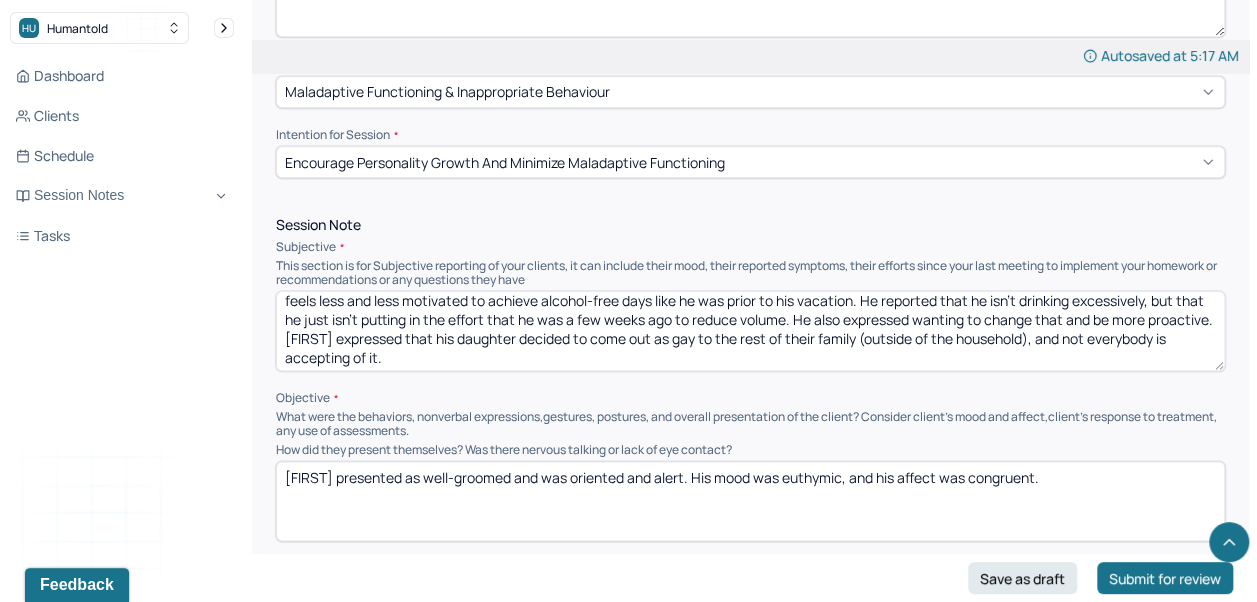 click on "[FIRST] reported that he has taken a back step from his TSM meetings in the past few weeks which he hasn't done in a while. He stated that part of him doesn't want to have to admit out loud that he has regressed a bit in his progress. He reported that since coming back from [COUNTRY] he feels less and less motivated to achieve alcohol-free days like he was prior to his vacation. He reported that he isn't drinking excessively, but that he just isn't putting in the effort that he was a few weeks ago to reduce volume. He also expressed wanting to change that and be more proactive. [FIRST] expressed that his daughter decided to come out as gay to the rest of their family, and not everybody is accepting of it." at bounding box center (750, 331) 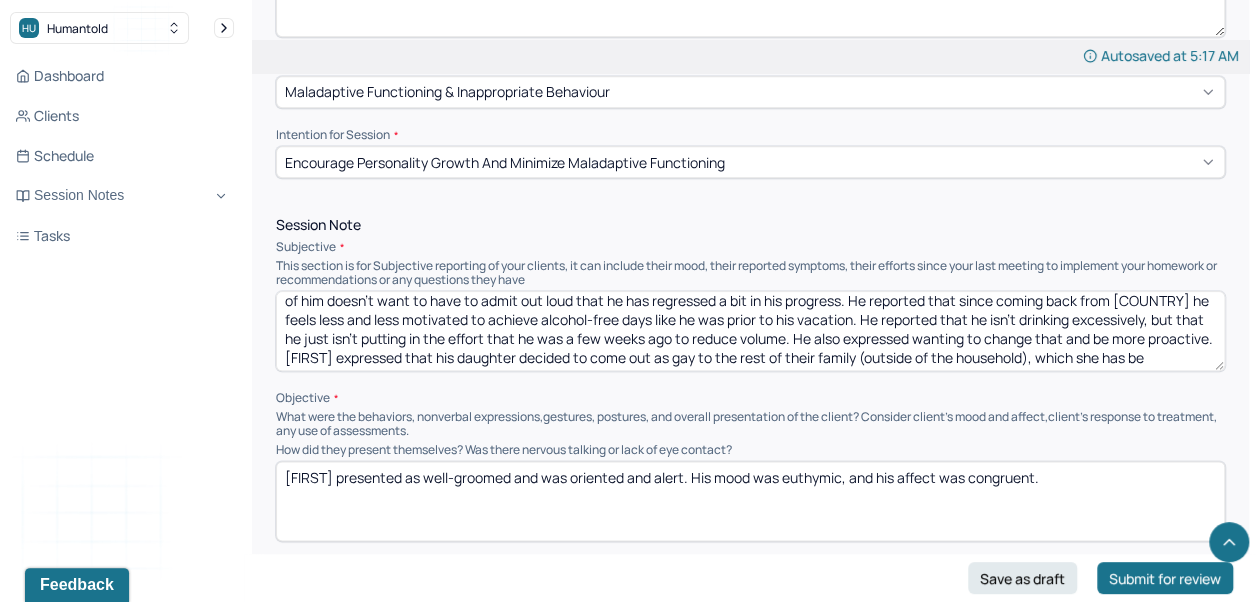 scroll, scrollTop: 45, scrollLeft: 0, axis: vertical 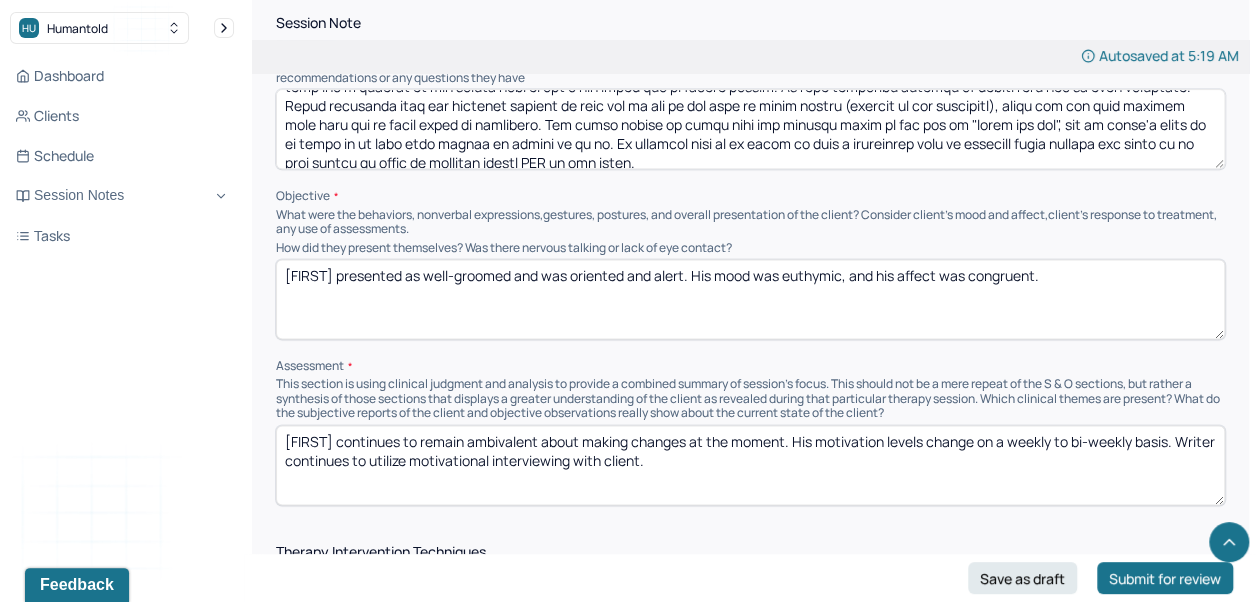 type on "[FIRST] reported that he has taken a back step from his TSM meetings in the past few weeks which he hasn't done in a while. He stated that part of him doesn't want to have to admit out loud that he has regressed a bit in his progress. He reported that since coming back from [COUNTRY] he feels less and less motivated to achieve alcohol-free days like he was prior to his vacation. He reported that he isn't drinking excessively, but that he just isn't putting in the effort that he was a few weeks ago to reduce volume. He also expressed wanting to change that and be more proactive. [FIRST] expressed that his daughter decided to come out as gay to the rest of their family (outside of the household), which she has been keeping from them due to their views on sexuality. She asked client to speak with his parents about it for her to "break the ice", but he doesn't think it is going to go well even though he agreed to do so. He reported that he is going to have a discussion with is daughter about whether she wants to do..." 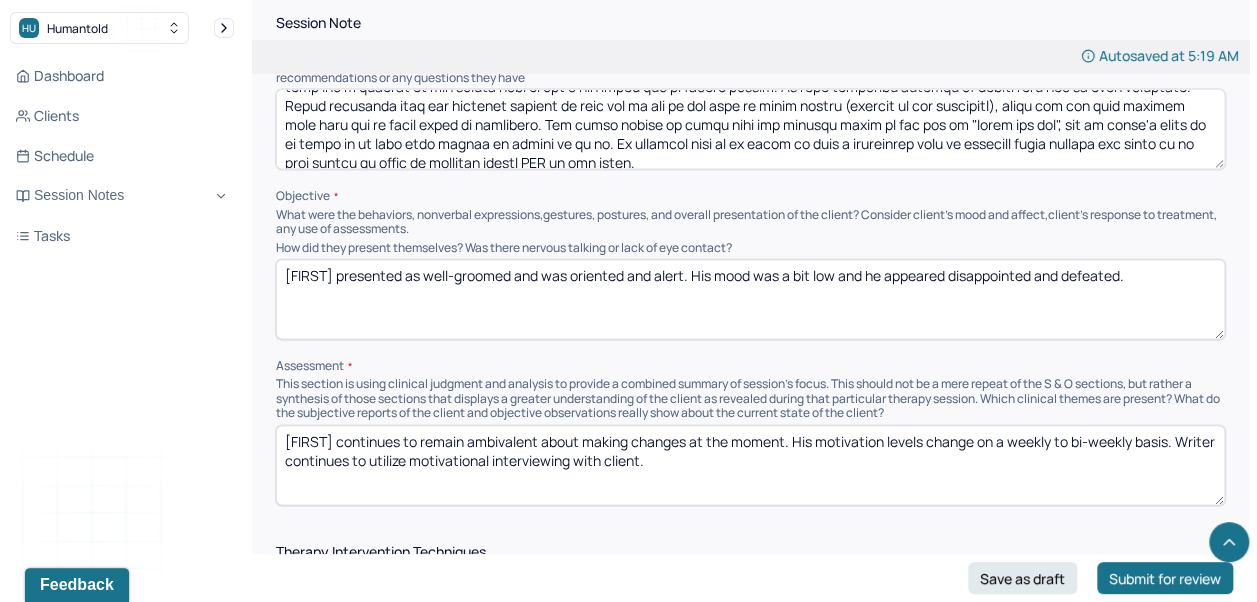 click on "[FIRST] presented as well-groomed and was oriented and alert. His mood was a bit low, he appeared disappointed and defeated." at bounding box center [750, 299] 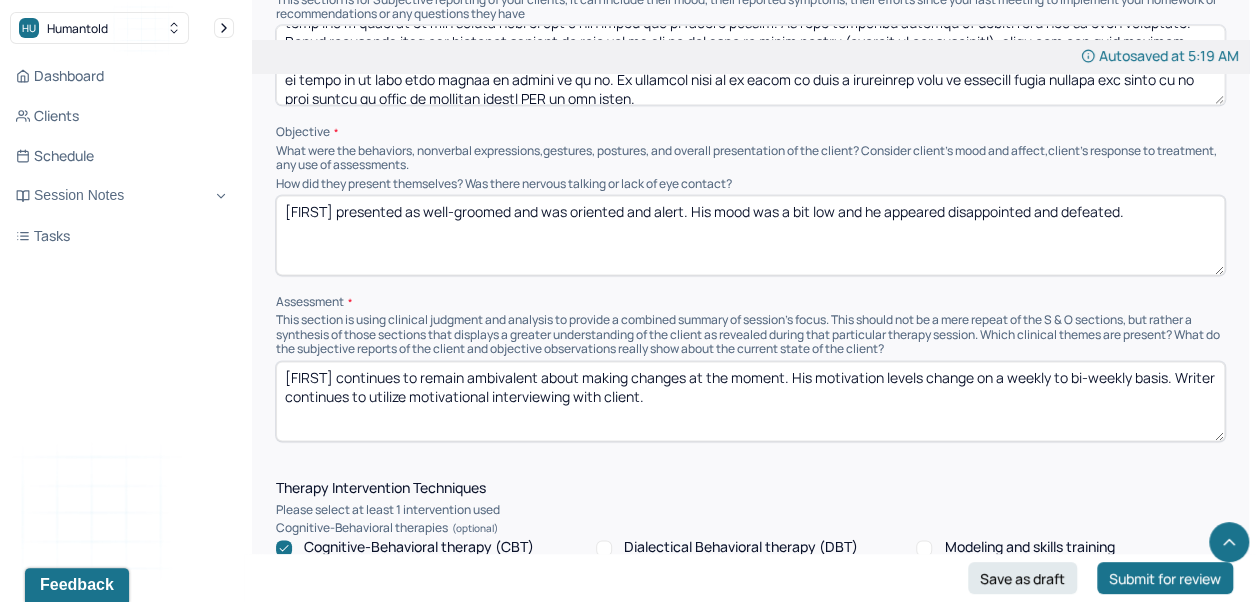 scroll, scrollTop: 1375, scrollLeft: 0, axis: vertical 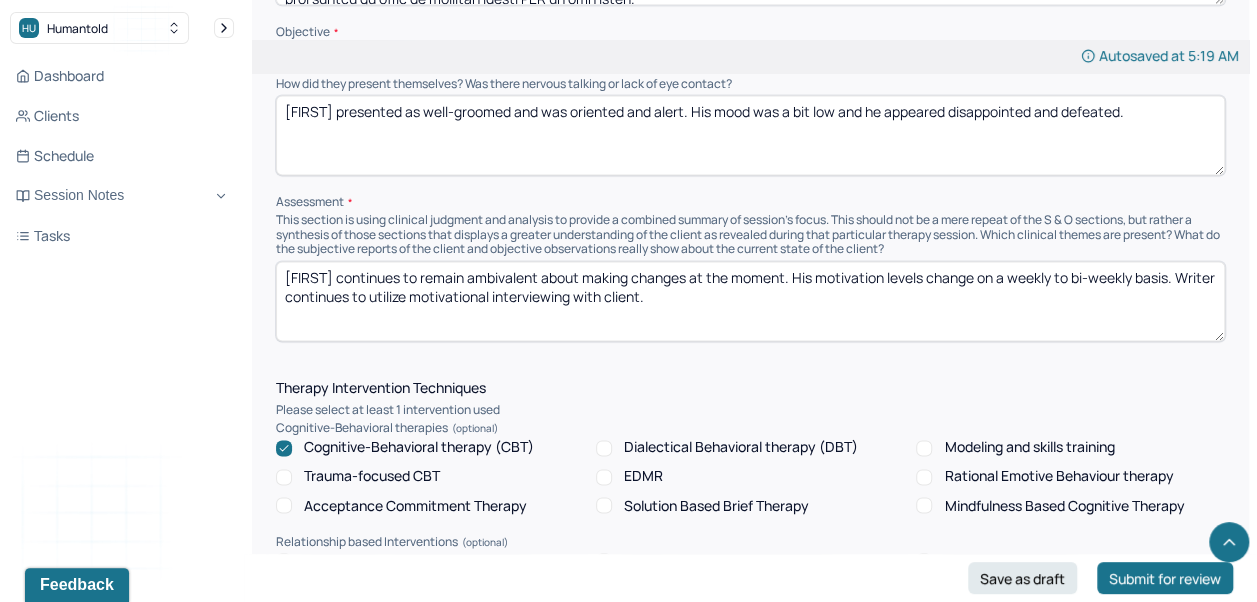 click on "[FIRST] continues to remain ambivalent about making changes at the moment. His motivation levels change on a weekly to bi-weekly basis. Writer continues to utilize motivational interviewing with client." at bounding box center [750, 301] 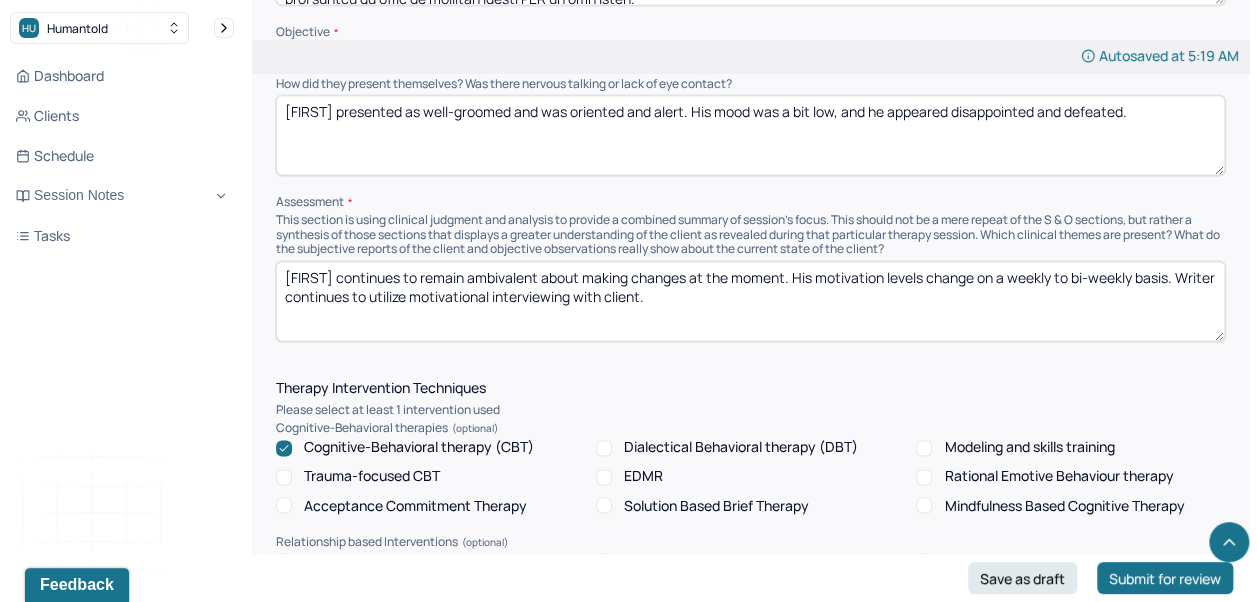 type on "[FIRST] presented as well-groomed and was oriented and alert. His mood was a bit low, and he appeared disappointed and defeated." 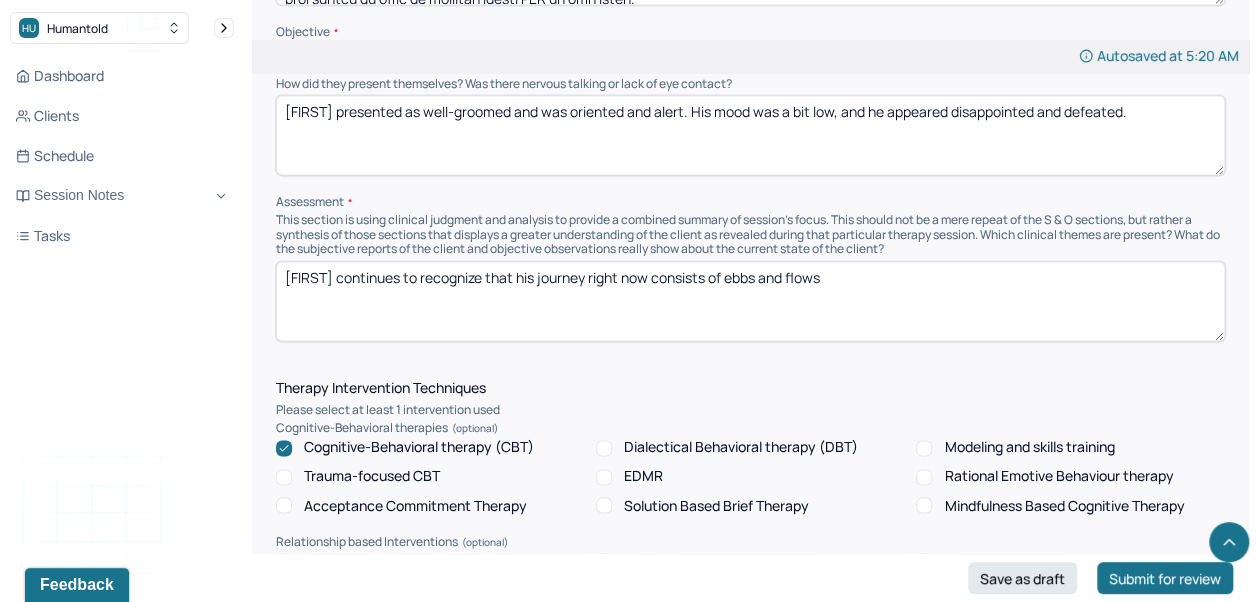click on "[FIRST] continues to recognize that his journey right now consists of ebs and flows" at bounding box center [750, 301] 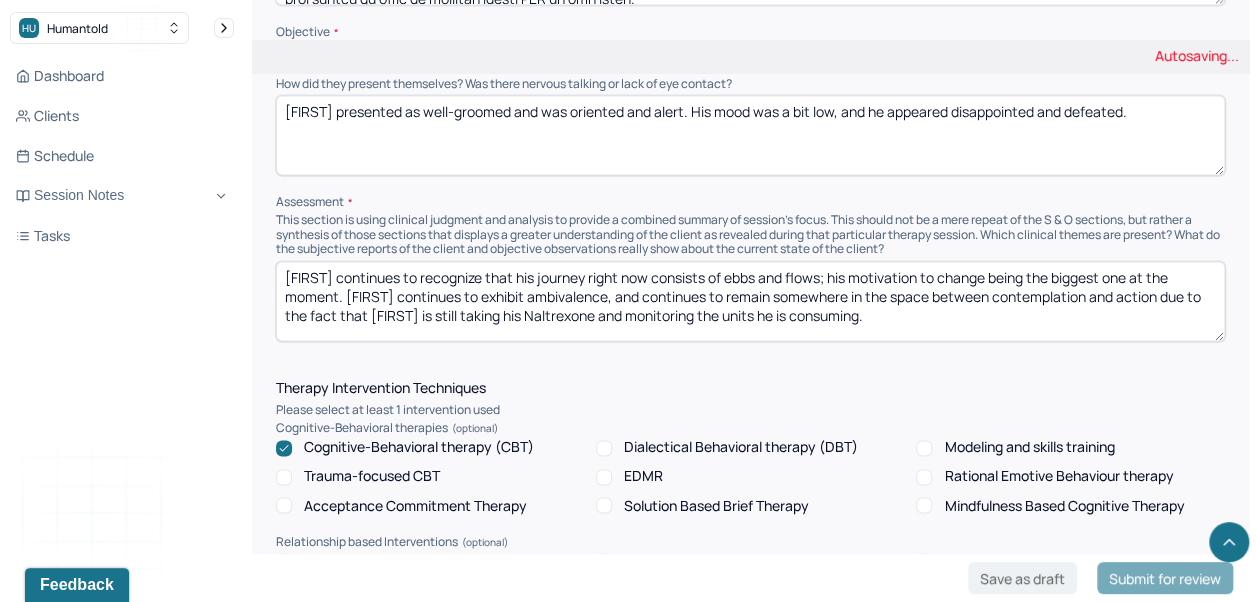 click on "[FIRST] continues to recognize that his journey right now consists of ebbs and flows; his motivation to change being the biggest one at the moment. [FIRST] continues to exhibit ambivalence, and continues to remain somewhere in the space between contemplation and action due to the fact that [FIRST] is still taking his Naltrexone and monitoring the units he is" at bounding box center (750, 301) 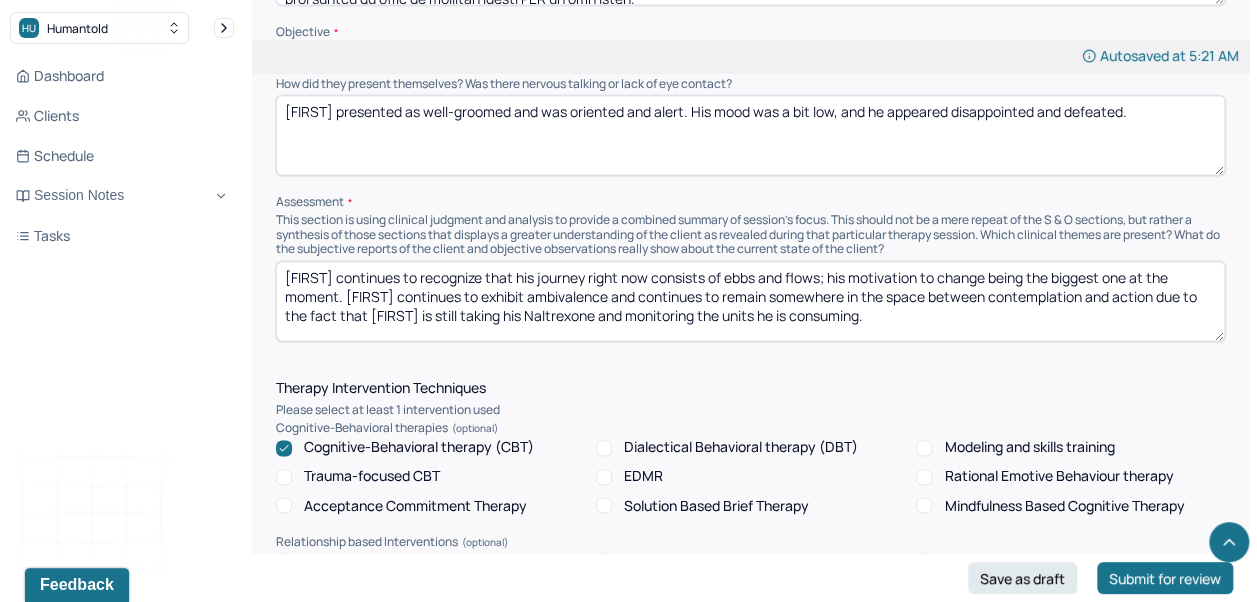 click on "[FIRST] continues to recognize that his journey right now consists of ebbs and flows; his motivation to change being the biggest one at the moment. [FIRST] continues to exhibit ambivalence, and continues to remain somewhere in the space between contemplation and action due to the fact that [FIRST] is still taking his Naltrexone and monitoring the units he is consuming." at bounding box center (750, 301) 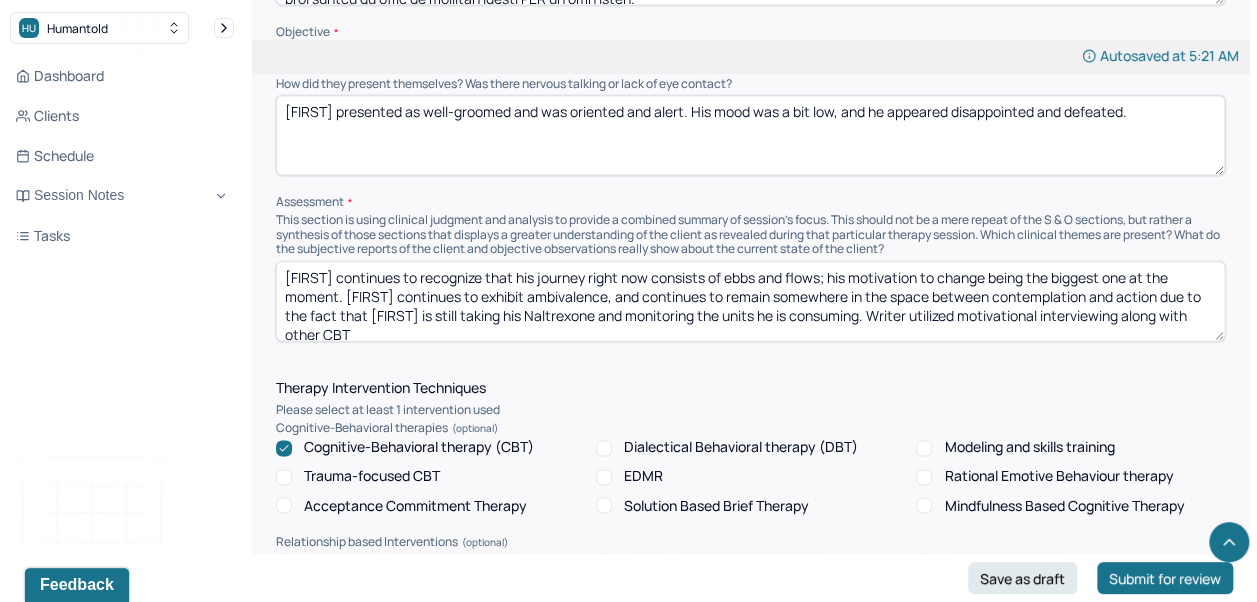 scroll, scrollTop: 2, scrollLeft: 0, axis: vertical 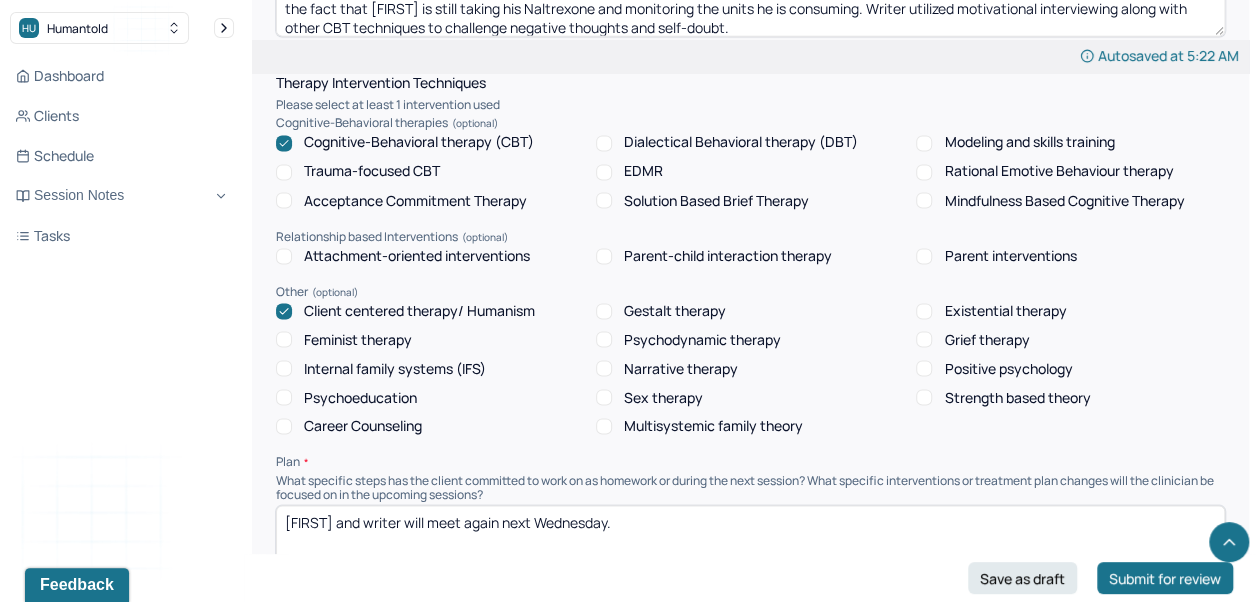type on "[FIRST] continues to recognize that his journey right now consists of ebbs and flows; his motivation to change being the biggest one at the moment. [FIRST] continues to exhibit ambivalence and continues to remain somewhere in the space between contemplation and action due to the fact that [FIRST] is still taking his Naltrexone and monitoring the units he is consuming. Writer utilized motivational interviewing along with other CBT techniques to challenge negative thoughts and self-doubt." 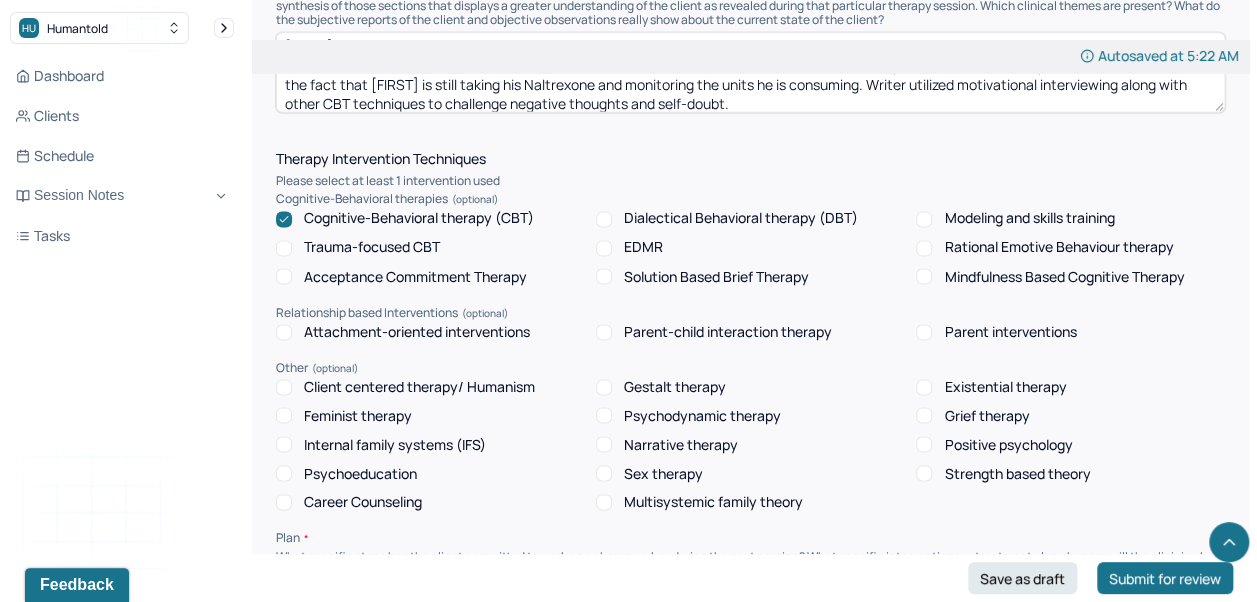 click on "Modeling and skills training" at bounding box center [1029, 218] 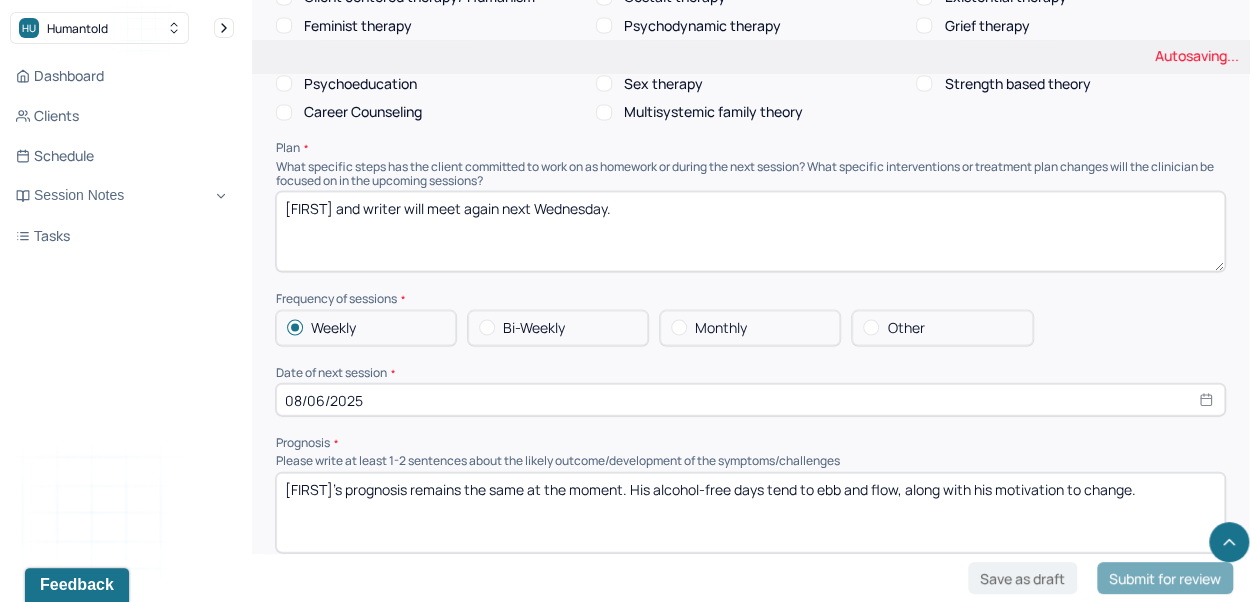 click on "[FIRST] and writer will meet again next Wednesday." at bounding box center [750, 232] 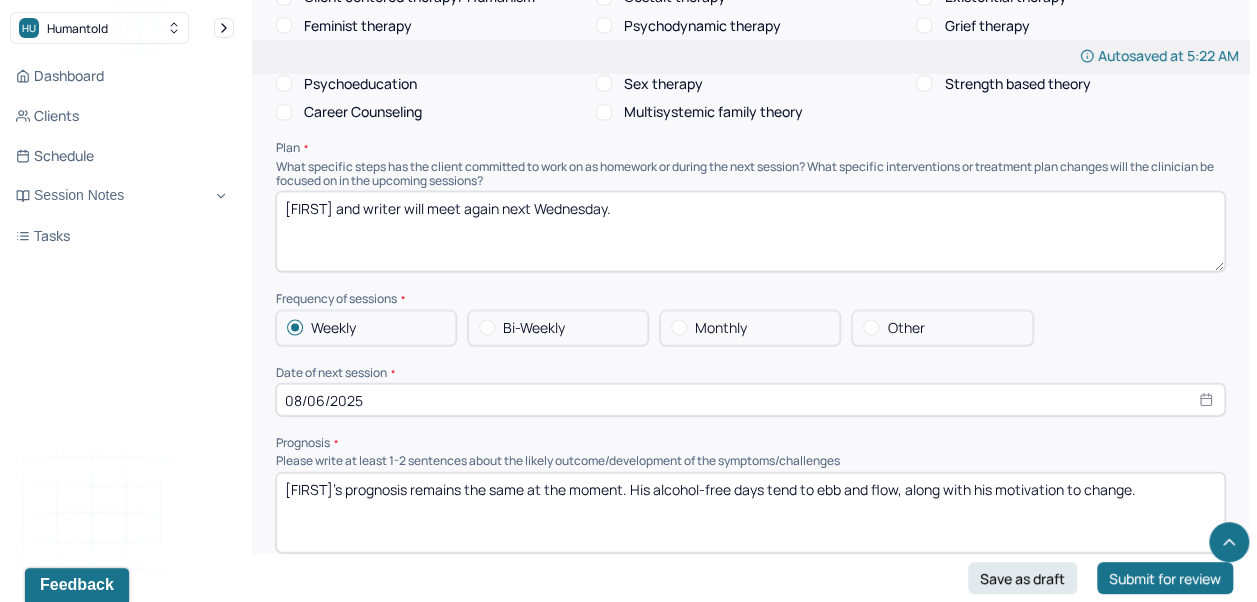 scroll, scrollTop: 2024, scrollLeft: 0, axis: vertical 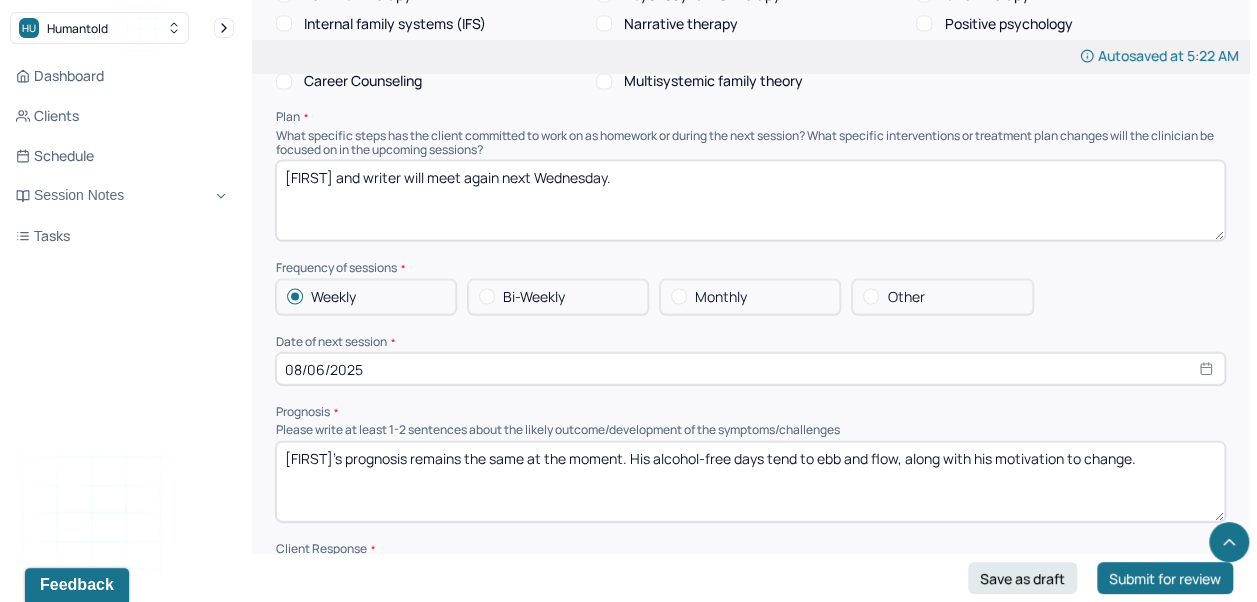 click on "08/06/2025" at bounding box center (750, 369) 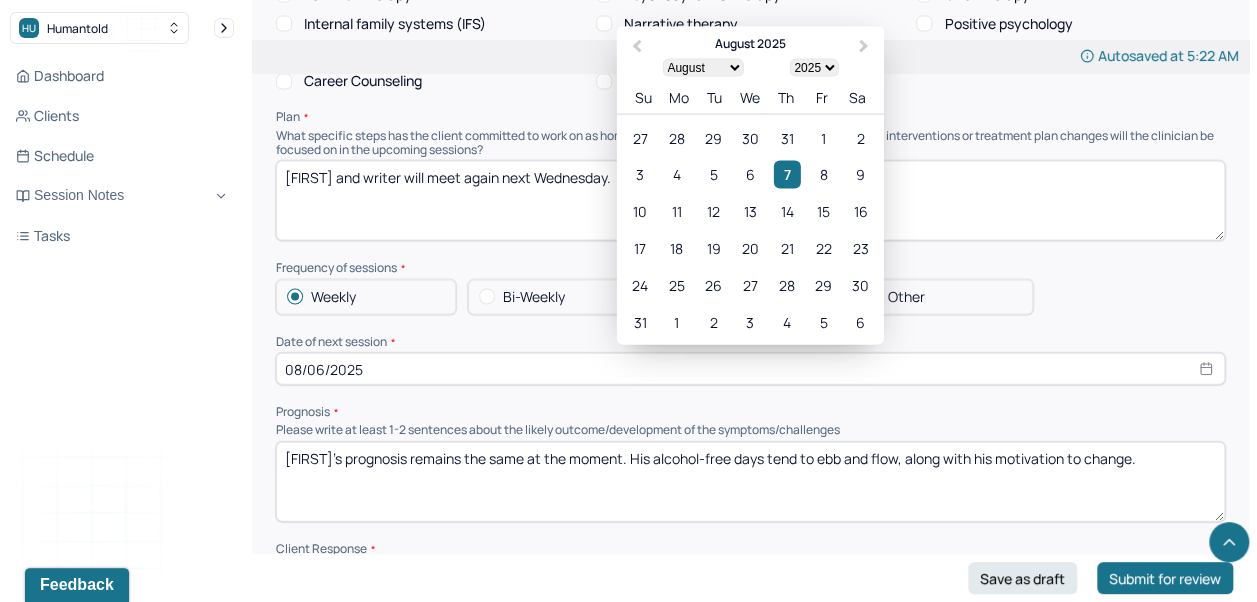 click on "13" at bounding box center [750, 211] 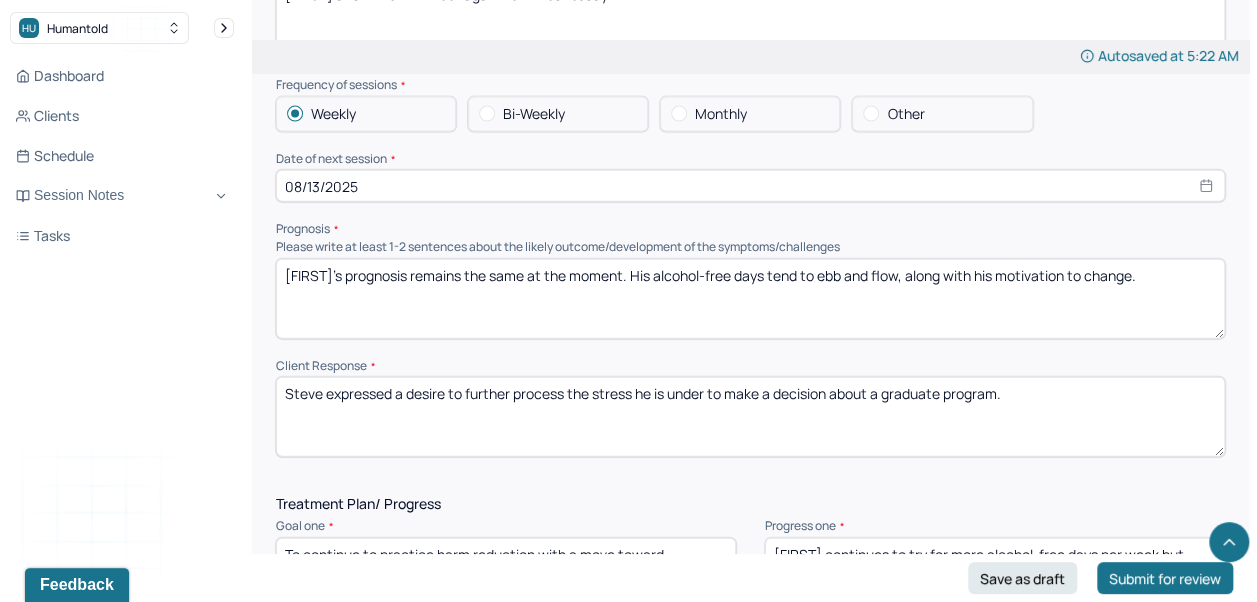 scroll, scrollTop: 2216, scrollLeft: 0, axis: vertical 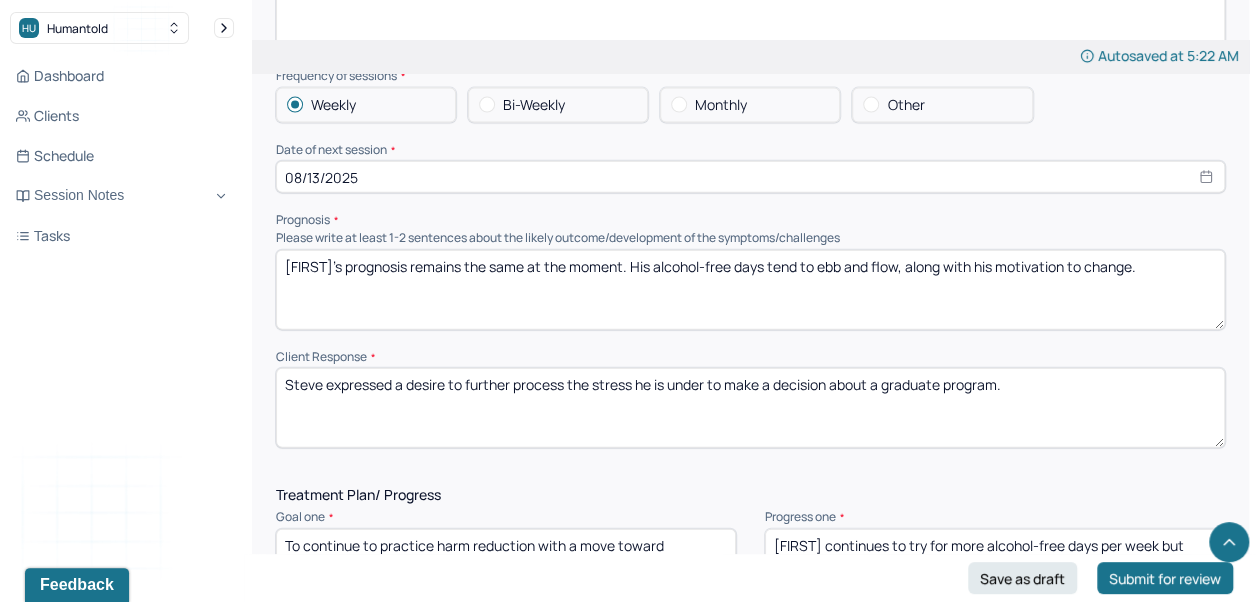 click on "[FIRST]'s prognosis remains the same at the moment. His alcohol-free days tend to ebb and flow, along with his motivation to change." at bounding box center (750, 290) 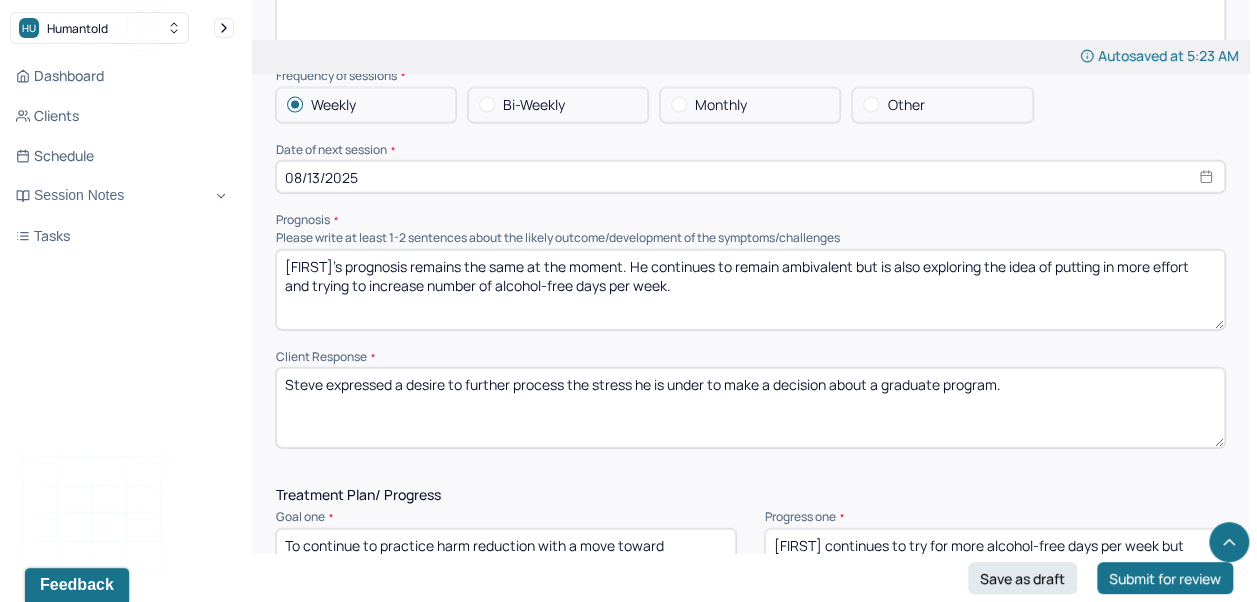 click on "[FIRST]'s prognosis remains the same at the moment. He continues to remain ambivalent but is also exploring the idea of putting in more effort and trying to increase amount of alcohol-free days per week." at bounding box center [750, 290] 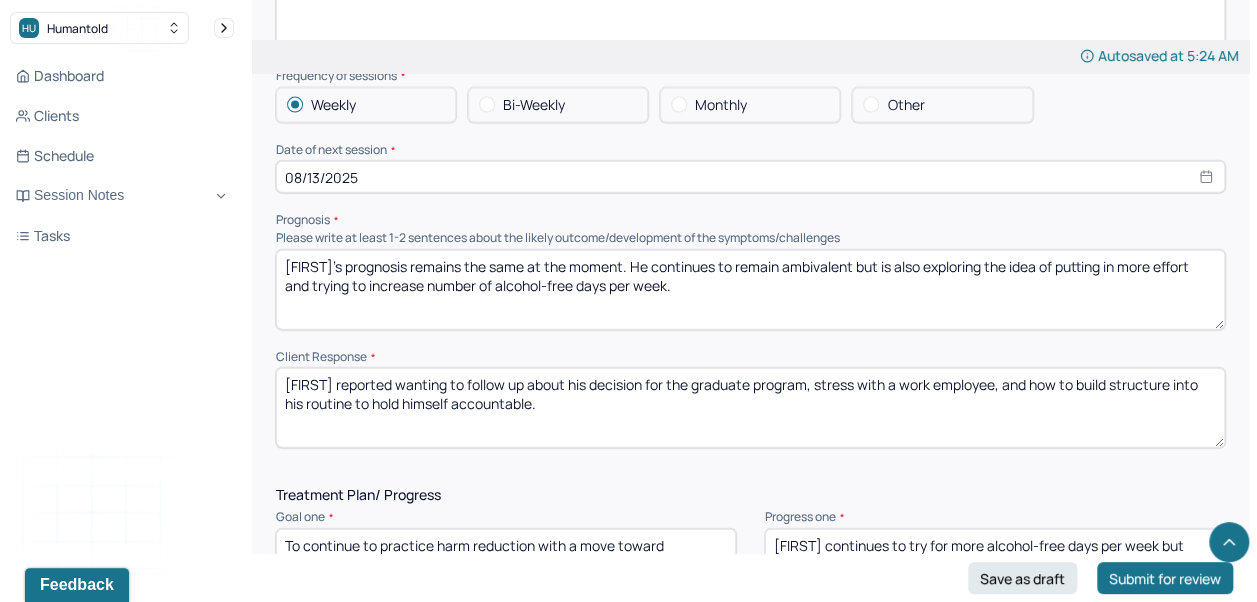 click on "[FIRST] reported wanting to follow up about his decision for the graduate program, stress with a work employee, and how to build structure into his routine to hold himself accountable." at bounding box center (750, 408) 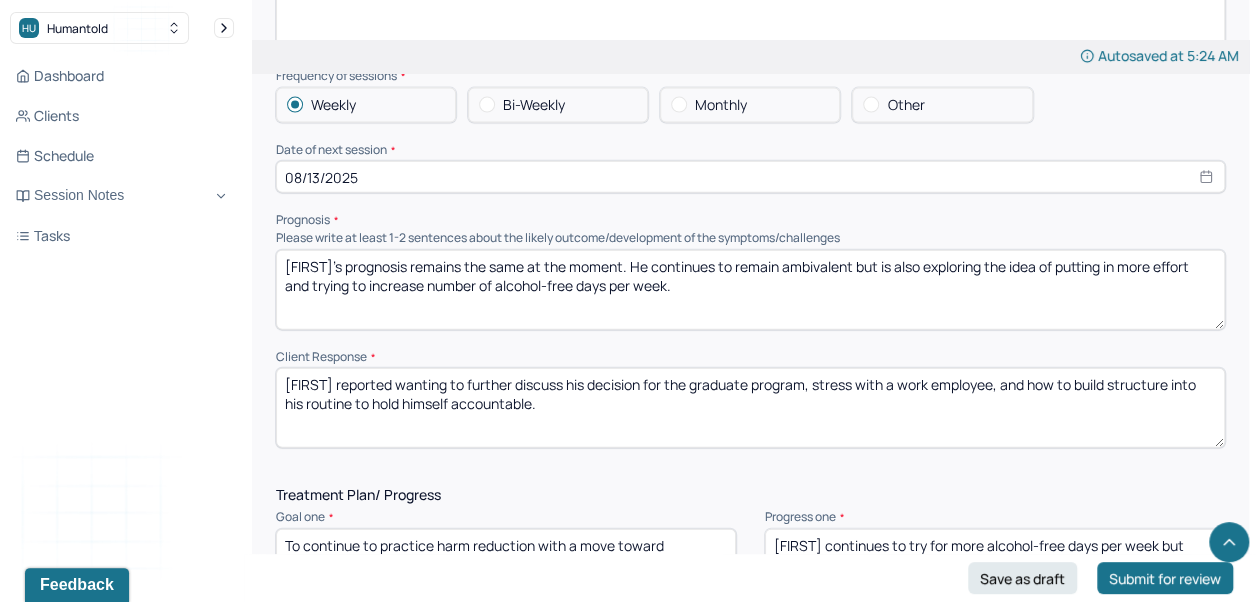 click on "[FIRST] reported wanting to further discuss his decision for the graduate program, stress with a work employee, and how to build structure into his routine to hold himself accountable." at bounding box center [750, 408] 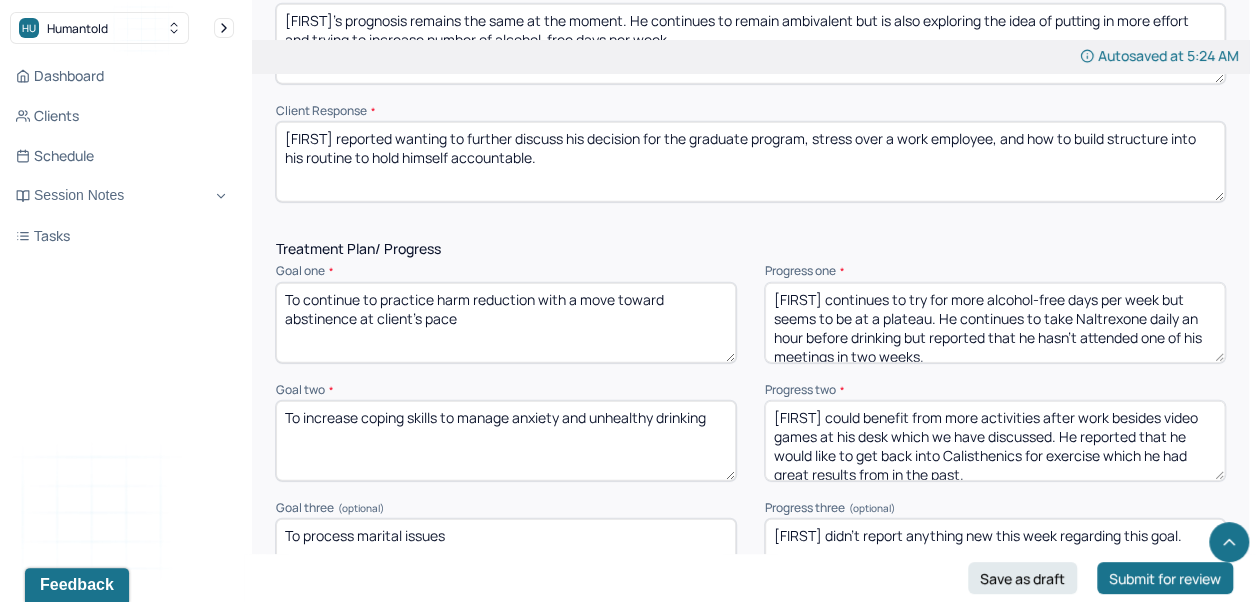 scroll, scrollTop: 2473, scrollLeft: 0, axis: vertical 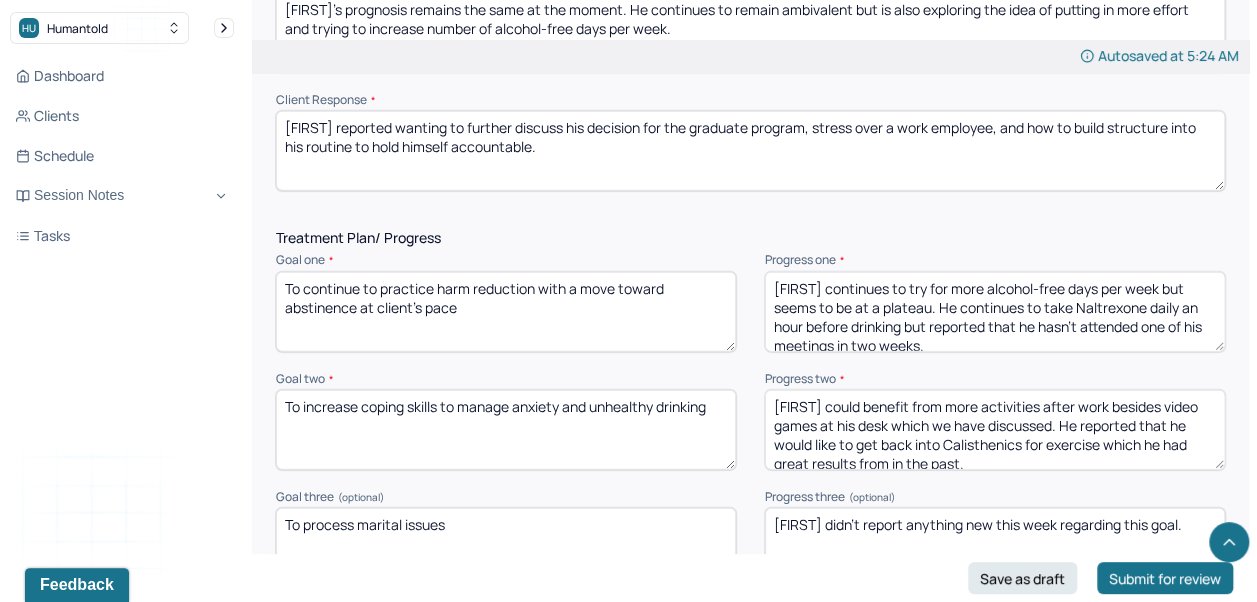 type on "[FIRST] reported wanting to further discuss his decision for the graduate program, stress over a work employee, and how to build structure into his routine to hold himself accountable." 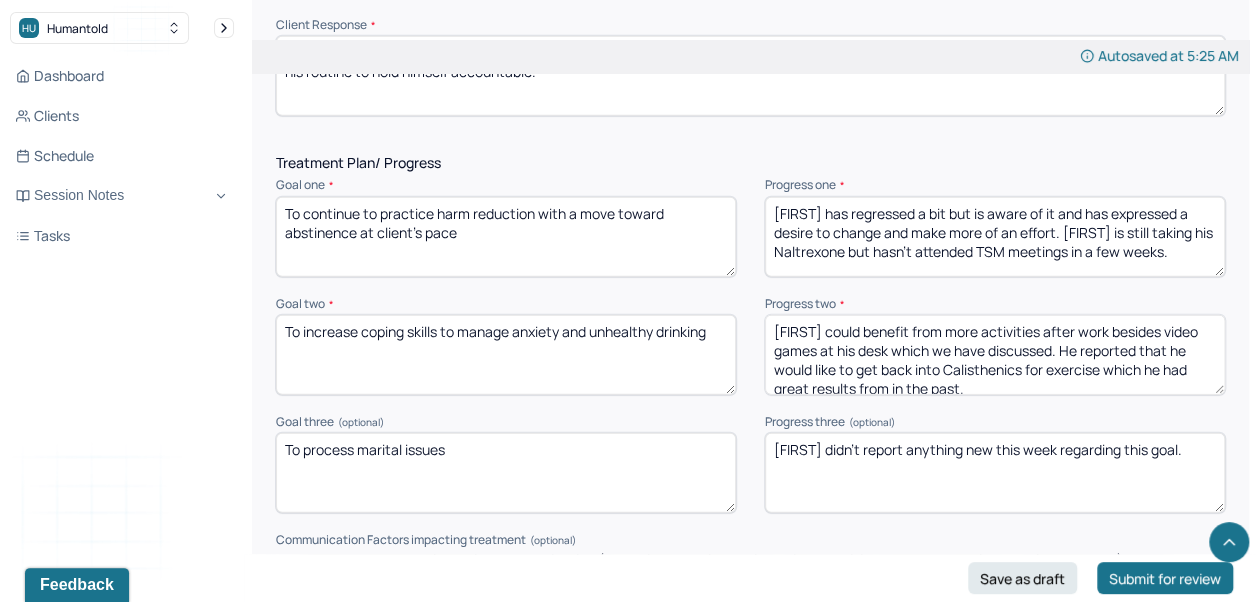 scroll, scrollTop: 2601, scrollLeft: 0, axis: vertical 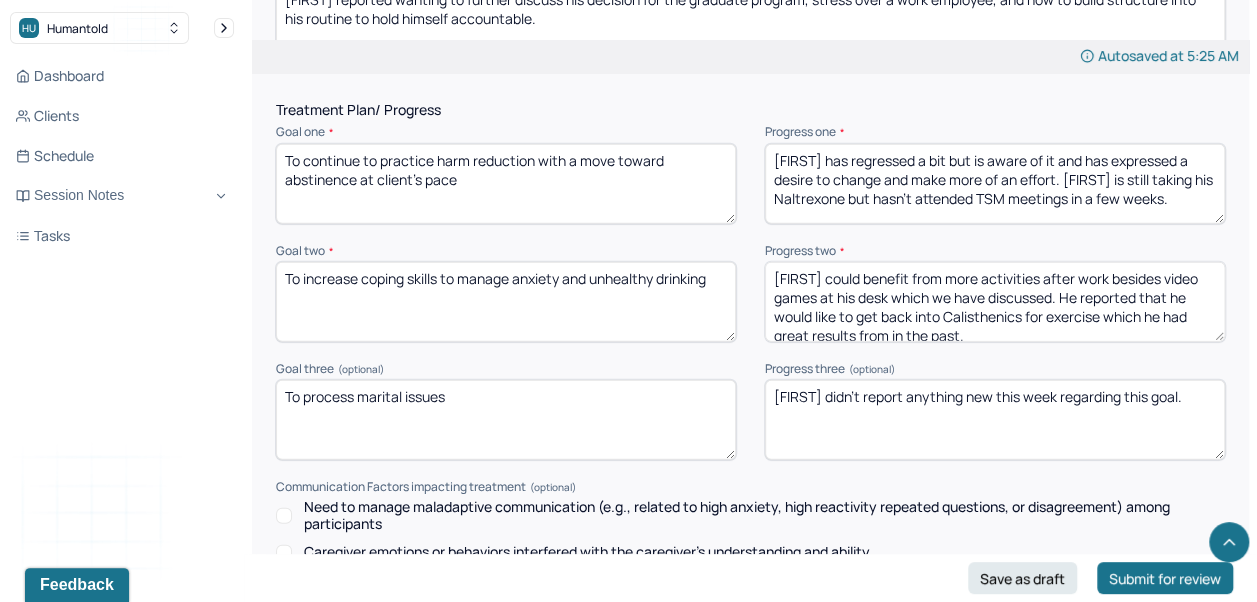 type on "[FIRST] has regressed a bit but is aware of it and has expressed a desire to change and make more of an effort. [FIRST] is still taking his Naltrexone but hasn't attended TSM meetings in a few weeks." 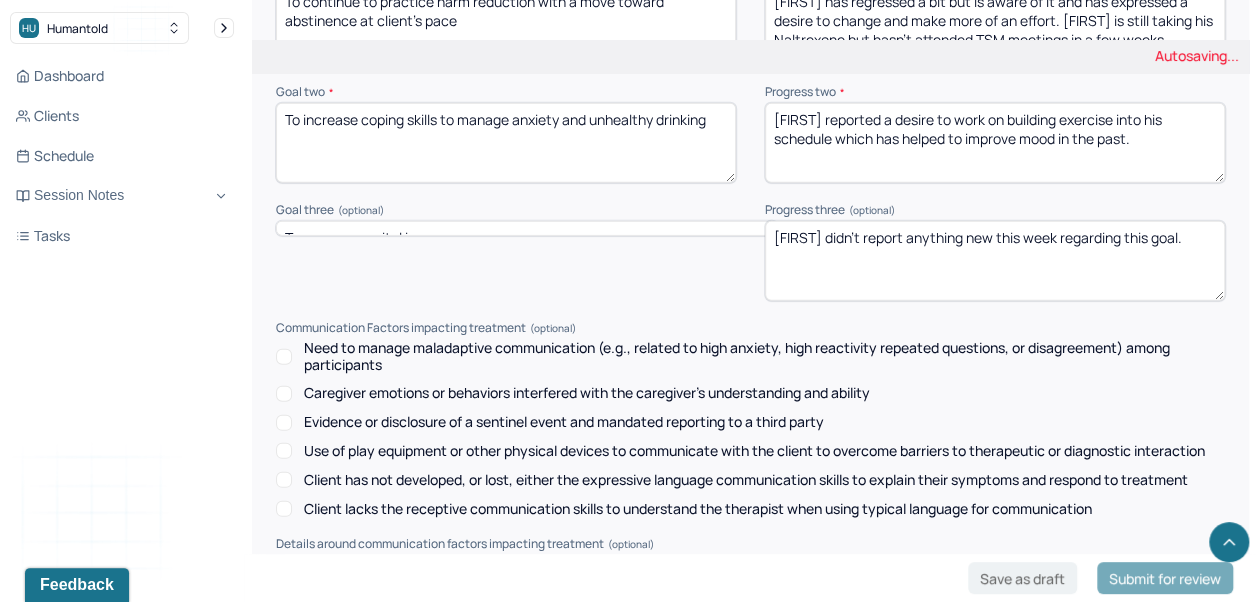 scroll, scrollTop: 3003, scrollLeft: 0, axis: vertical 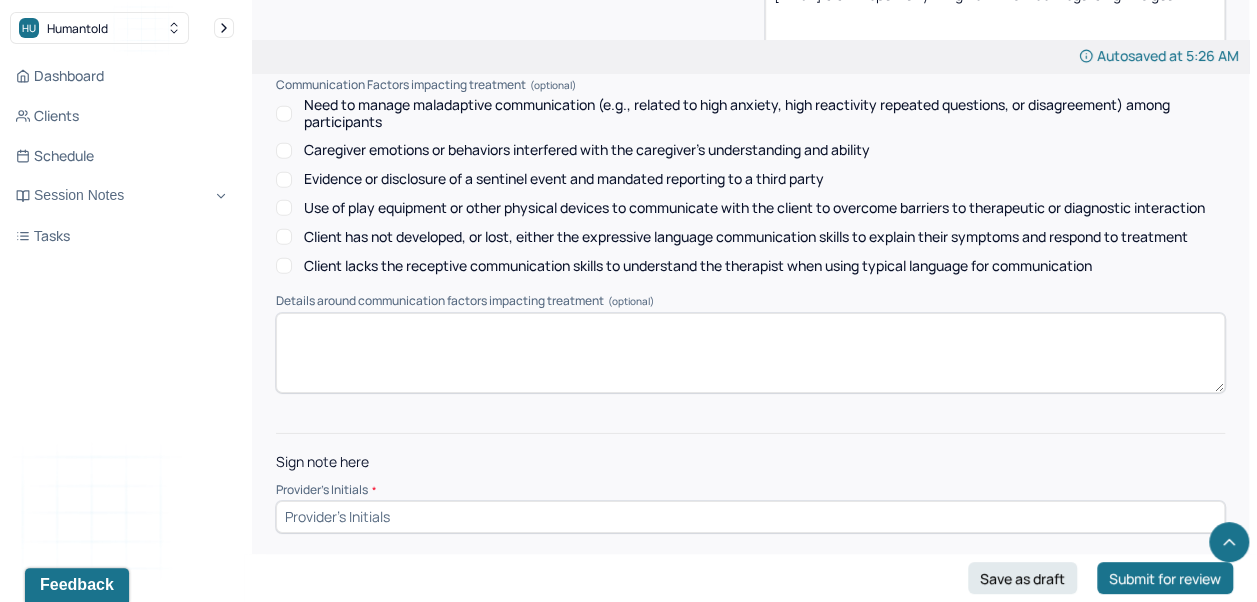 type on "[FIRST] reported a desire to work on building exercise into his schedule which has helped to improve mood in the past." 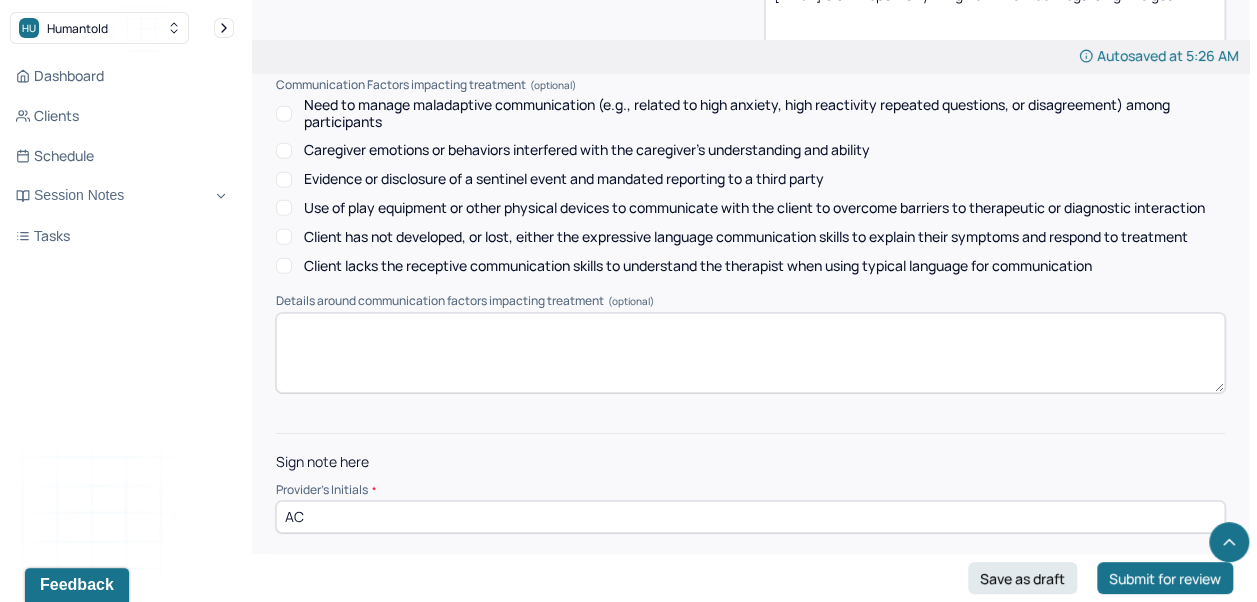 type on "AC" 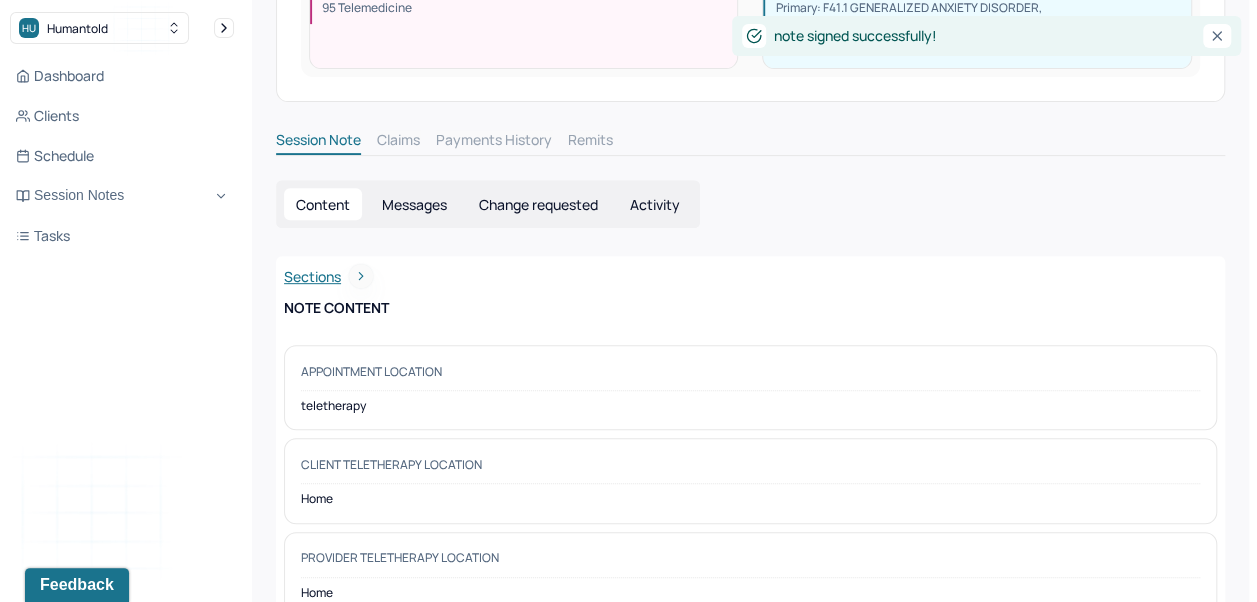 scroll, scrollTop: 0, scrollLeft: 0, axis: both 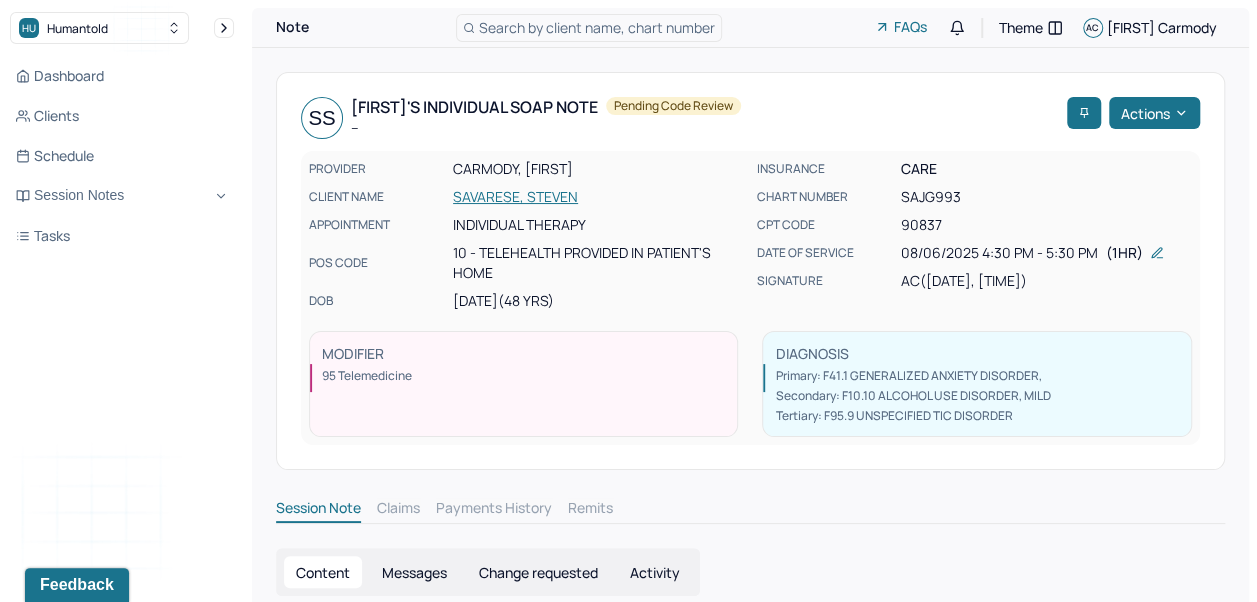 click on "Search by client name, chart number" at bounding box center [589, 28] 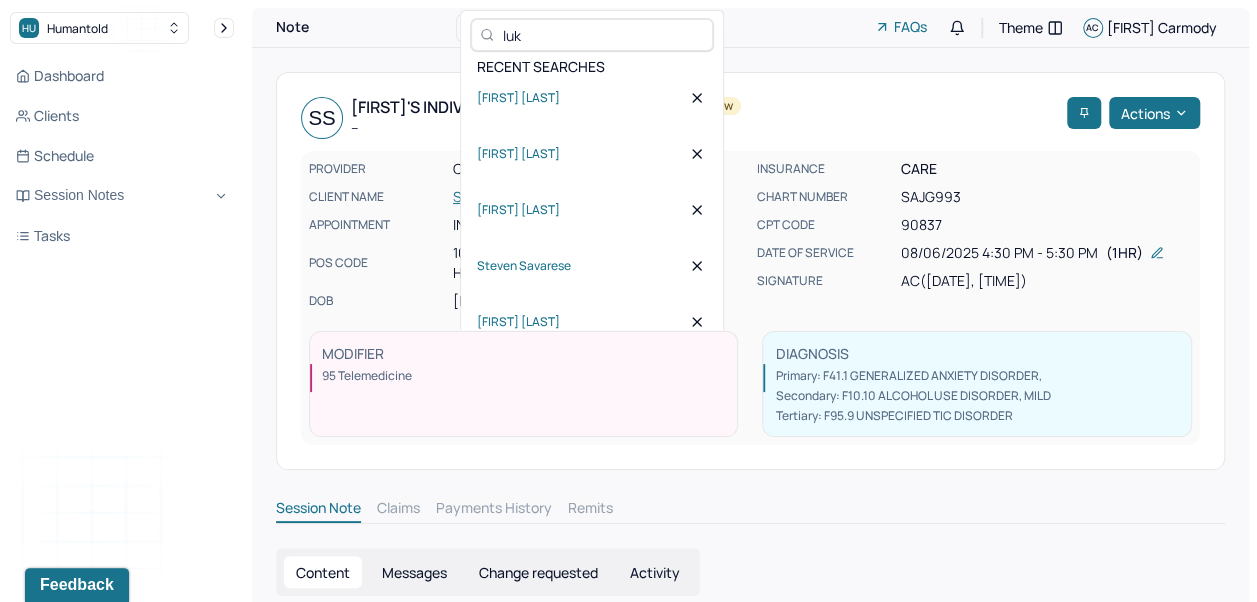 type on "[FIRST]" 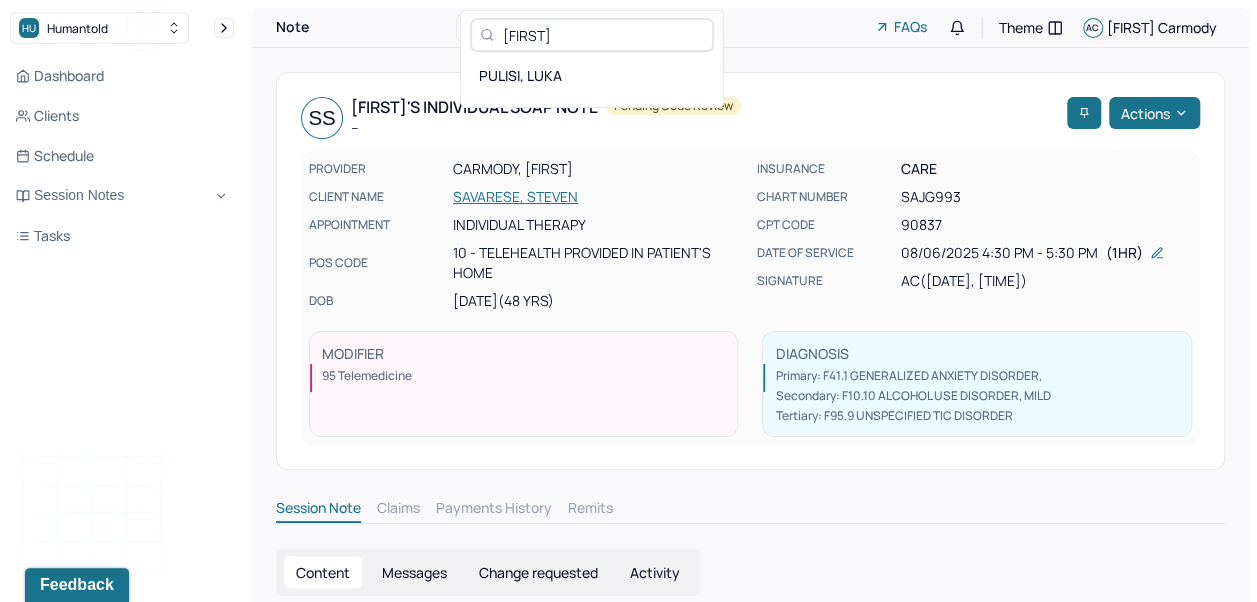 click on "PULISI, LUKA" at bounding box center [592, 75] 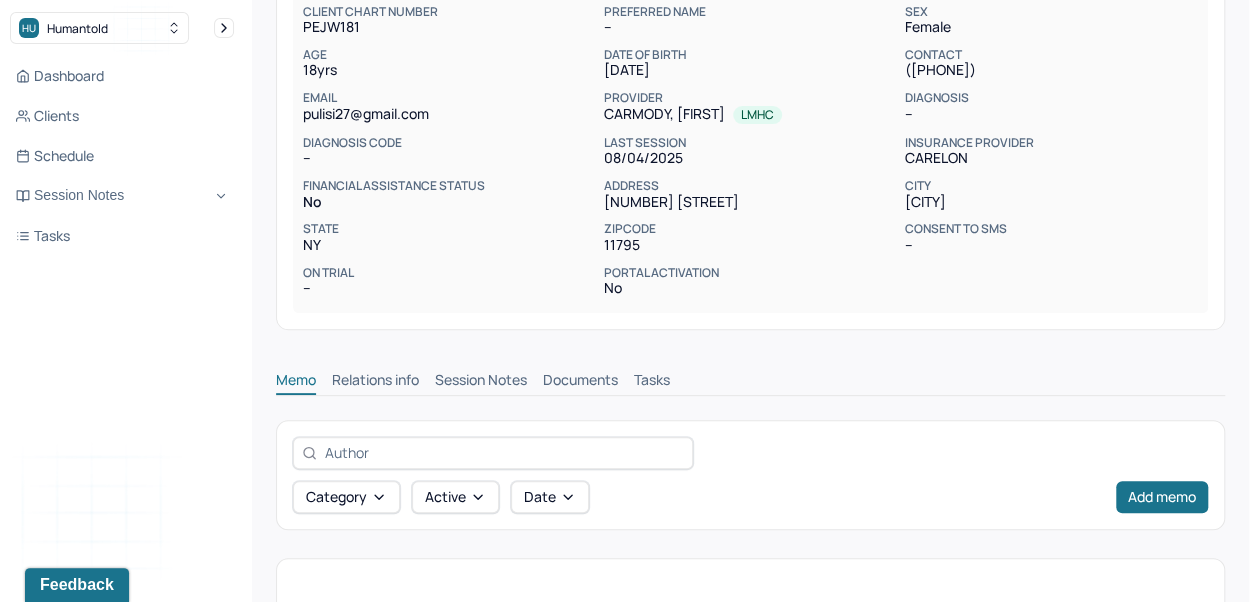 scroll, scrollTop: 408, scrollLeft: 0, axis: vertical 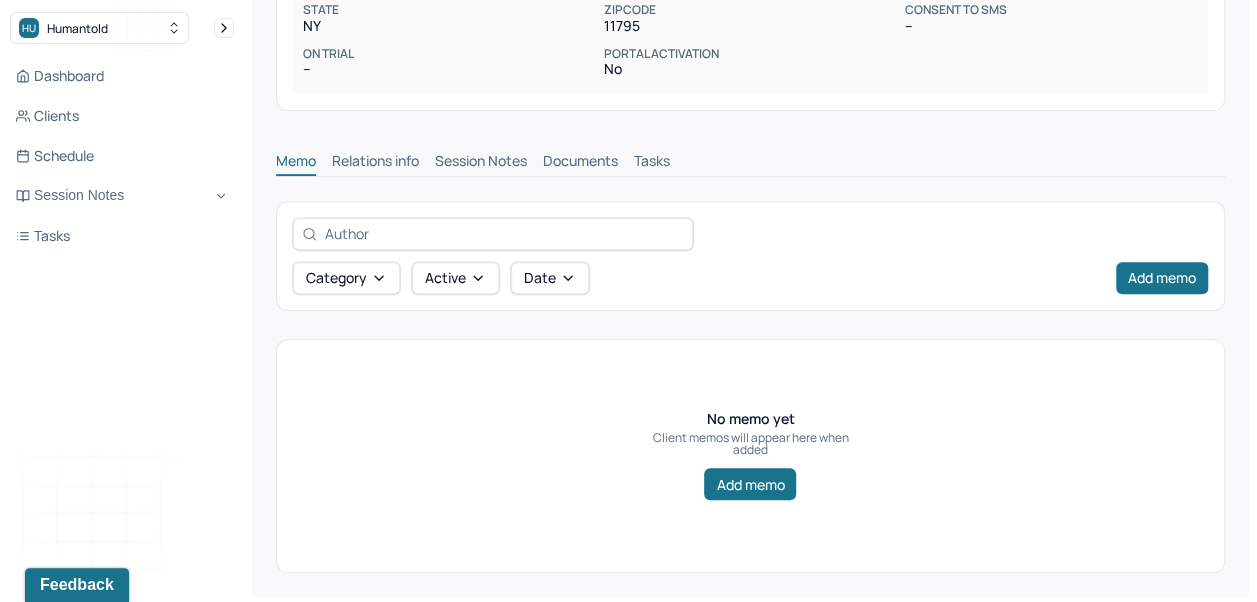 click on "Session Notes" at bounding box center [481, 163] 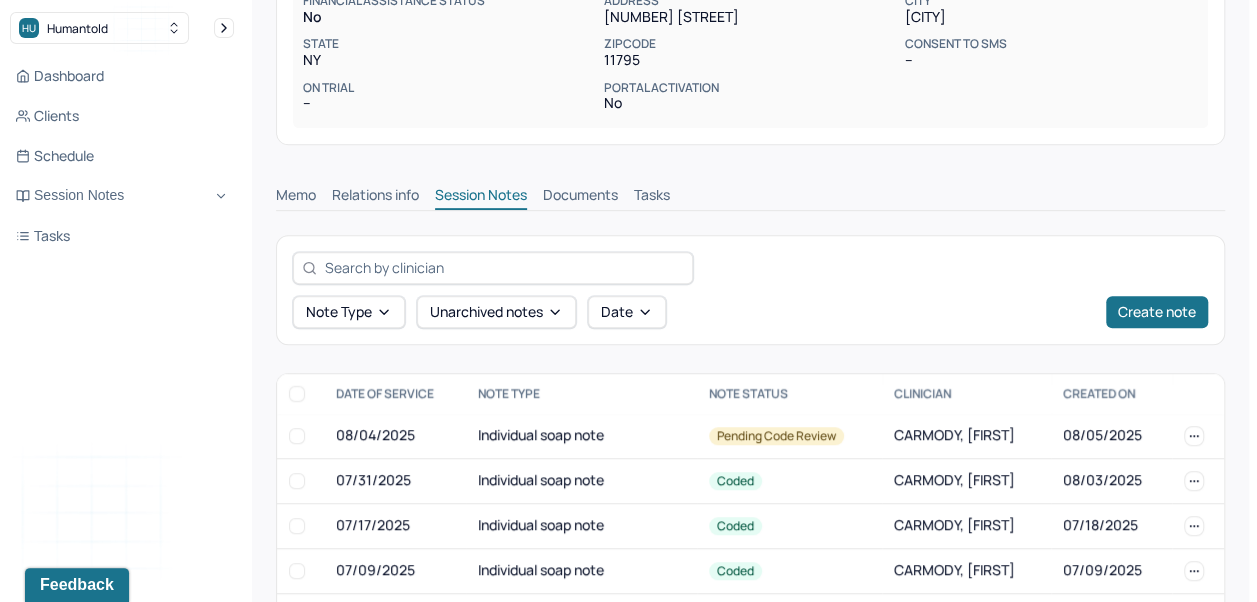 scroll, scrollTop: 408, scrollLeft: 0, axis: vertical 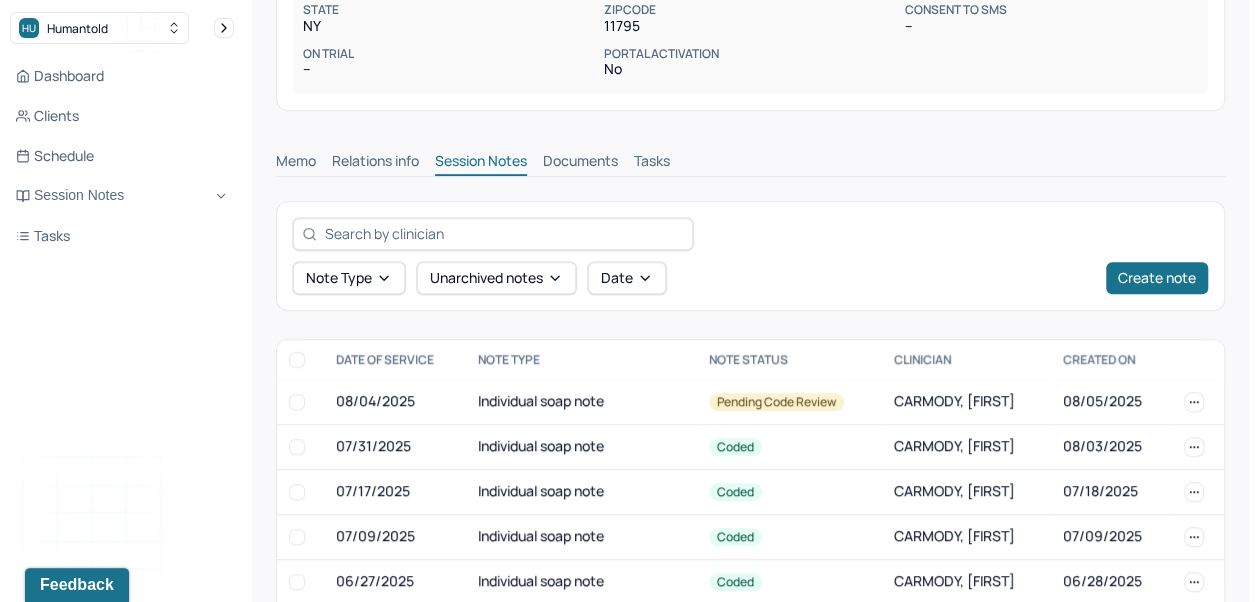 click on "Dashboard" at bounding box center [122, 76] 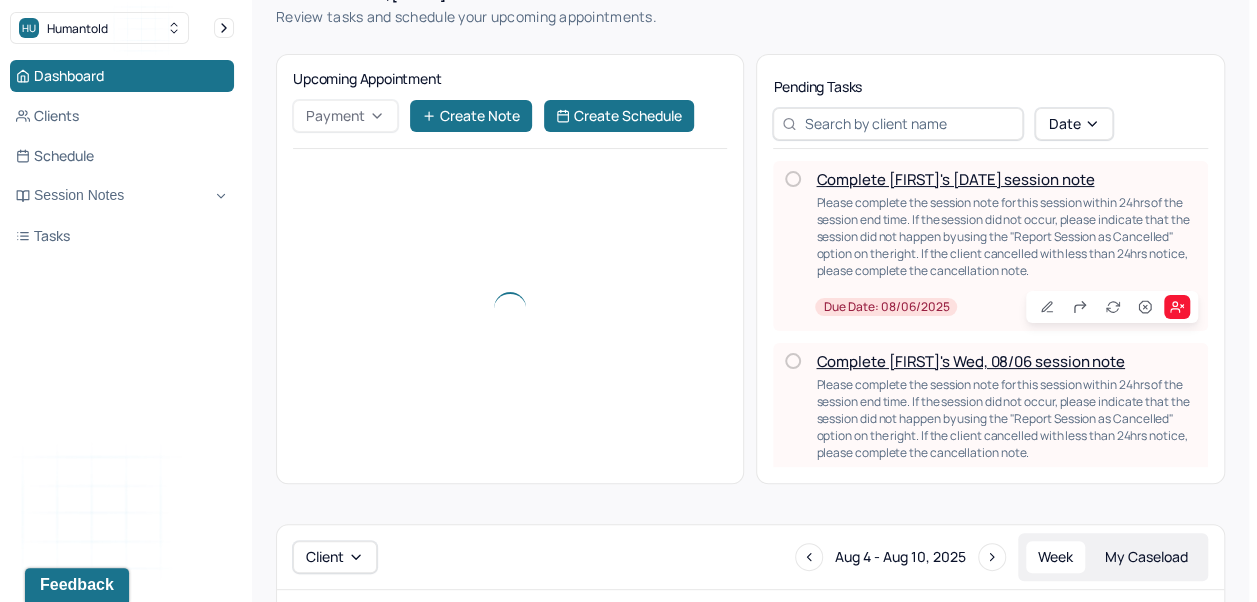 scroll, scrollTop: 79, scrollLeft: 0, axis: vertical 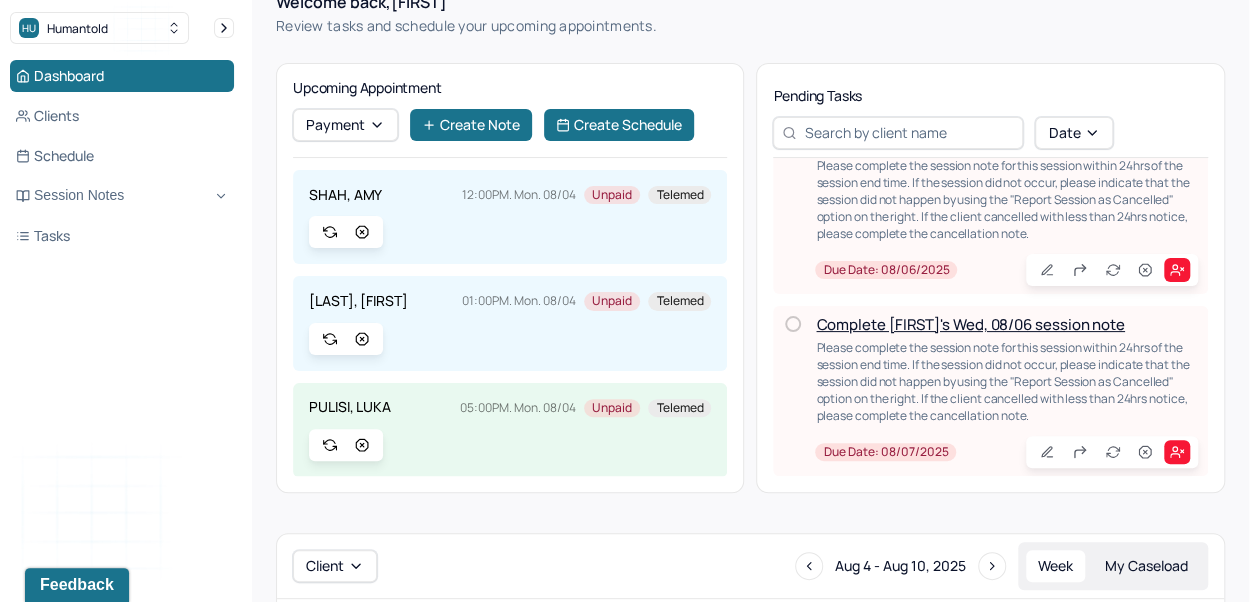 click 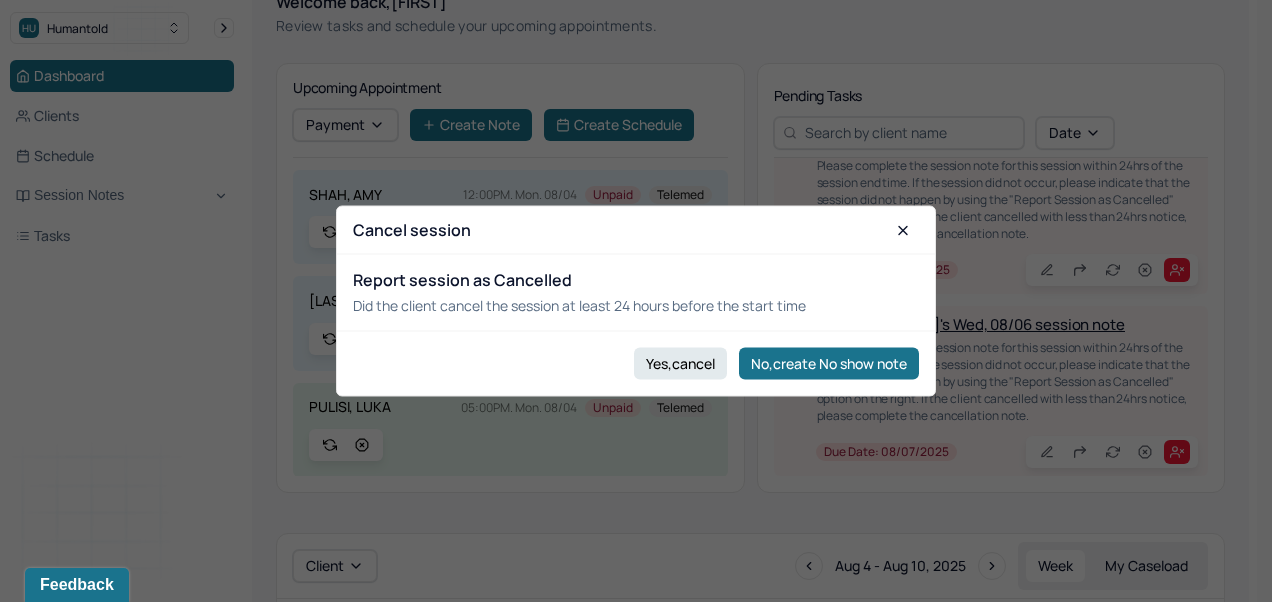 click on "Yes,cancel" at bounding box center [680, 363] 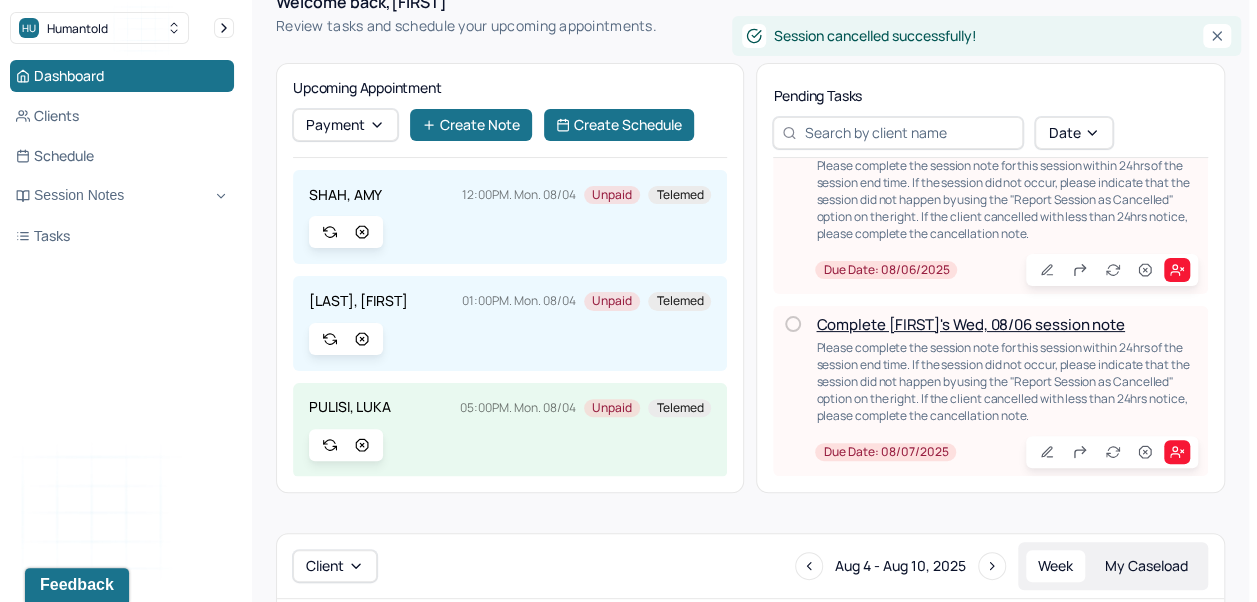 scroll, scrollTop: 0, scrollLeft: 0, axis: both 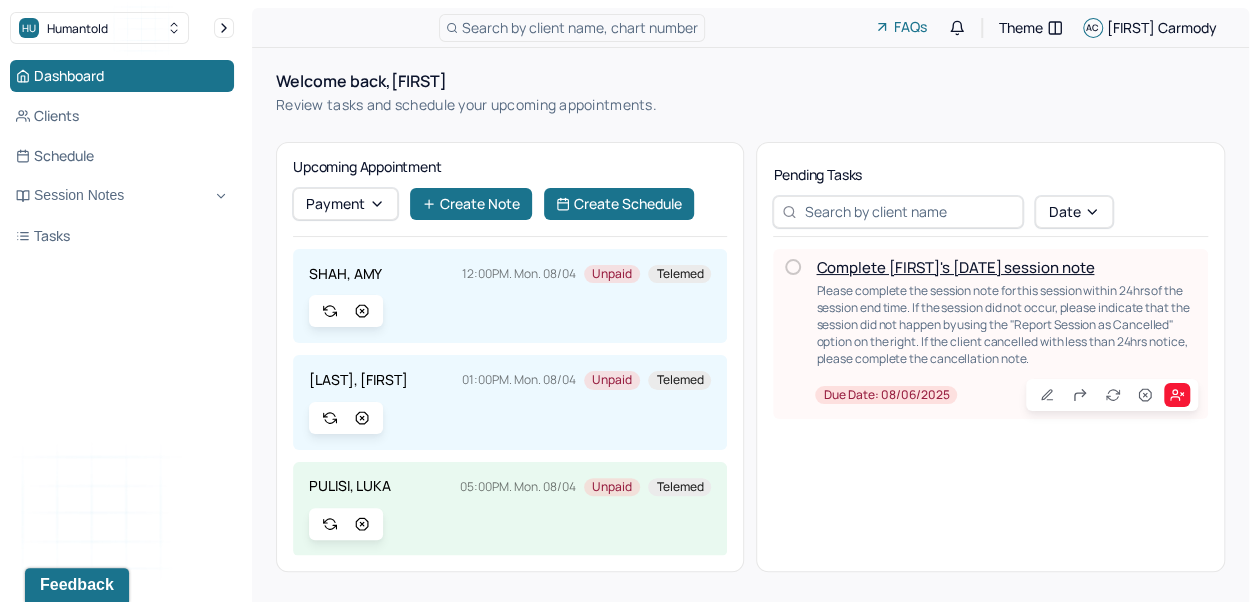 click on "Search by client name, chart number" at bounding box center [580, 27] 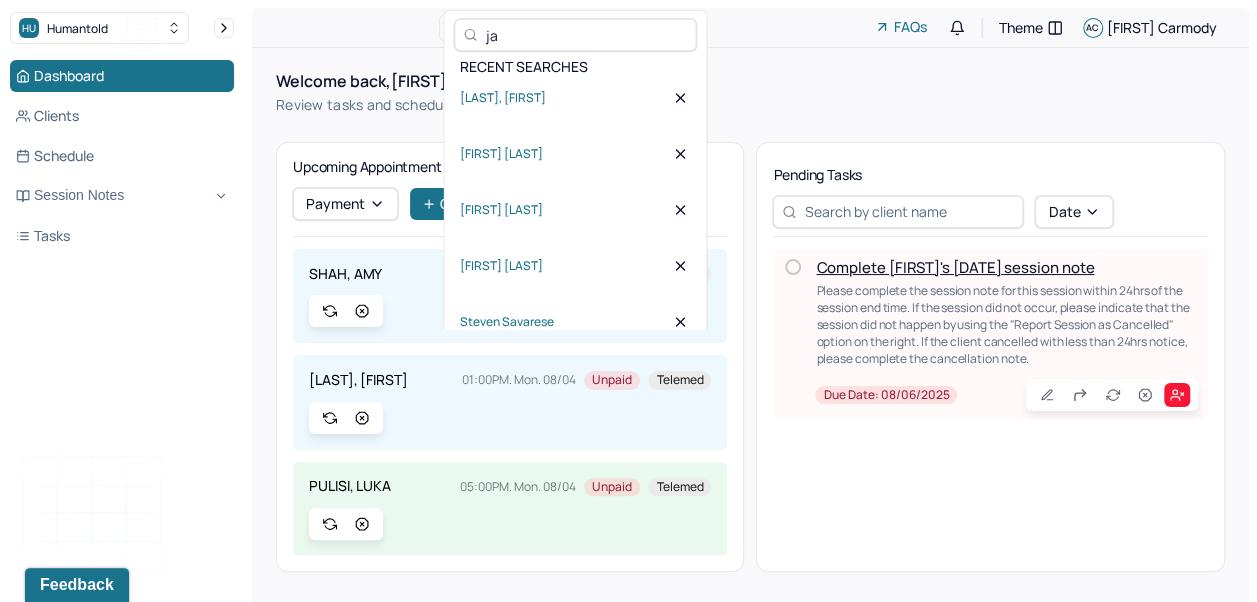 type on "j" 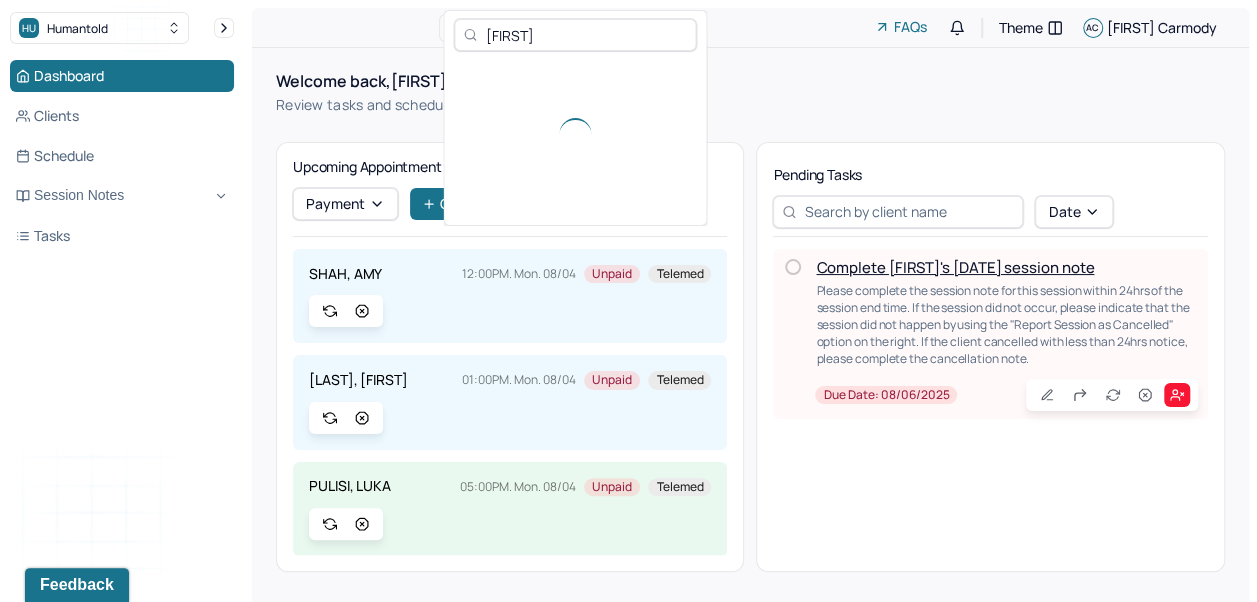 type on "[FIRST]" 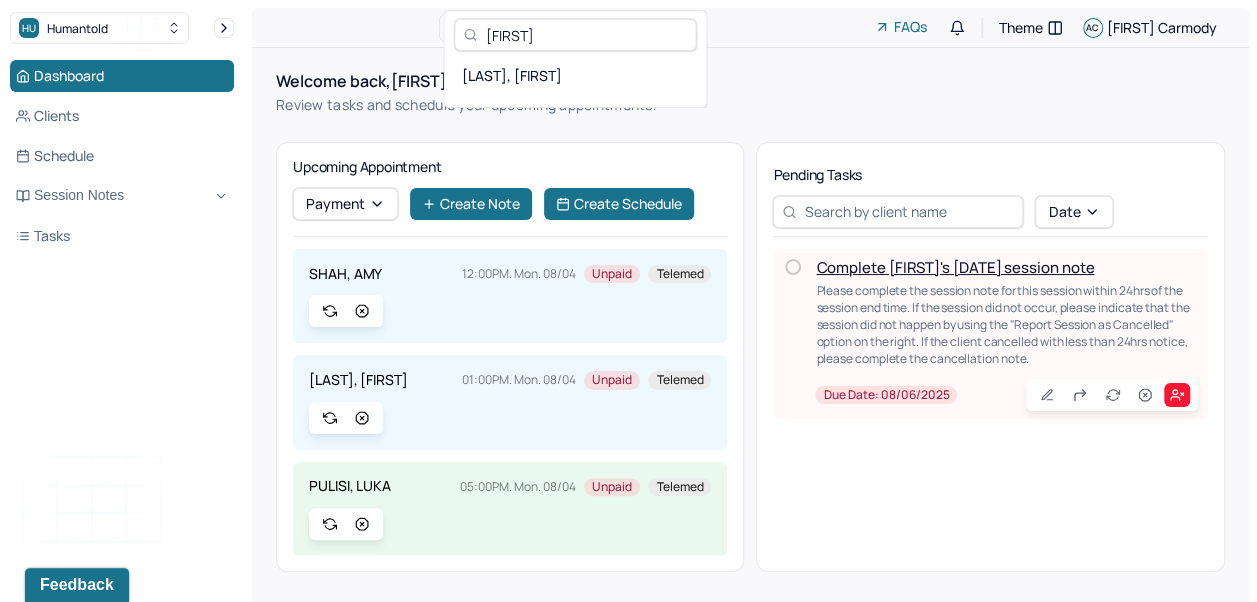 click on "[LAST], [FIRST]" at bounding box center [575, 75] 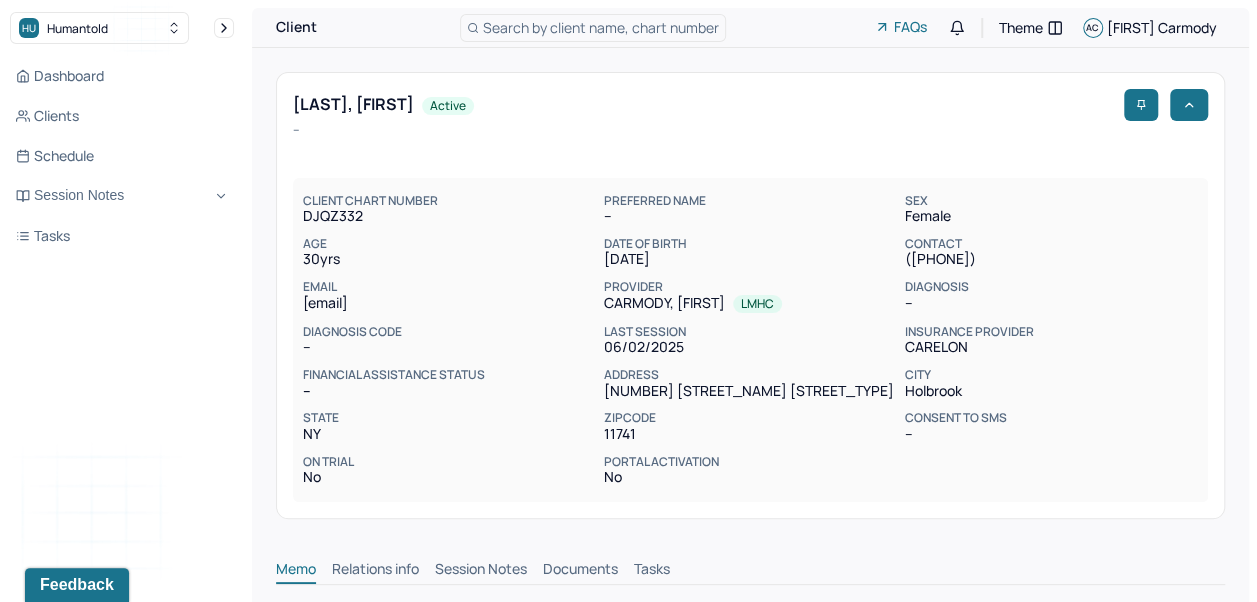 scroll, scrollTop: 0, scrollLeft: 0, axis: both 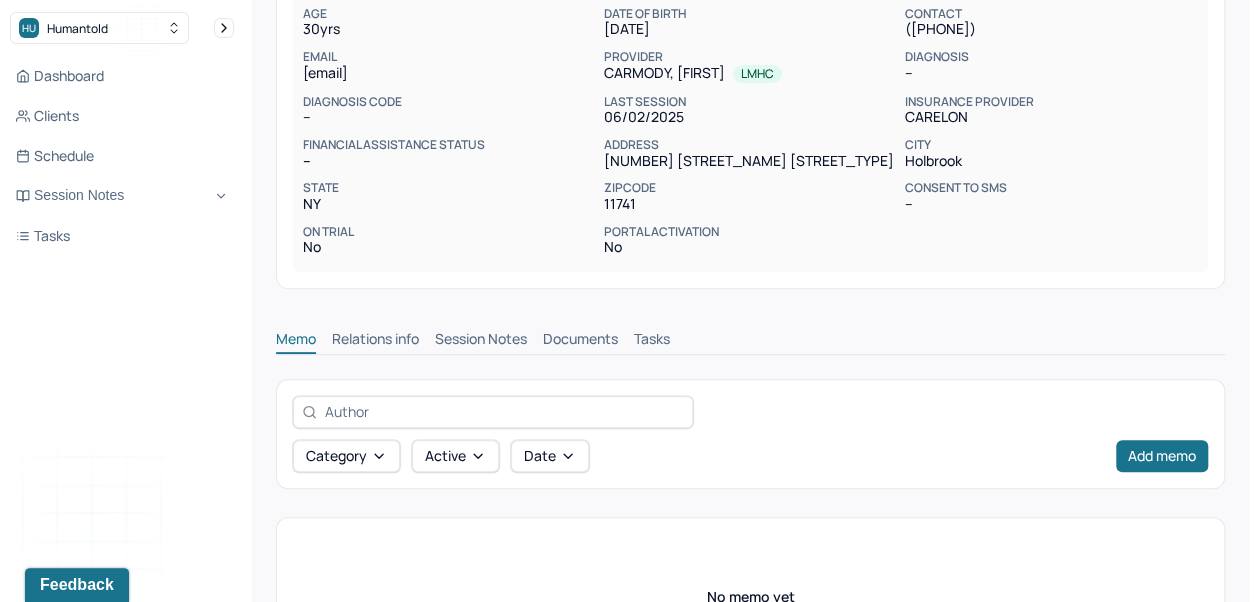 click on "Session Notes" at bounding box center (481, 341) 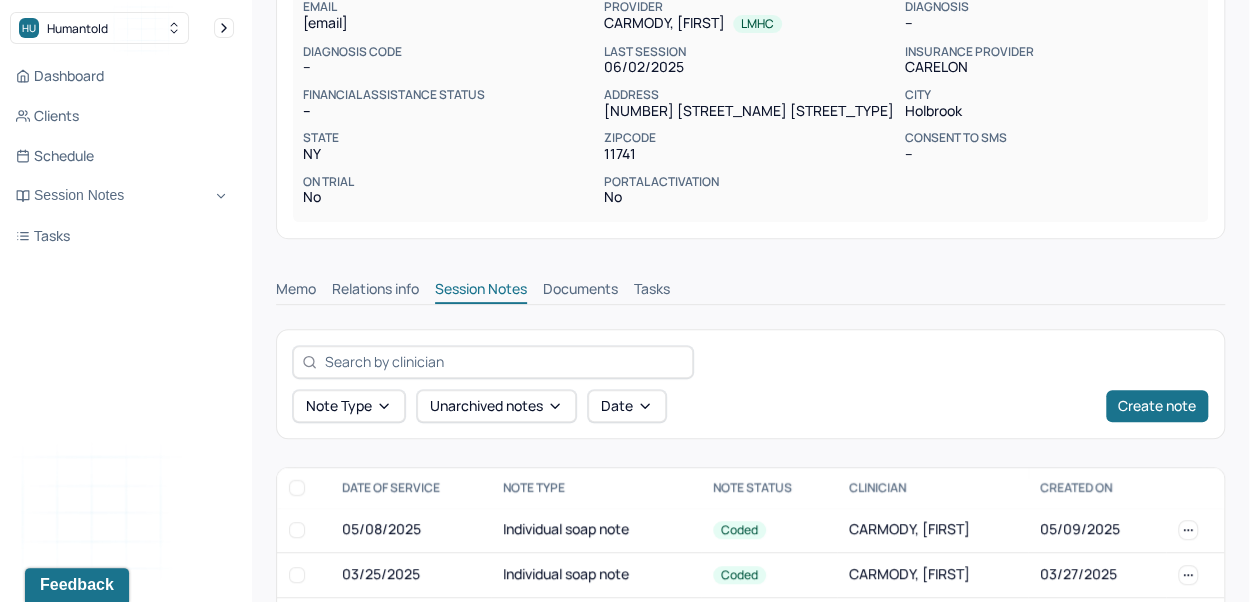 scroll, scrollTop: 474, scrollLeft: 0, axis: vertical 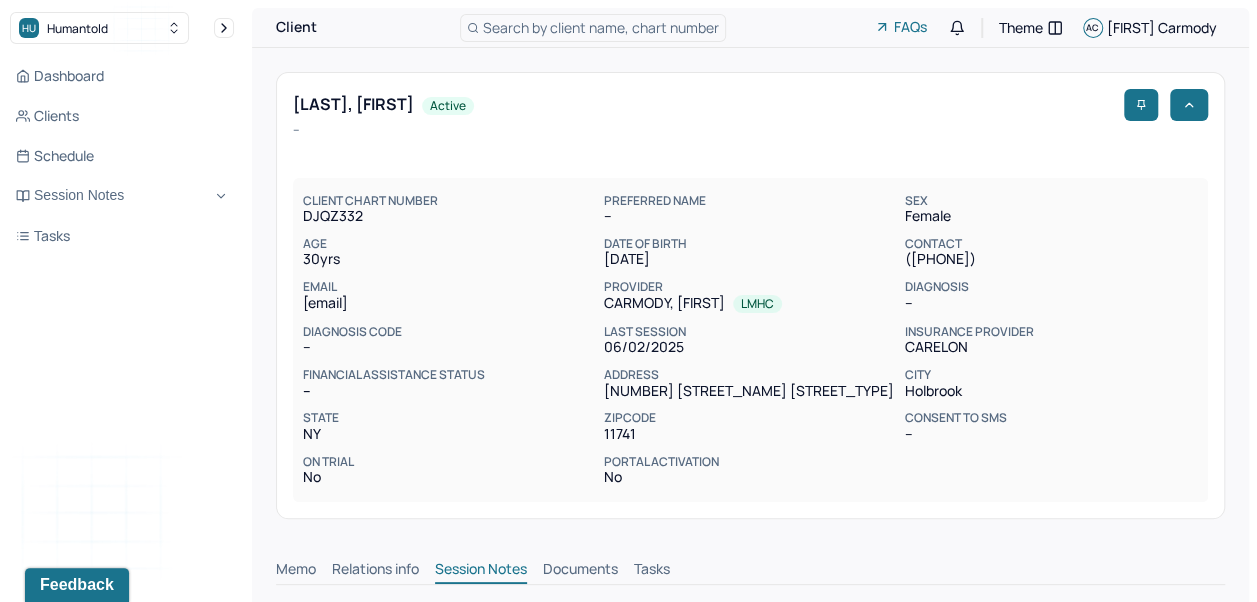 click on "Search by client name, chart number" at bounding box center [593, 28] 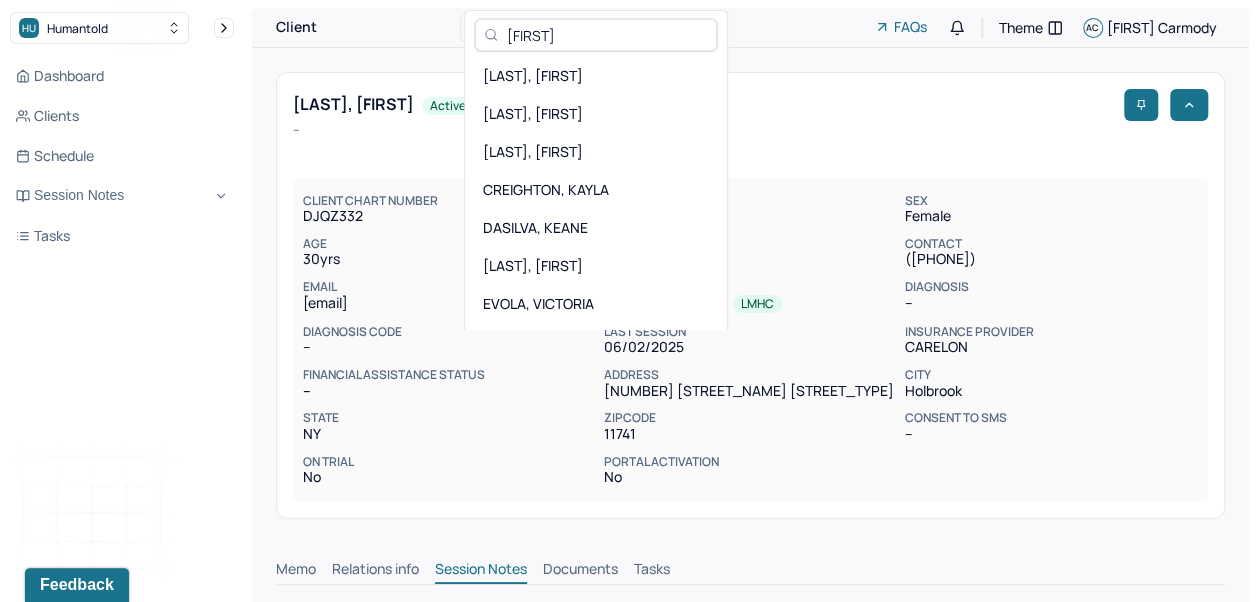 type on "[FIRST]" 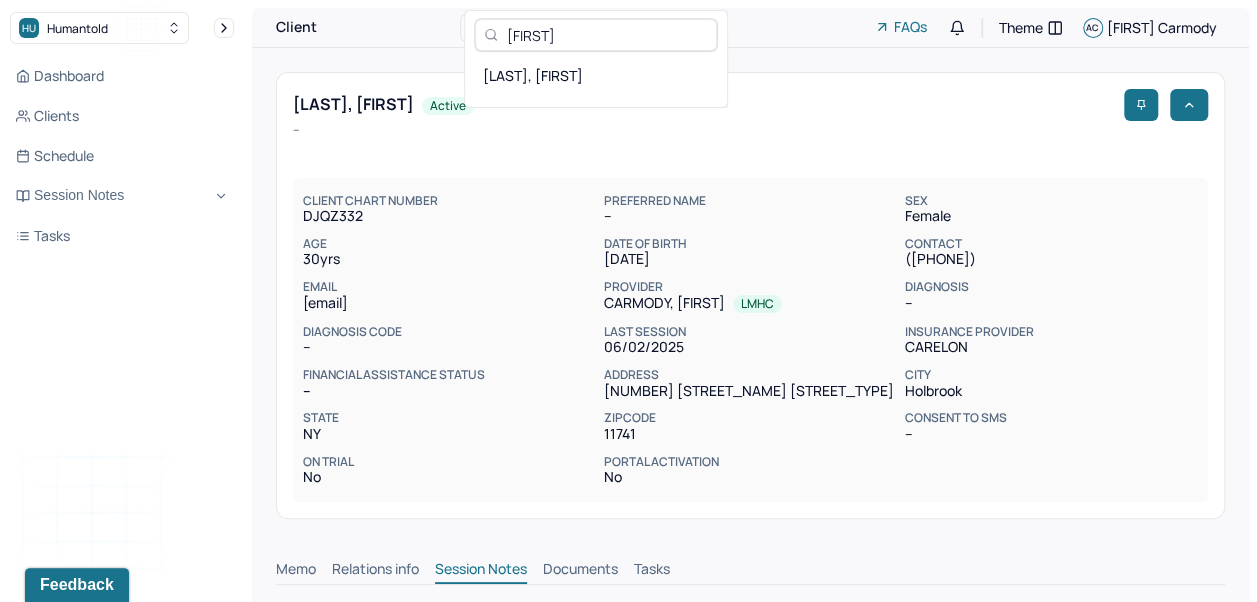 click on "Dashboard Clients Schedule Session Notes Tasks AC [FIRST]   [LAST] provider Logout" at bounding box center [122, 321] 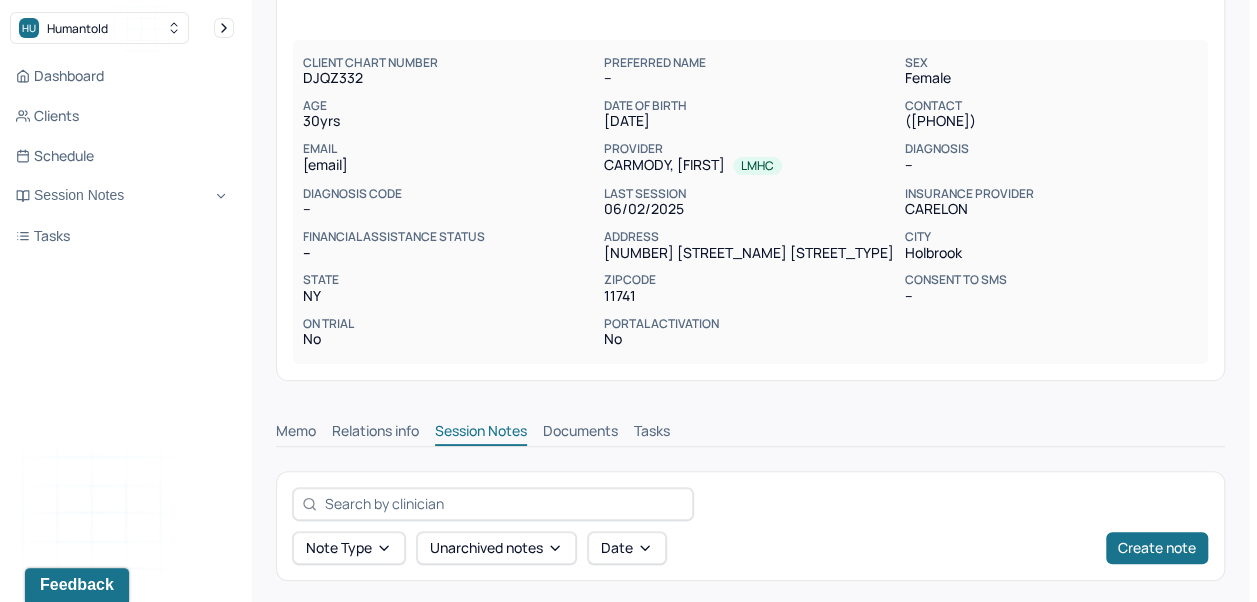 scroll, scrollTop: 212, scrollLeft: 0, axis: vertical 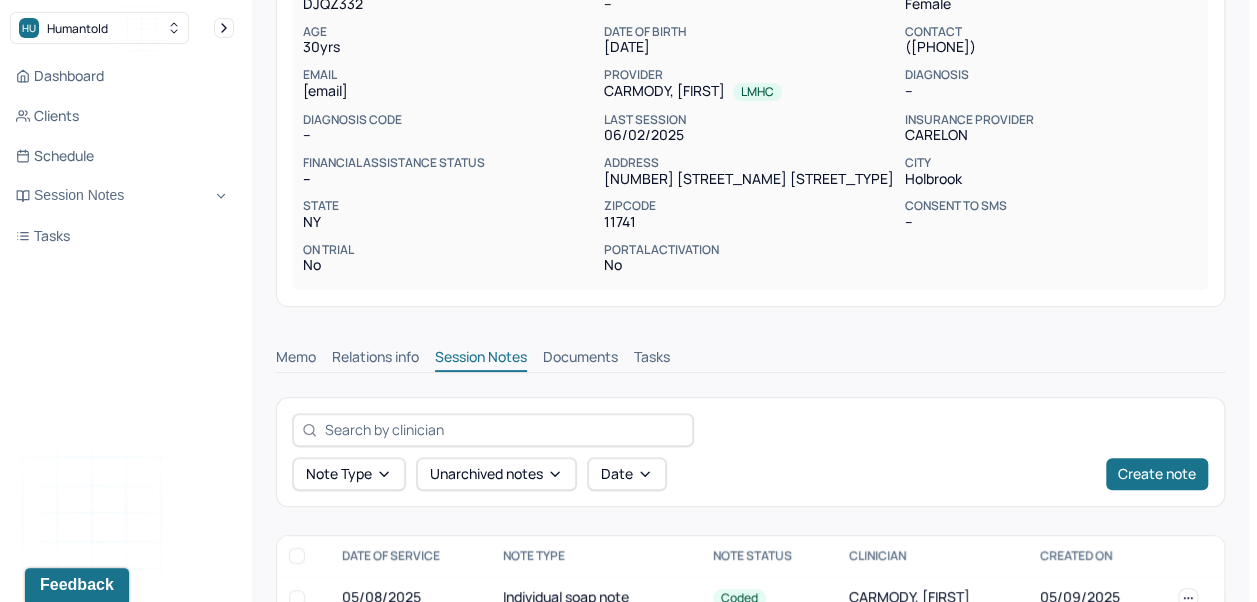 click on "Create note" at bounding box center [1157, 474] 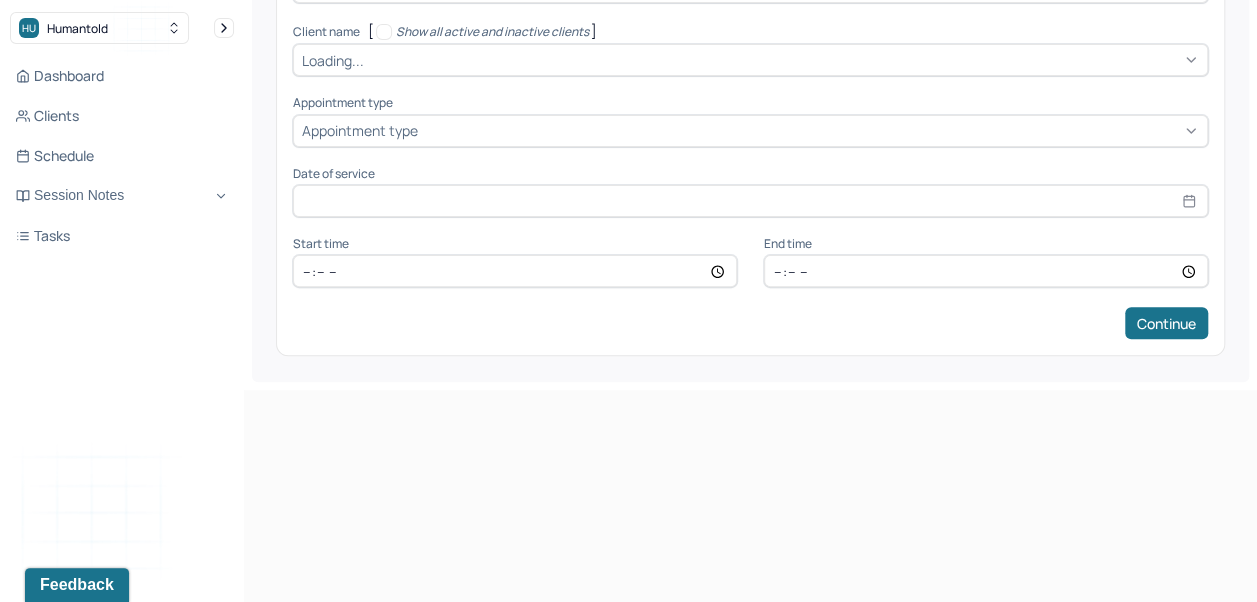 scroll, scrollTop: 0, scrollLeft: 0, axis: both 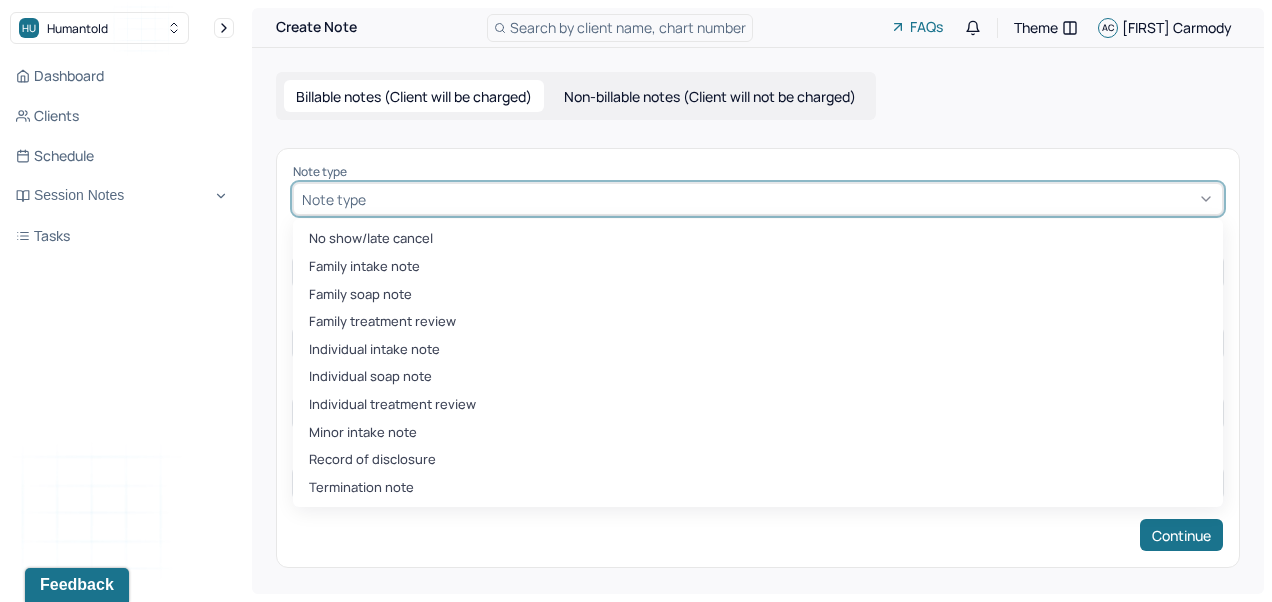 click on "Termination note" at bounding box center [758, 488] 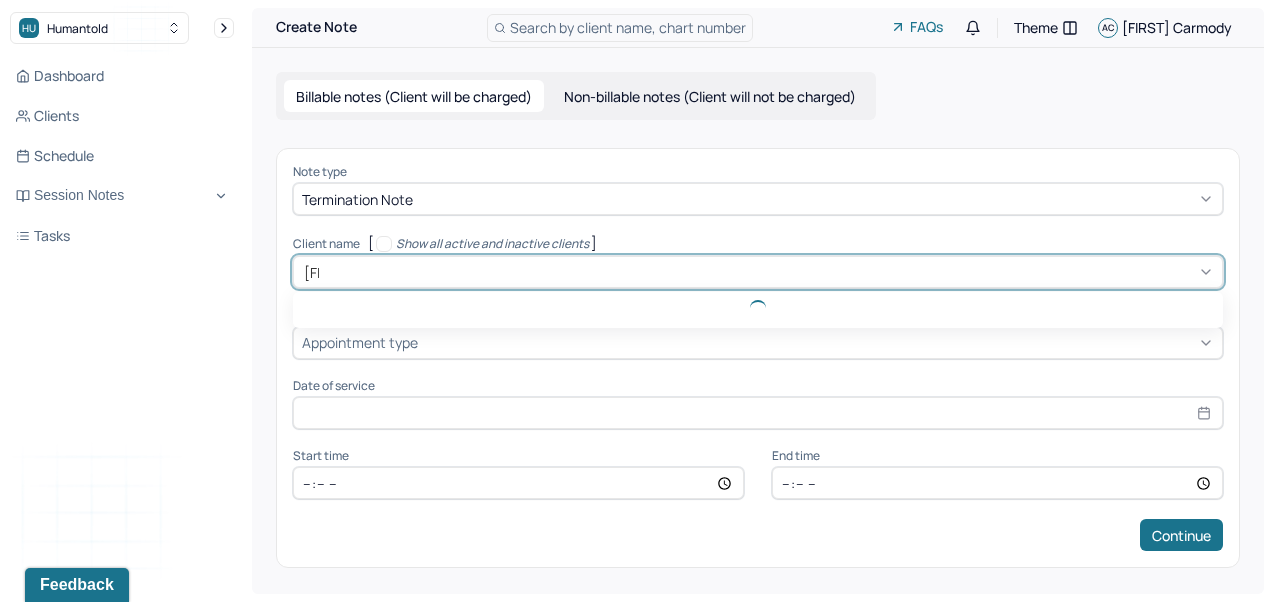 type on "[FIRST]" 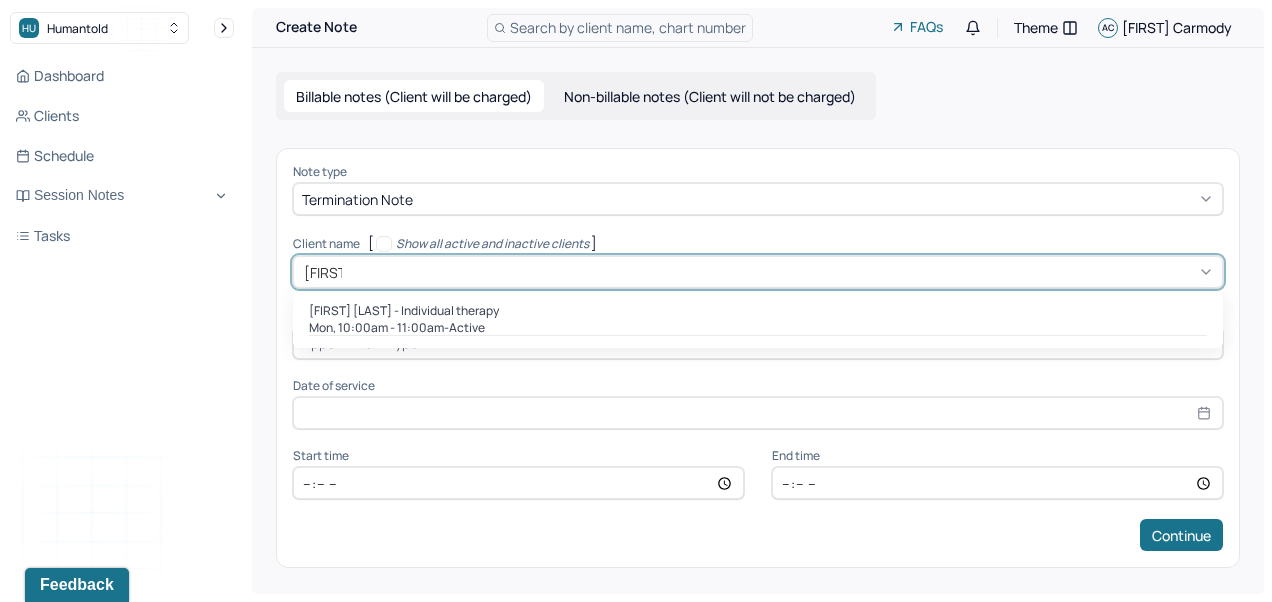 click on "[FIRST] [LAST] - Individual therapy" at bounding box center (404, 311) 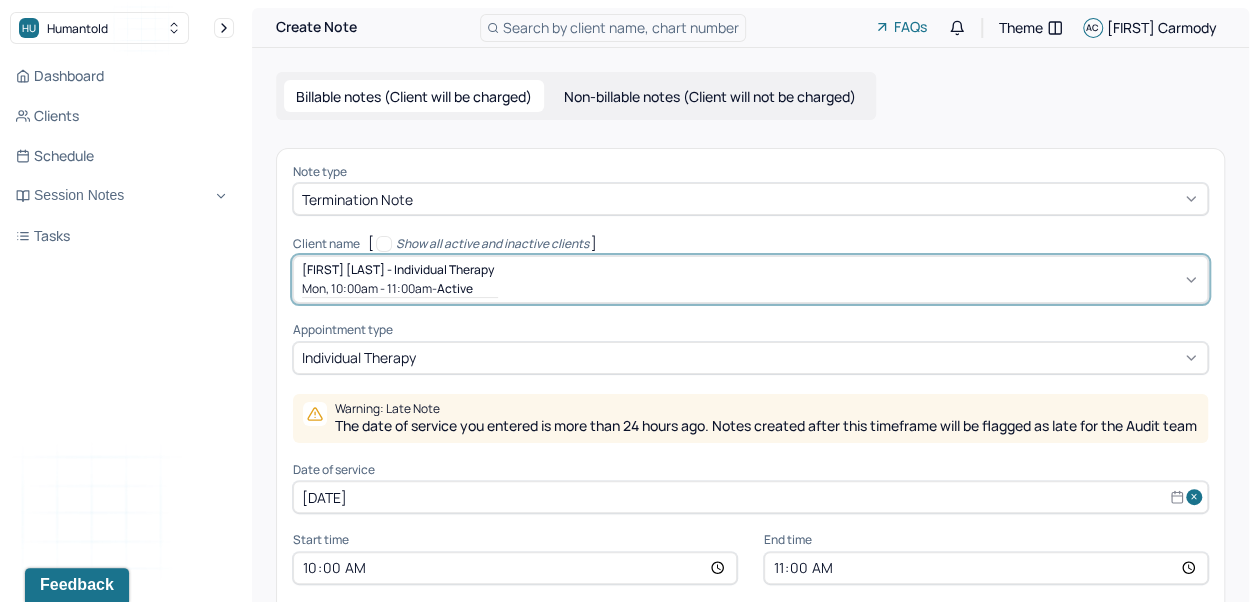 scroll, scrollTop: 96, scrollLeft: 0, axis: vertical 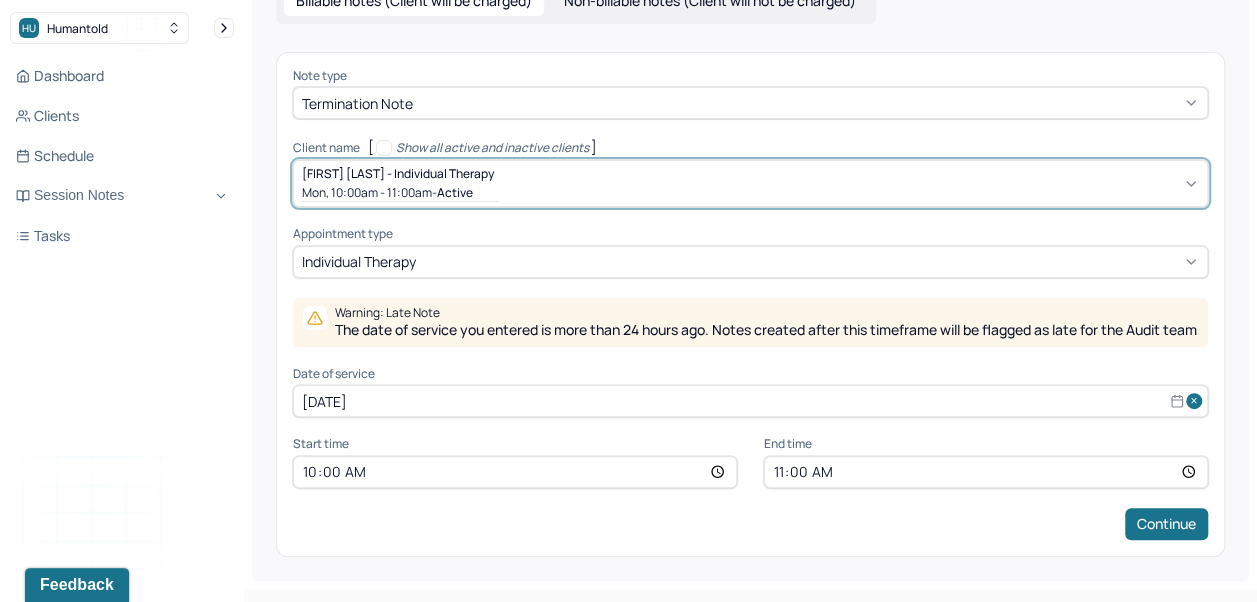 click on "[DATE]" at bounding box center [750, 401] 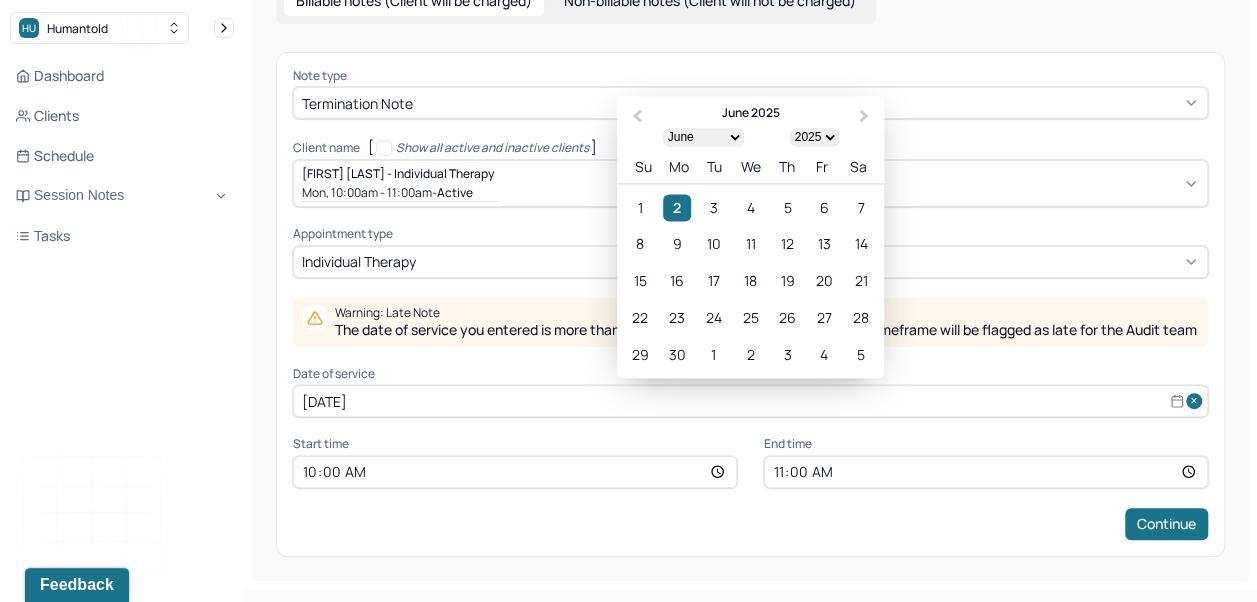 click on "Next Month" at bounding box center [866, 117] 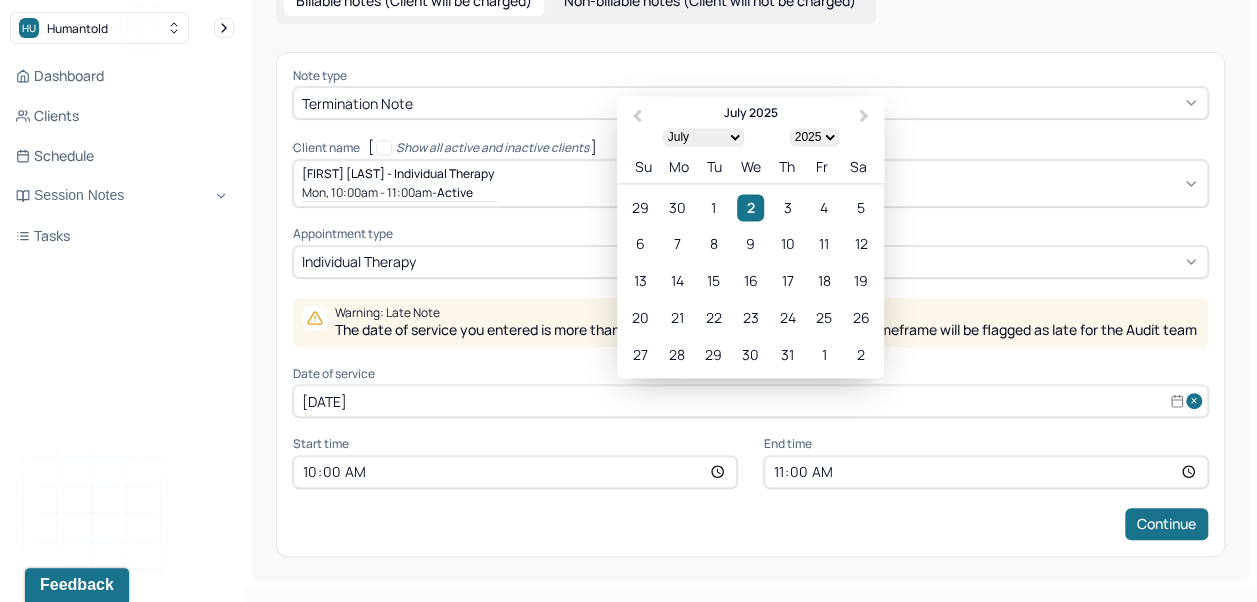 click on "Next Month" at bounding box center [864, 116] 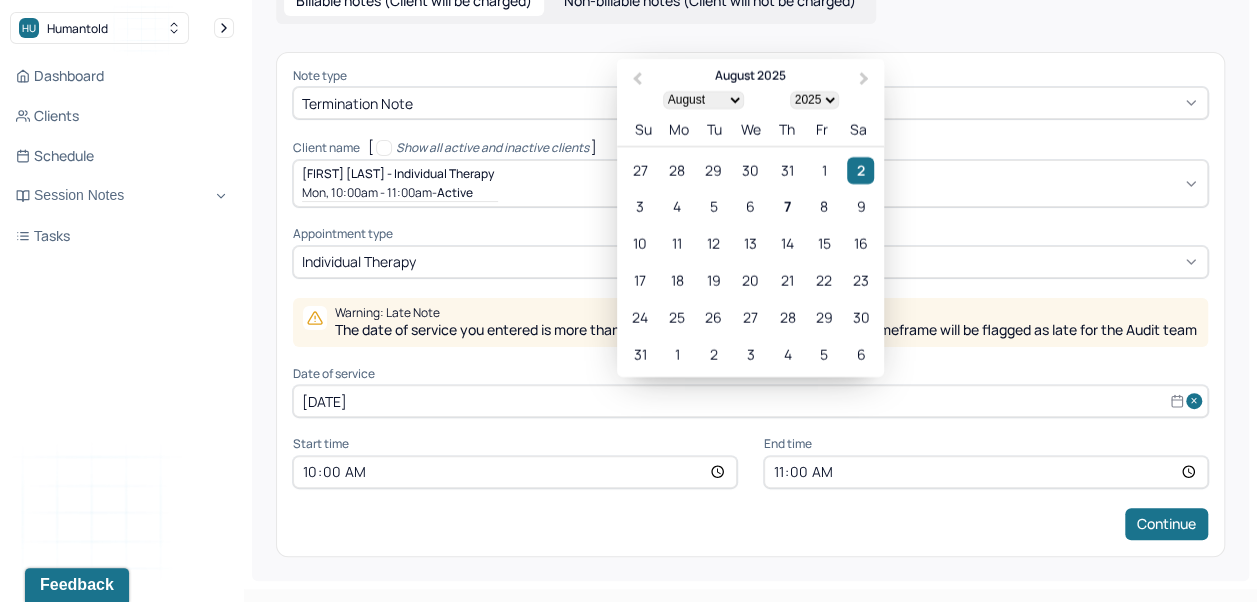 click on "7" at bounding box center [787, 207] 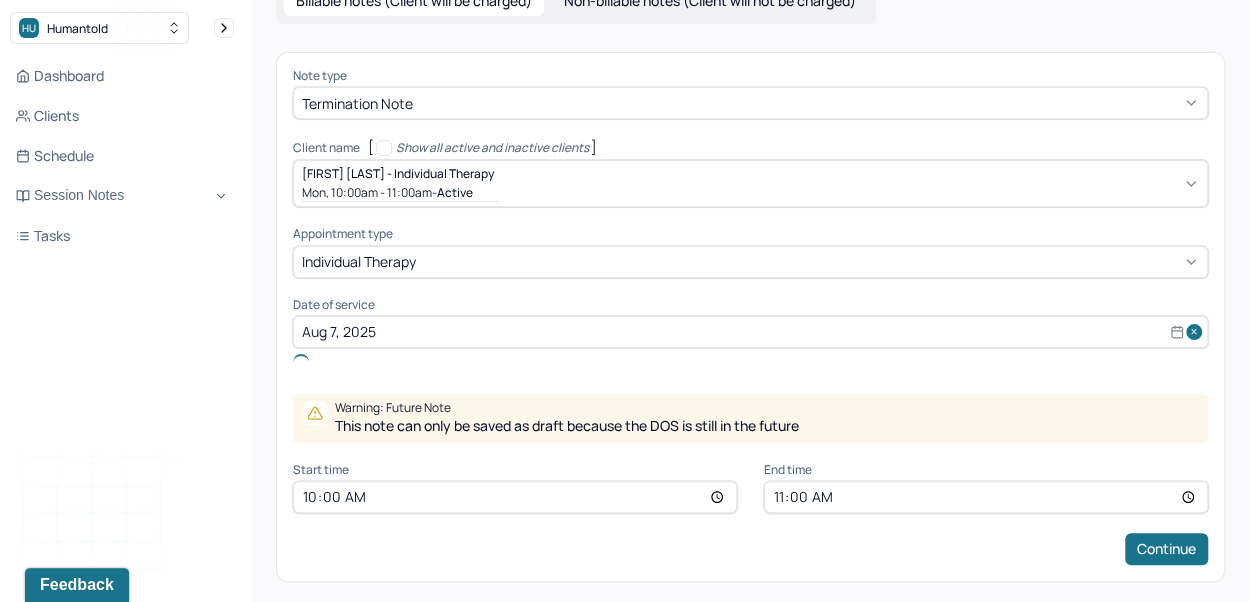 scroll, scrollTop: 78, scrollLeft: 0, axis: vertical 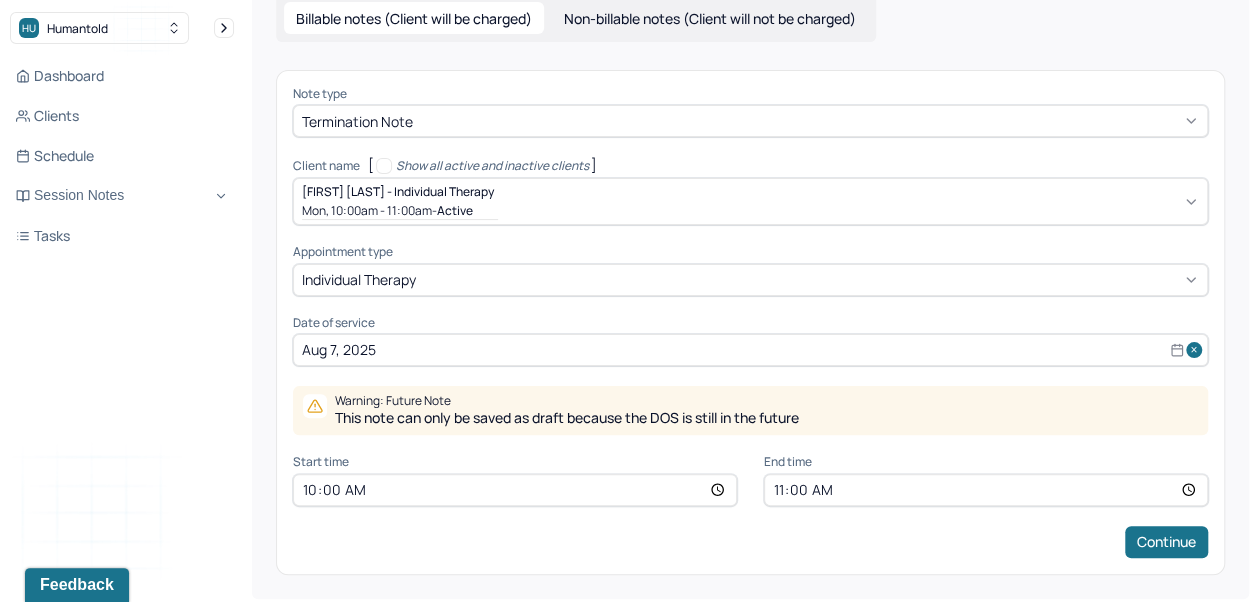click on "10:00" at bounding box center (515, 490) 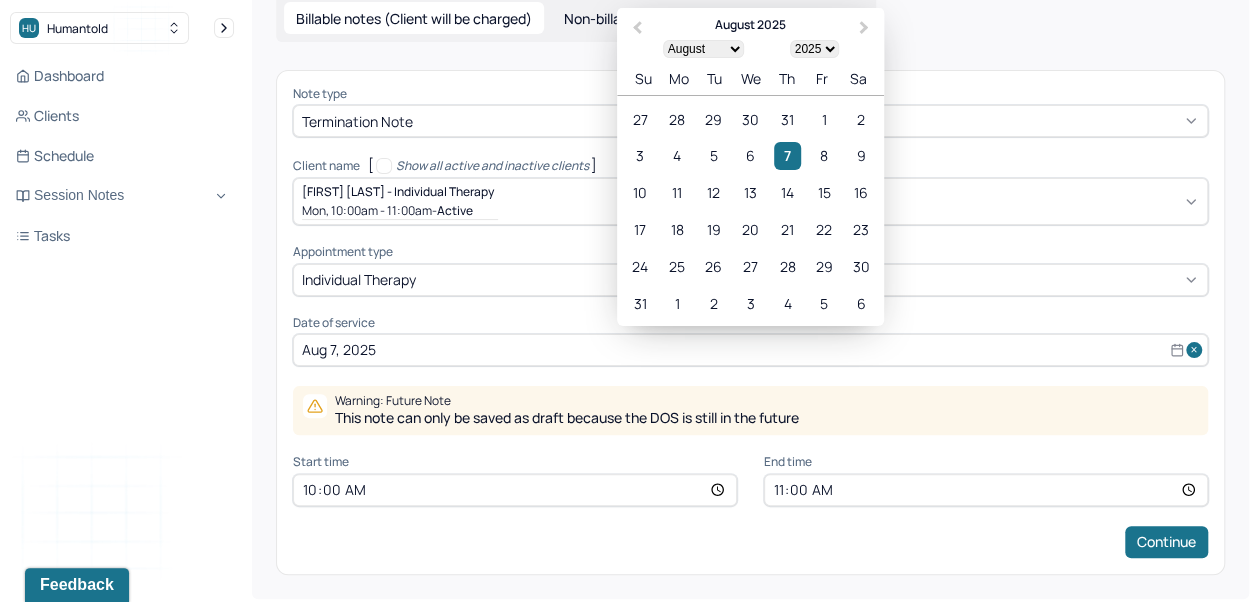 click on "6" at bounding box center [750, 155] 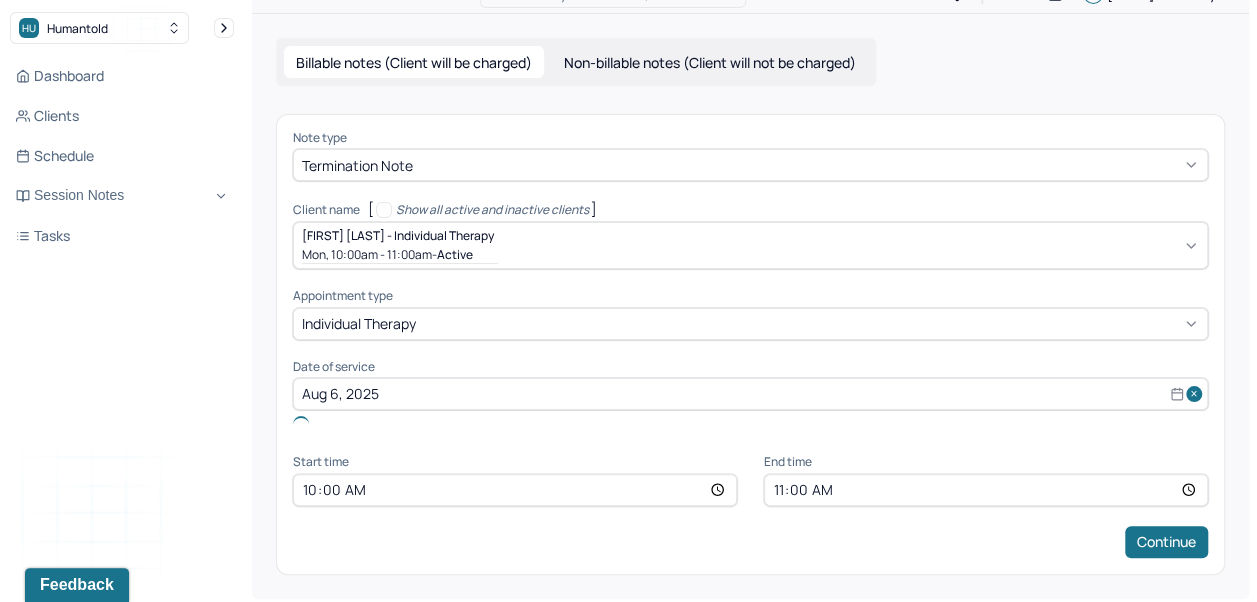 scroll, scrollTop: 10, scrollLeft: 0, axis: vertical 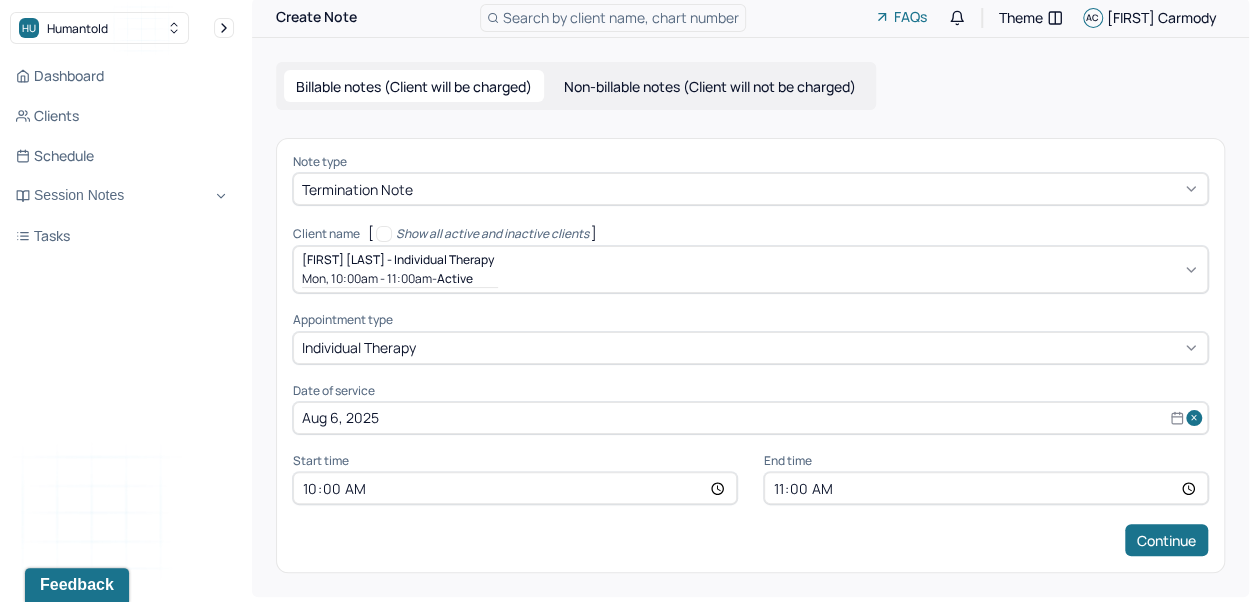 click on "Aug 6, 2025" at bounding box center (750, 418) 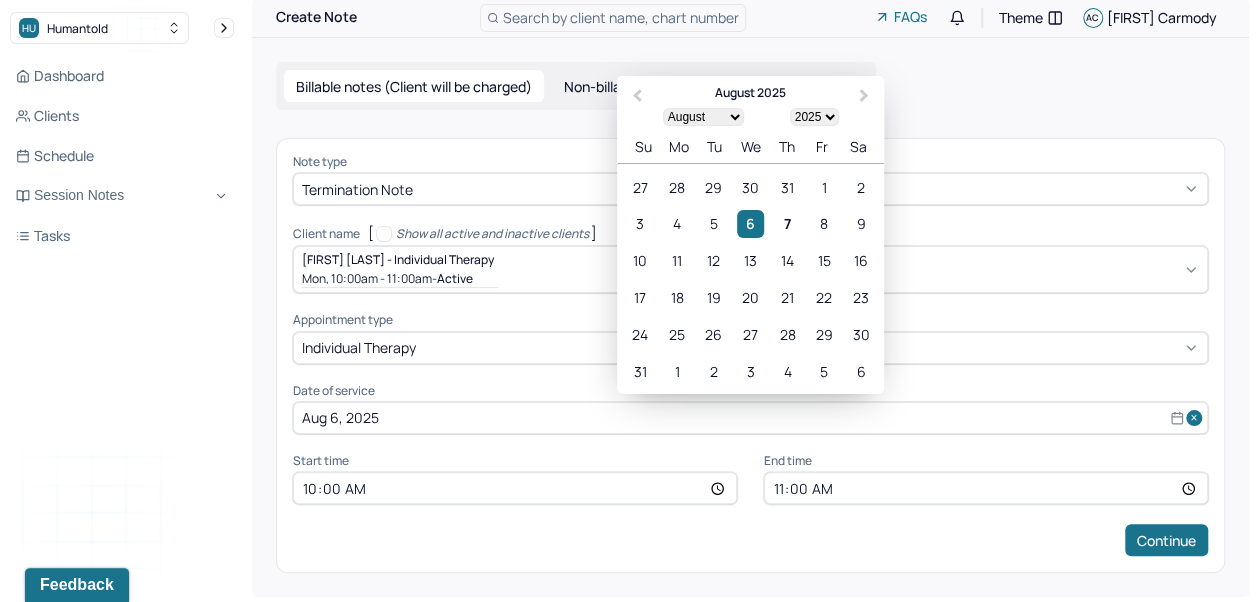 click on "7" at bounding box center [787, 223] 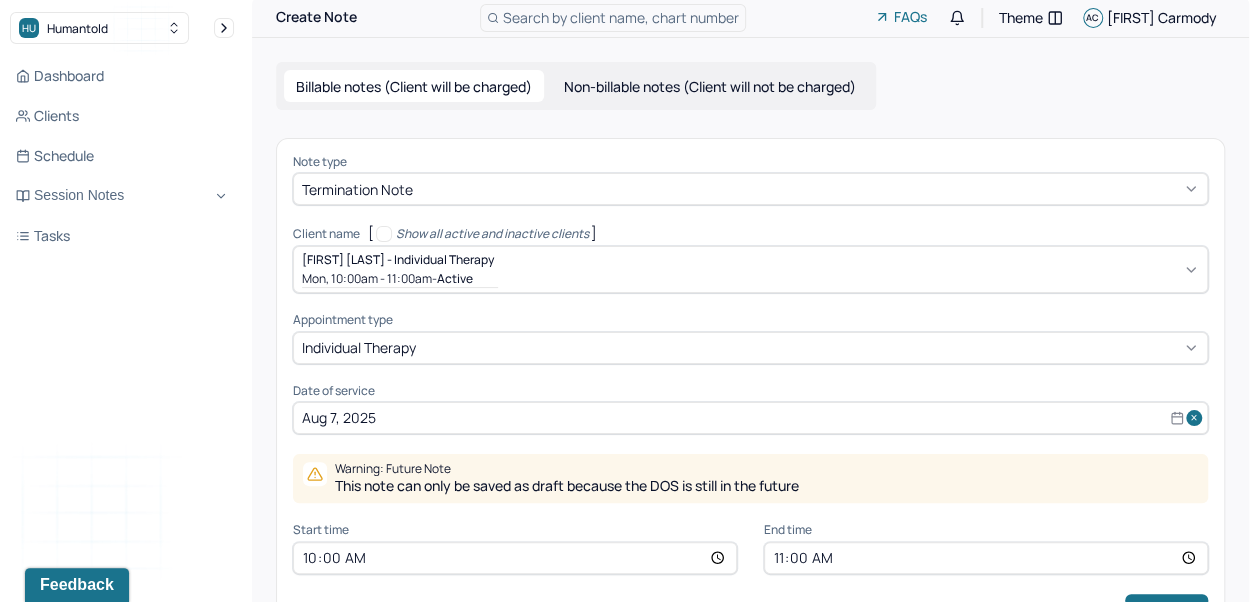 click on "10:00" at bounding box center [515, 558] 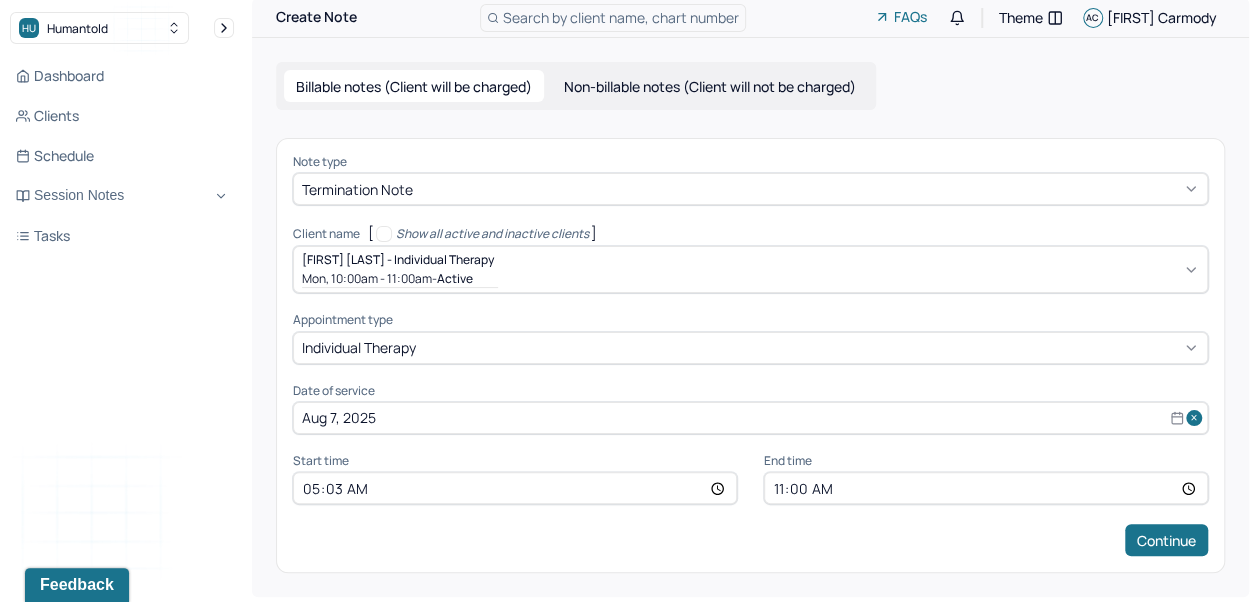 type on "05:30" 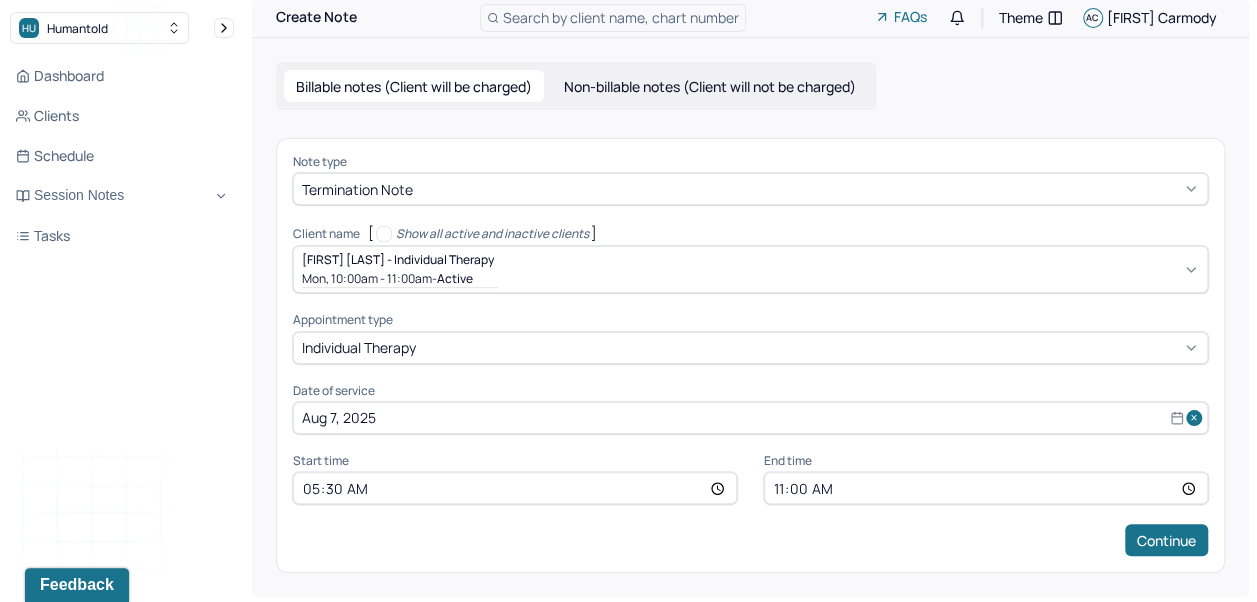 click on "11:00" at bounding box center [986, 488] 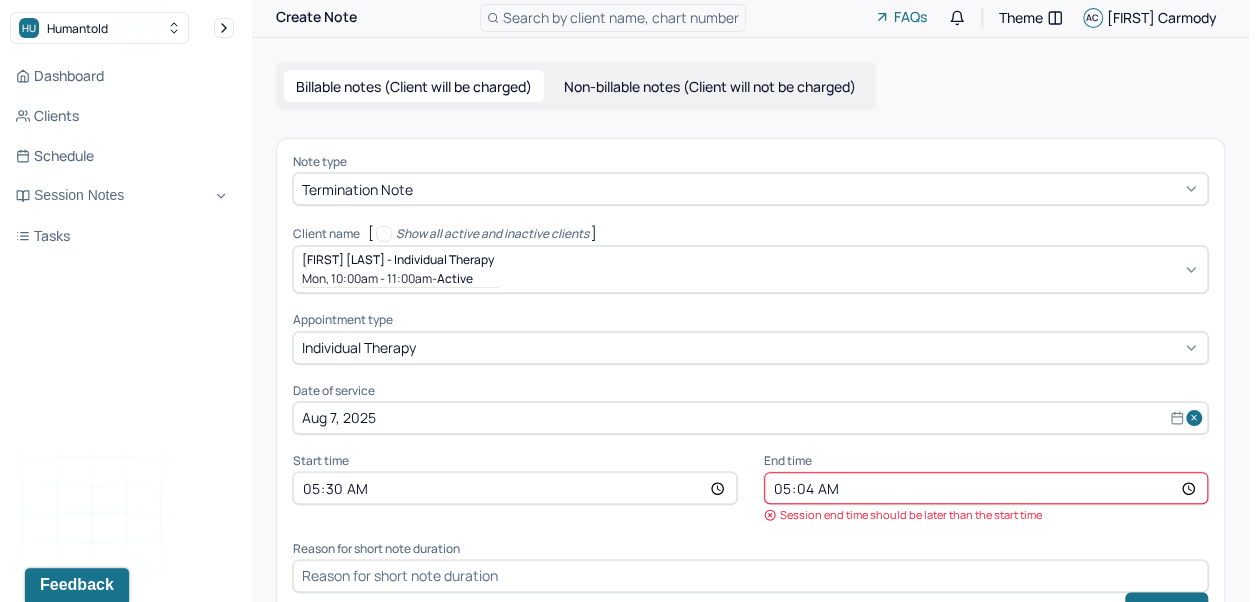 type on "05:40" 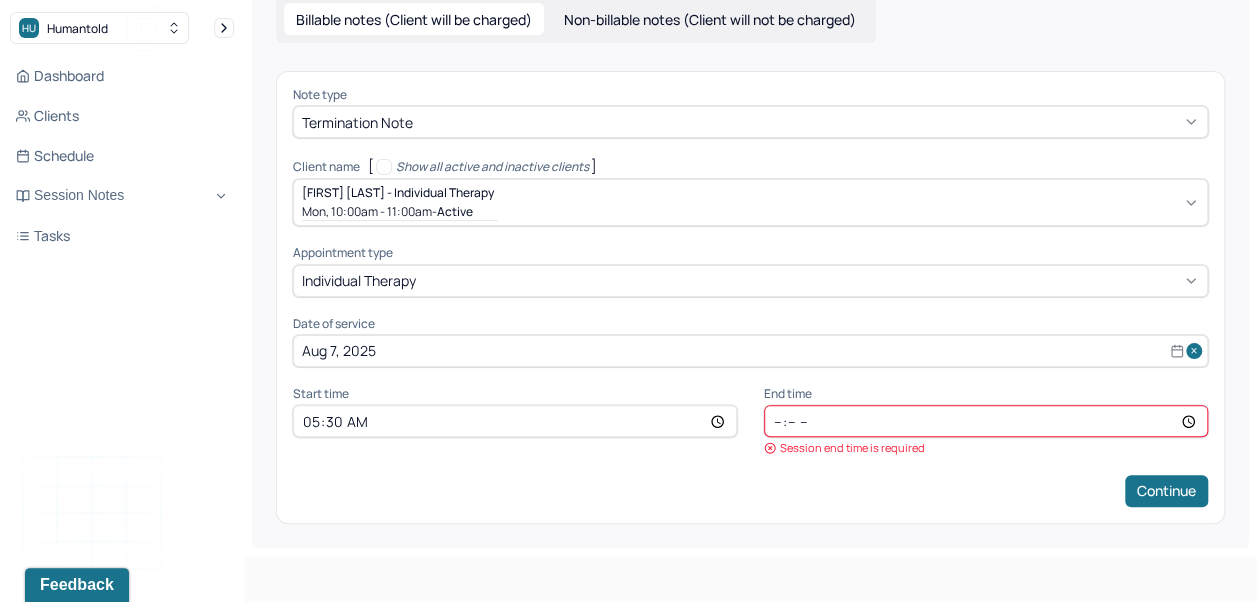 scroll, scrollTop: 26, scrollLeft: 0, axis: vertical 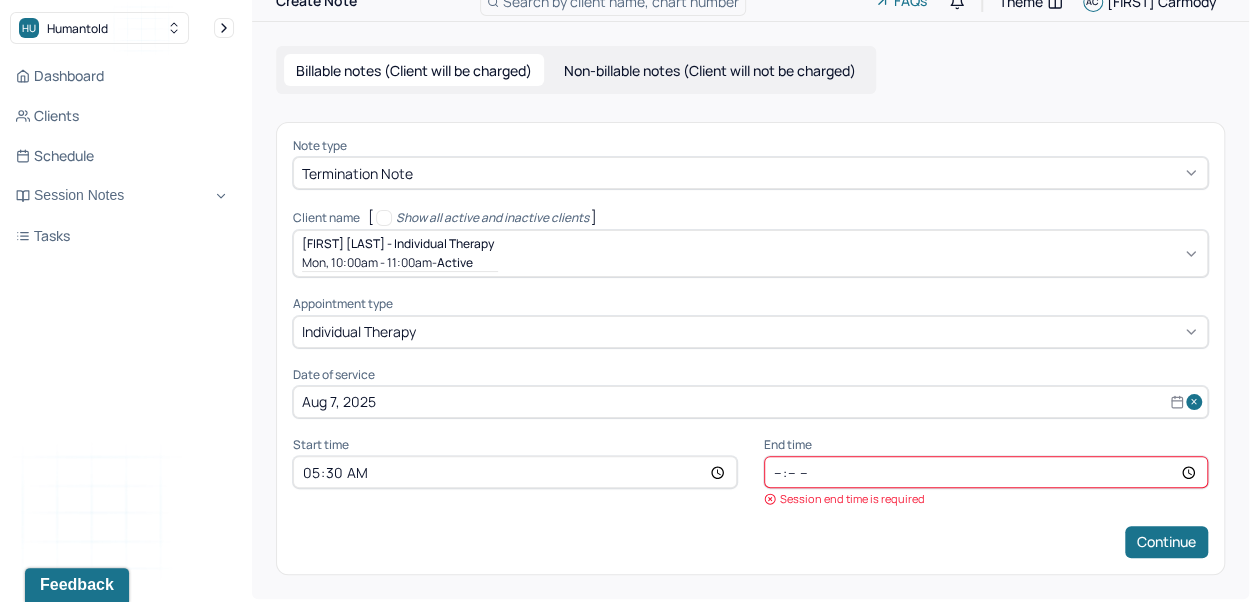 click at bounding box center [986, 472] 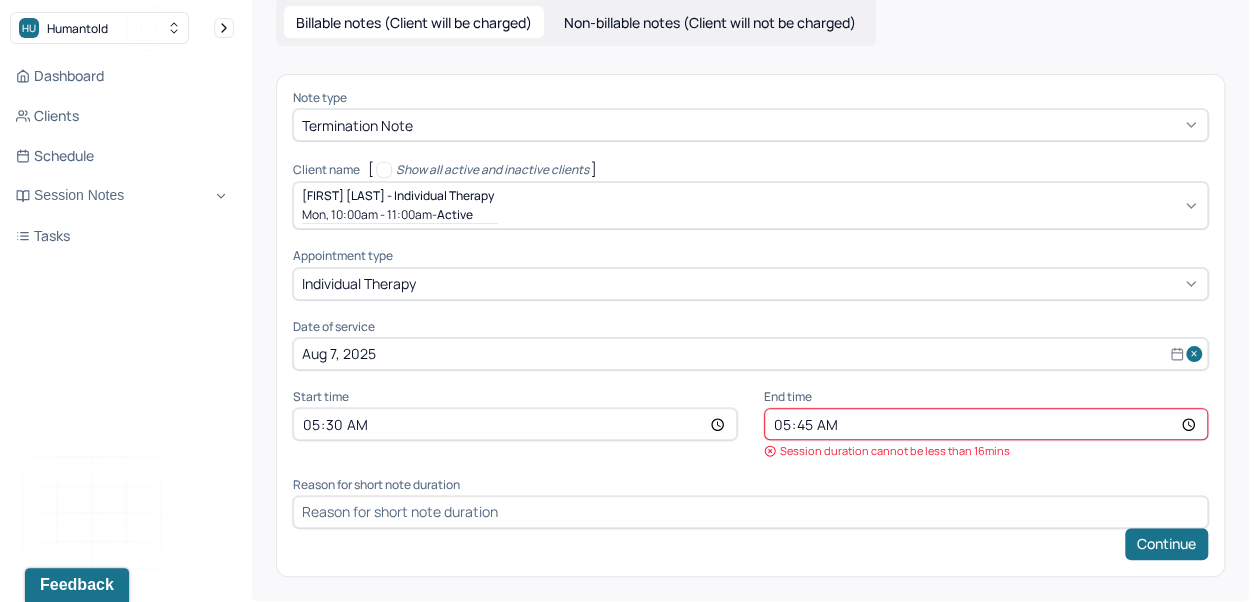 scroll, scrollTop: 77, scrollLeft: 0, axis: vertical 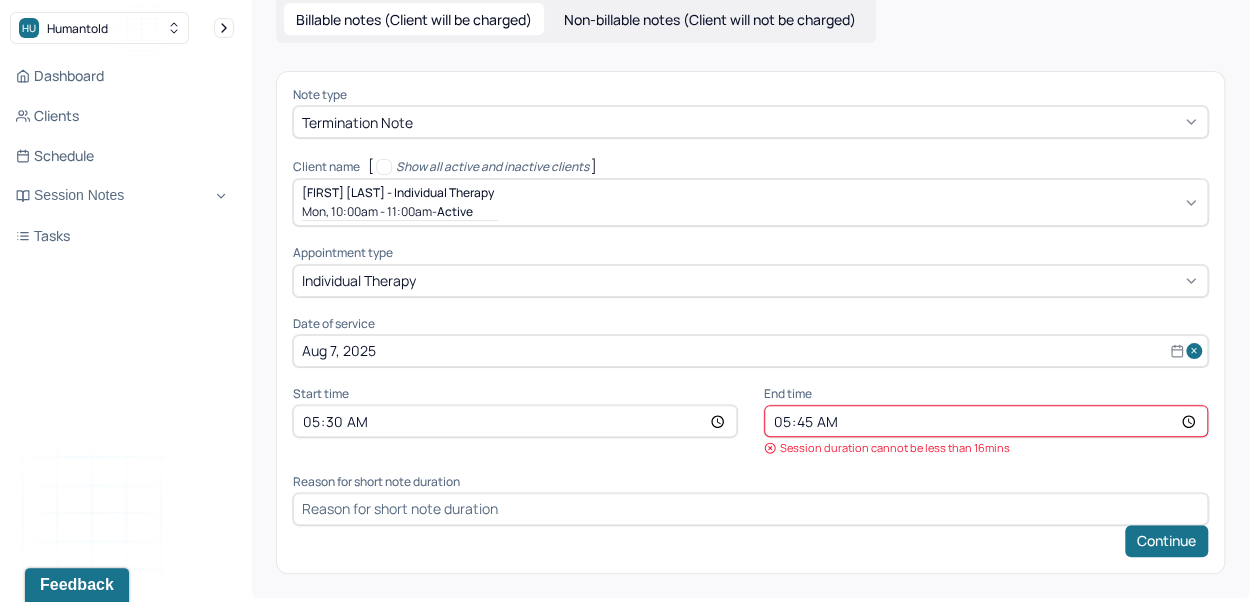 click on "05:45" at bounding box center (986, 421) 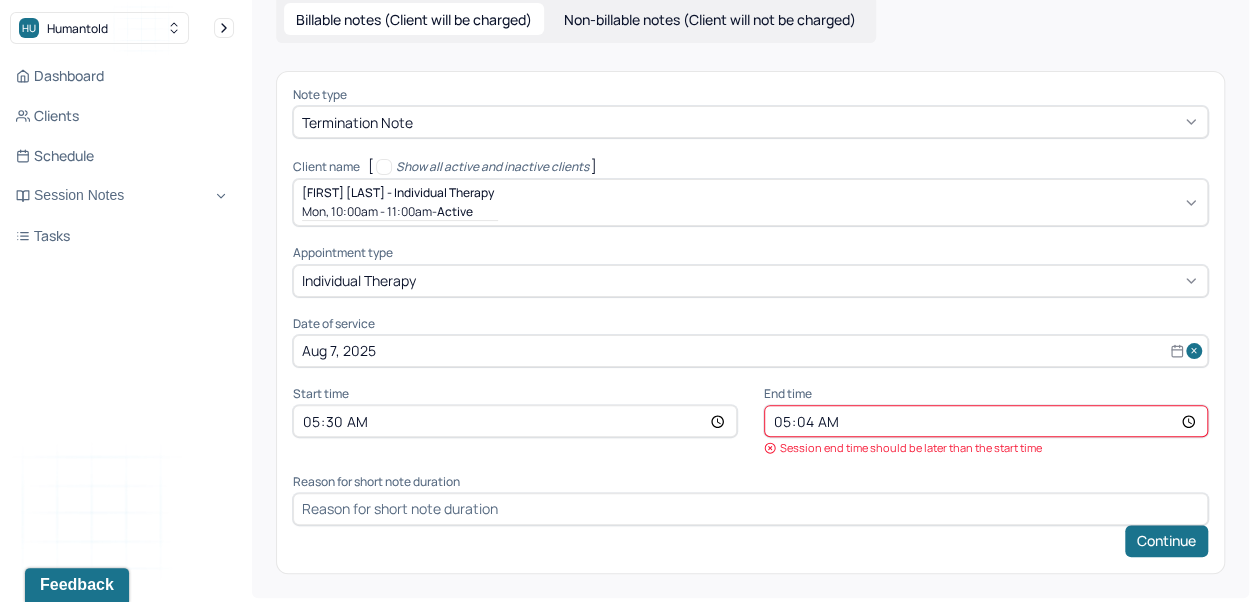 type on "05:46" 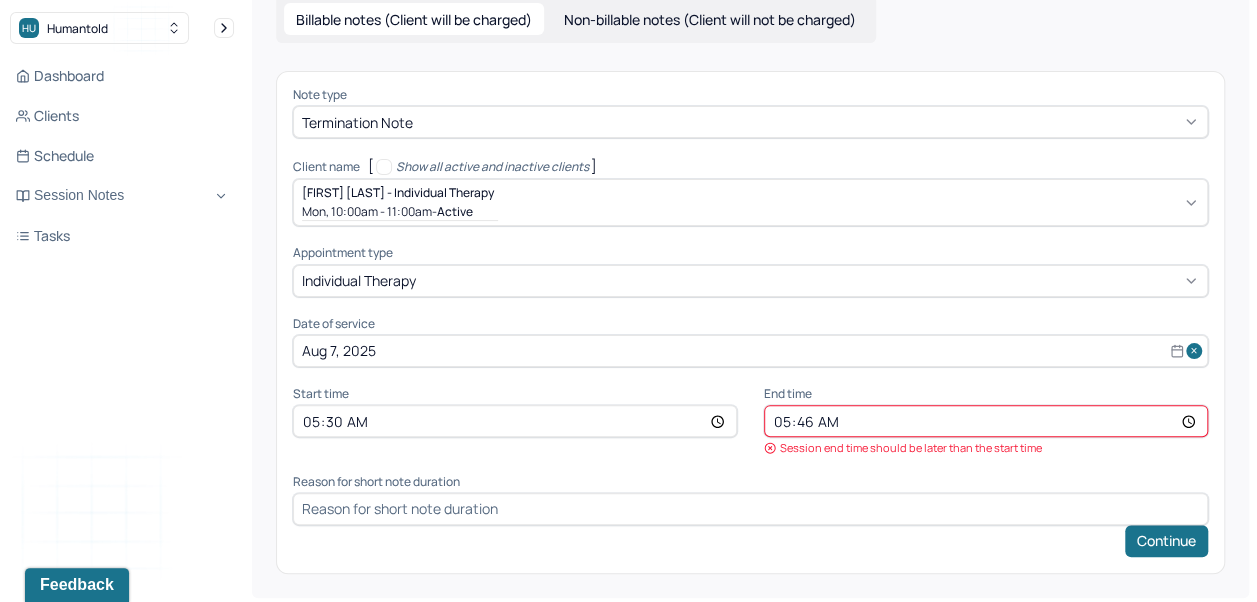 scroll, scrollTop: 60, scrollLeft: 0, axis: vertical 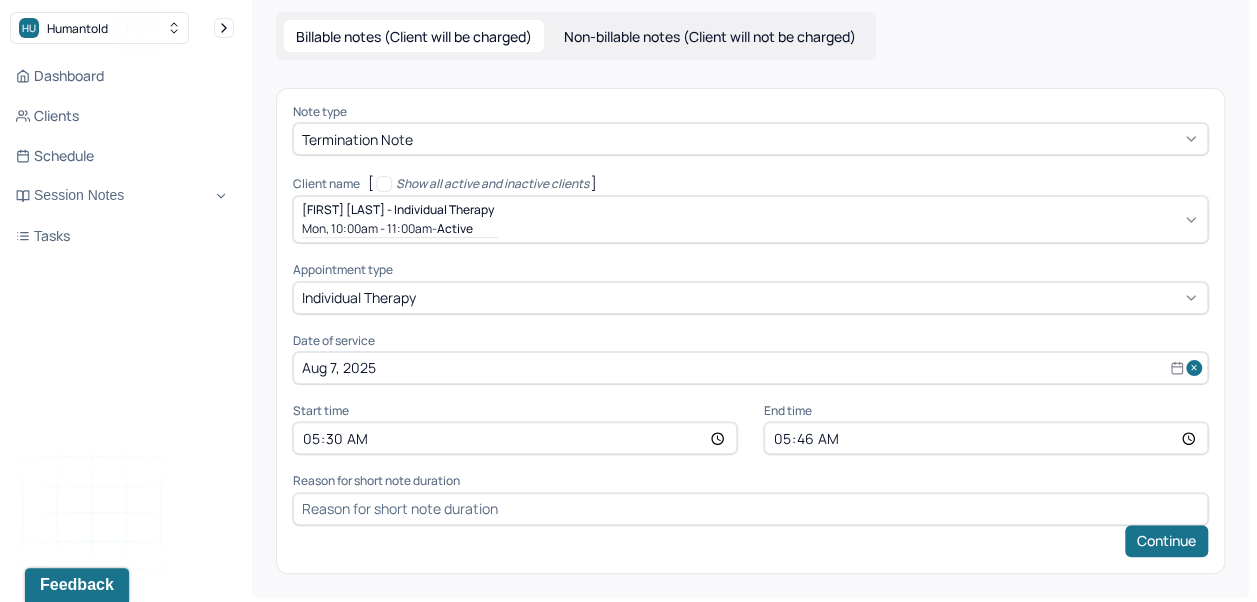 click at bounding box center (750, 509) 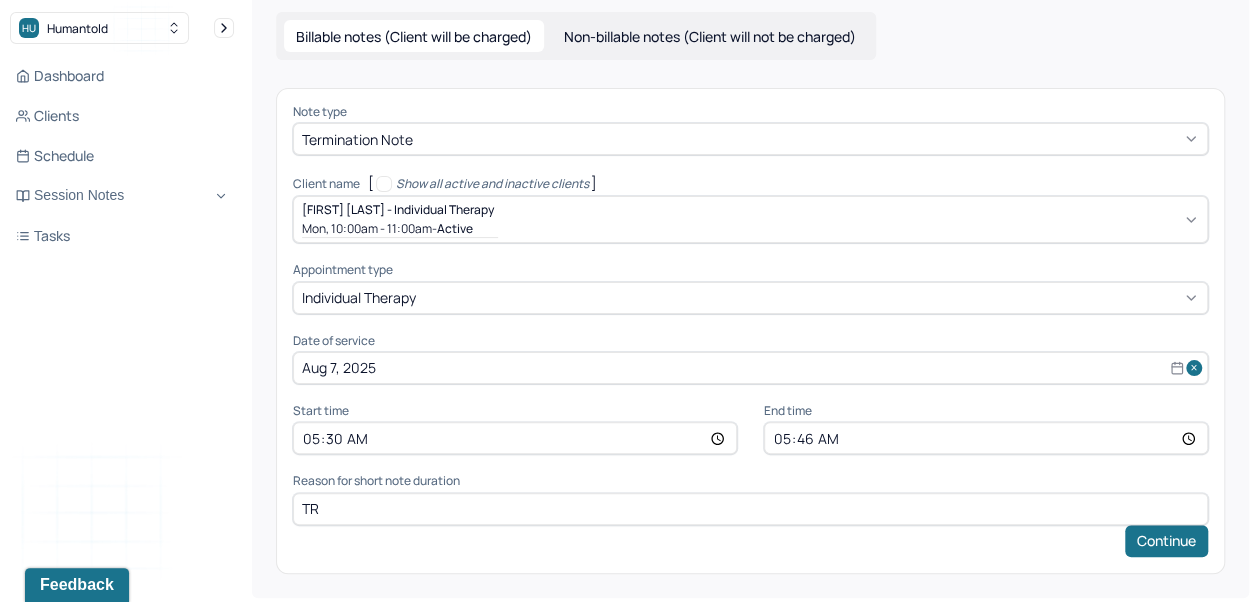 type on "T" 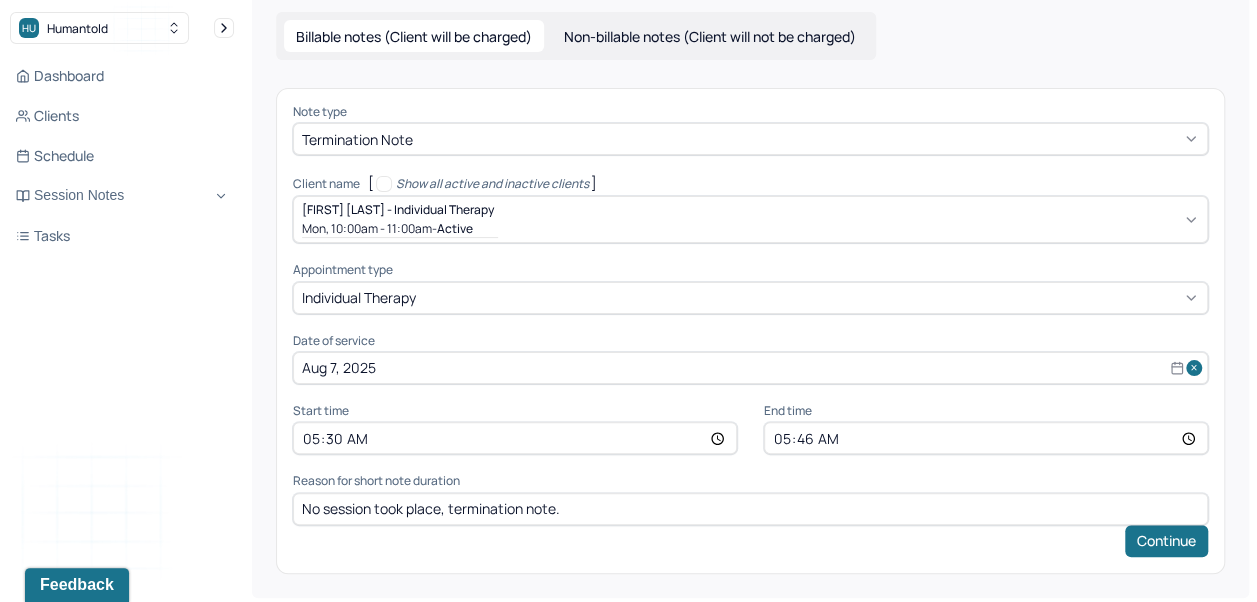 type on "No session took place, termination note." 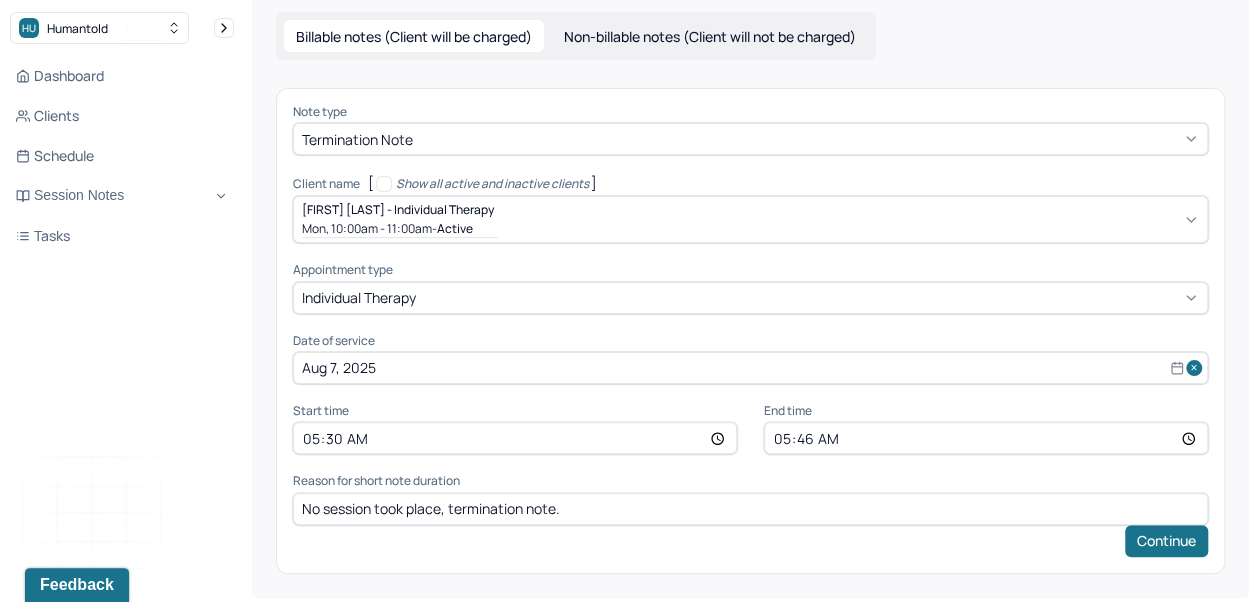 click on "Continue" at bounding box center (1166, 541) 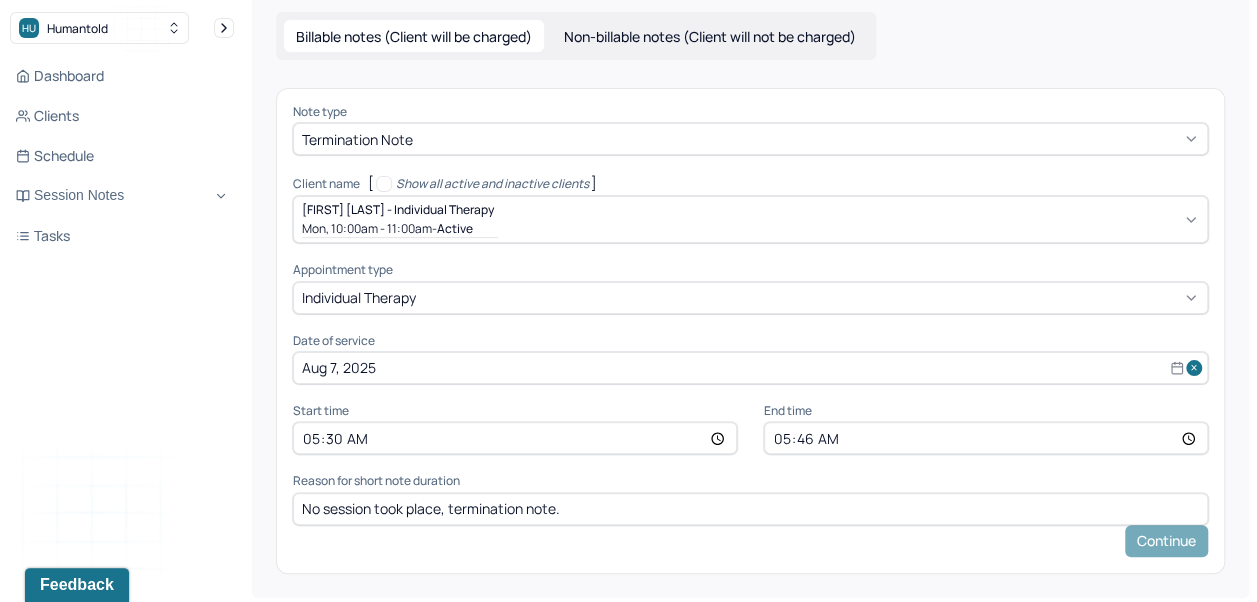 scroll, scrollTop: 0, scrollLeft: 0, axis: both 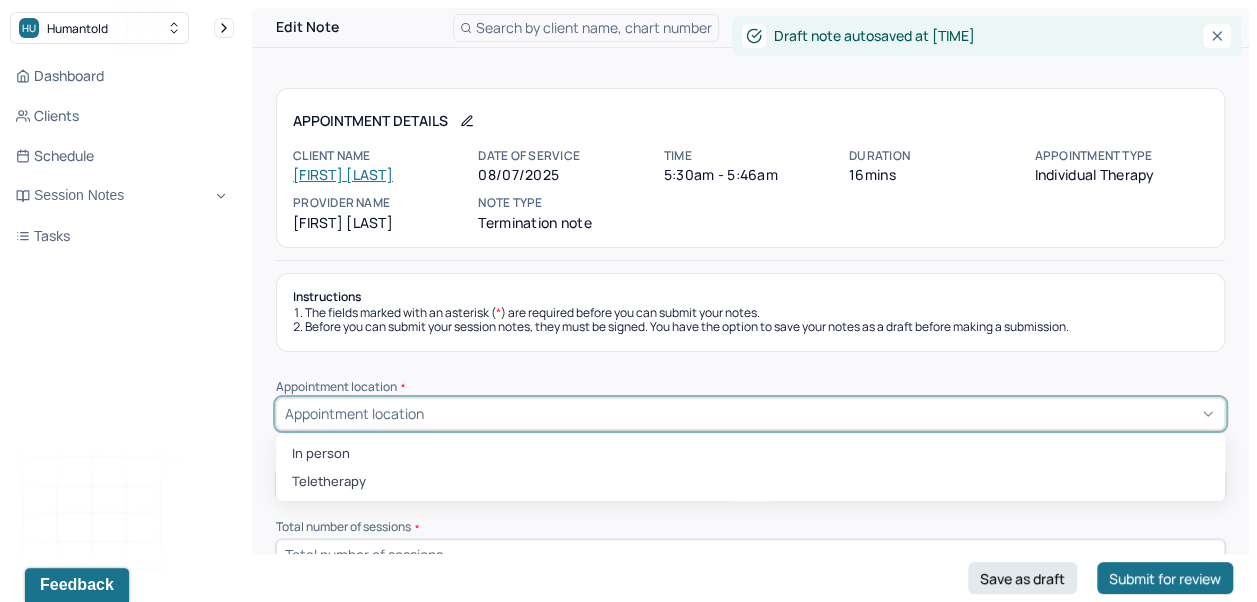 click on "Teletherapy" at bounding box center [750, 482] 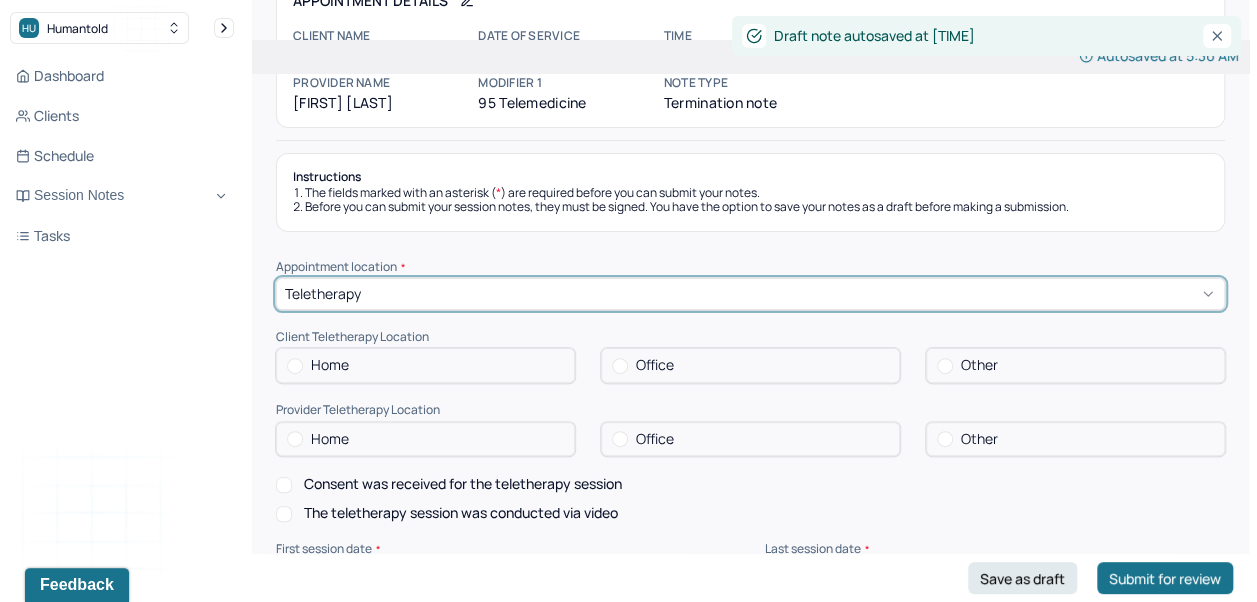 scroll, scrollTop: 268, scrollLeft: 0, axis: vertical 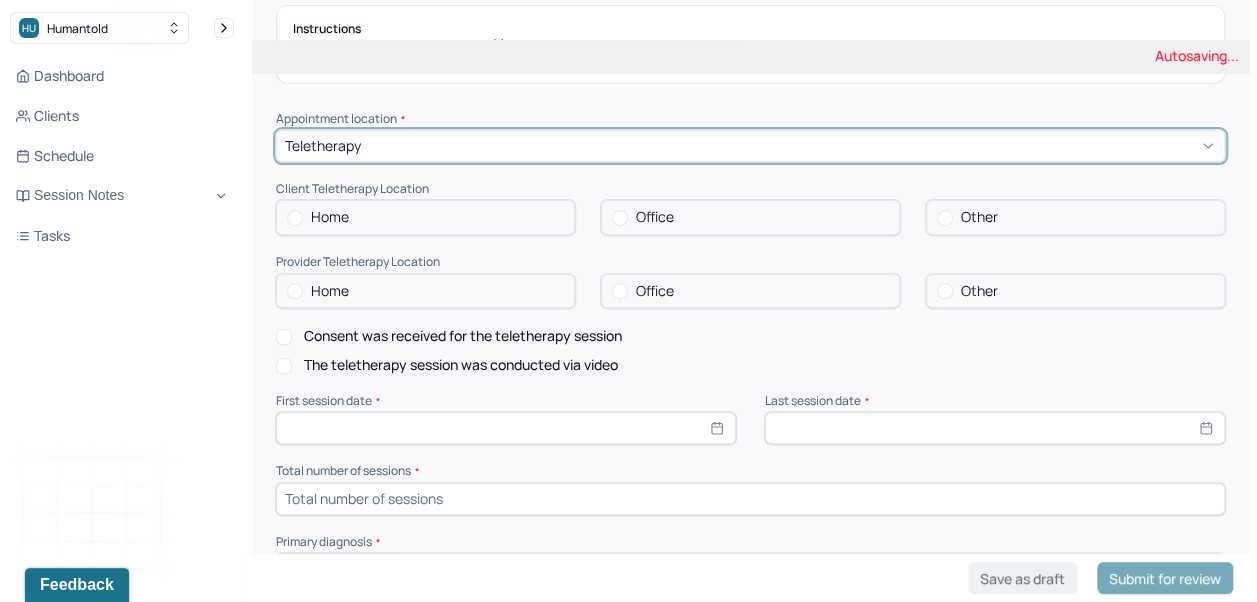 click on "Home" at bounding box center (425, 217) 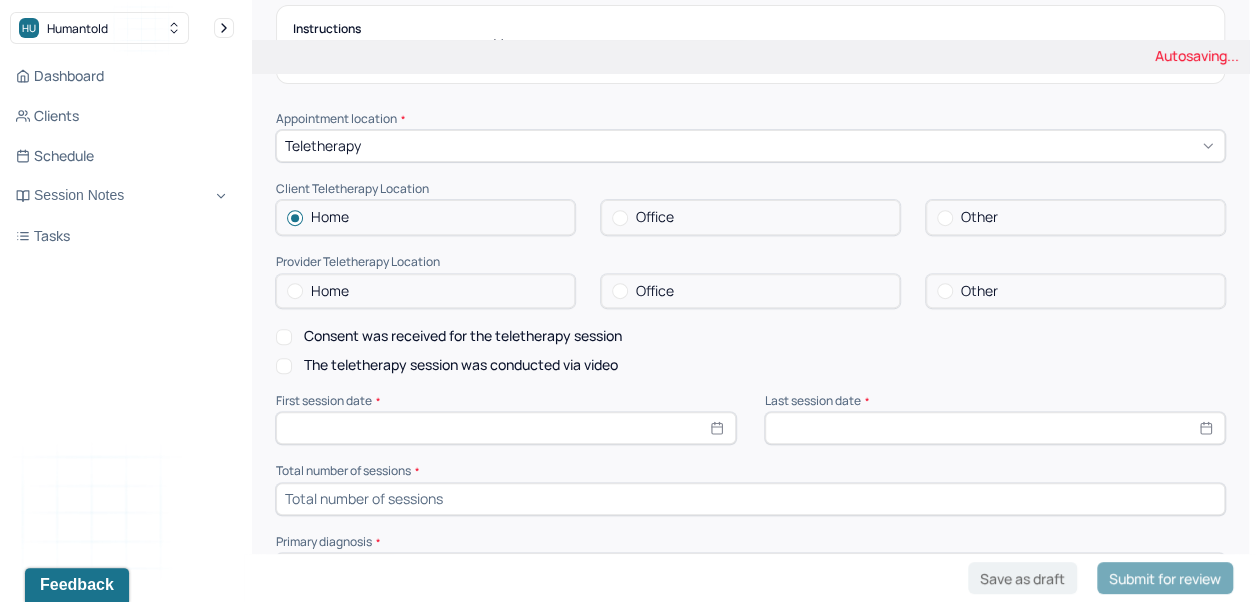 click on "Home" at bounding box center [425, 291] 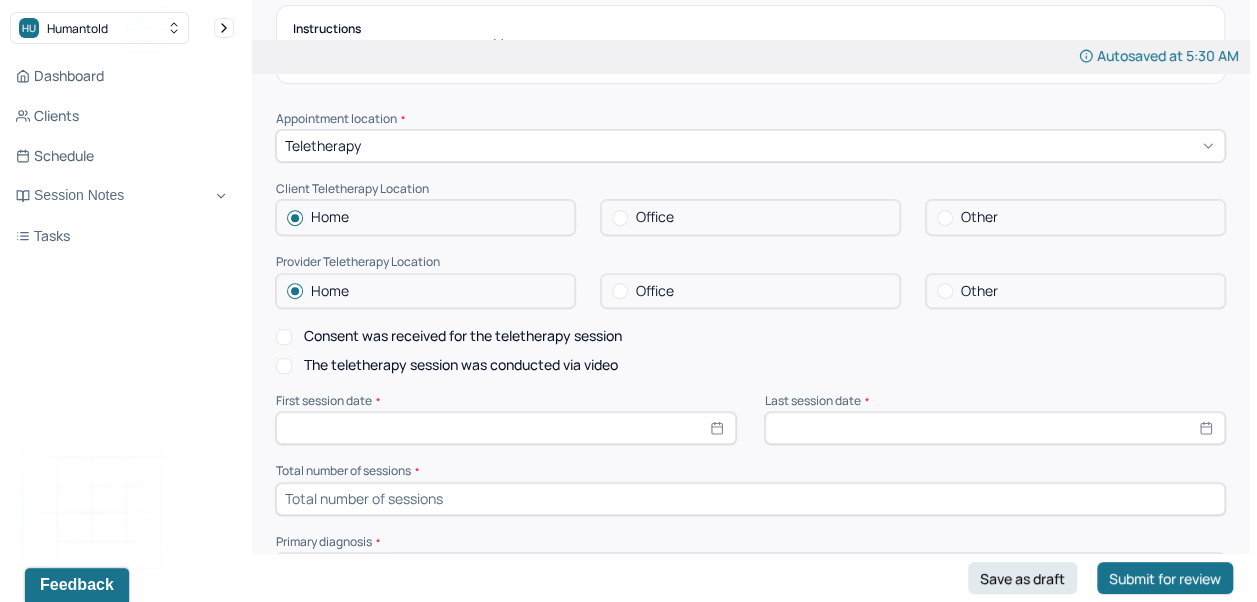 click on "Consent was received for the teletherapy session" at bounding box center [463, 336] 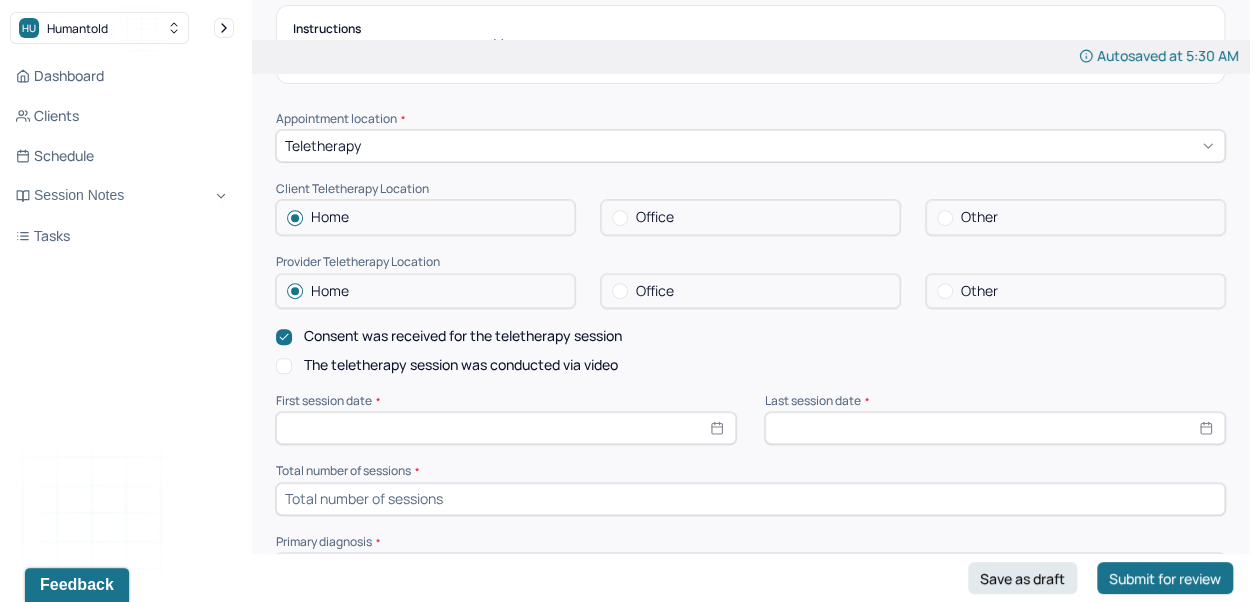 click on "The teletherapy session was conducted via video" at bounding box center (461, 365) 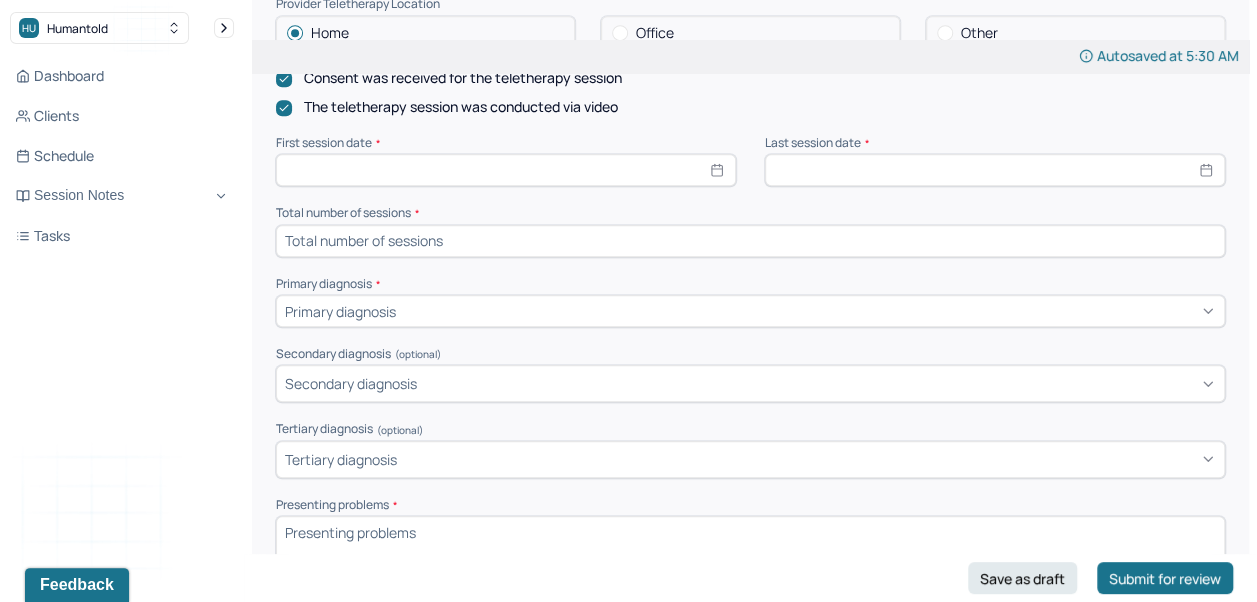 scroll, scrollTop: 525, scrollLeft: 0, axis: vertical 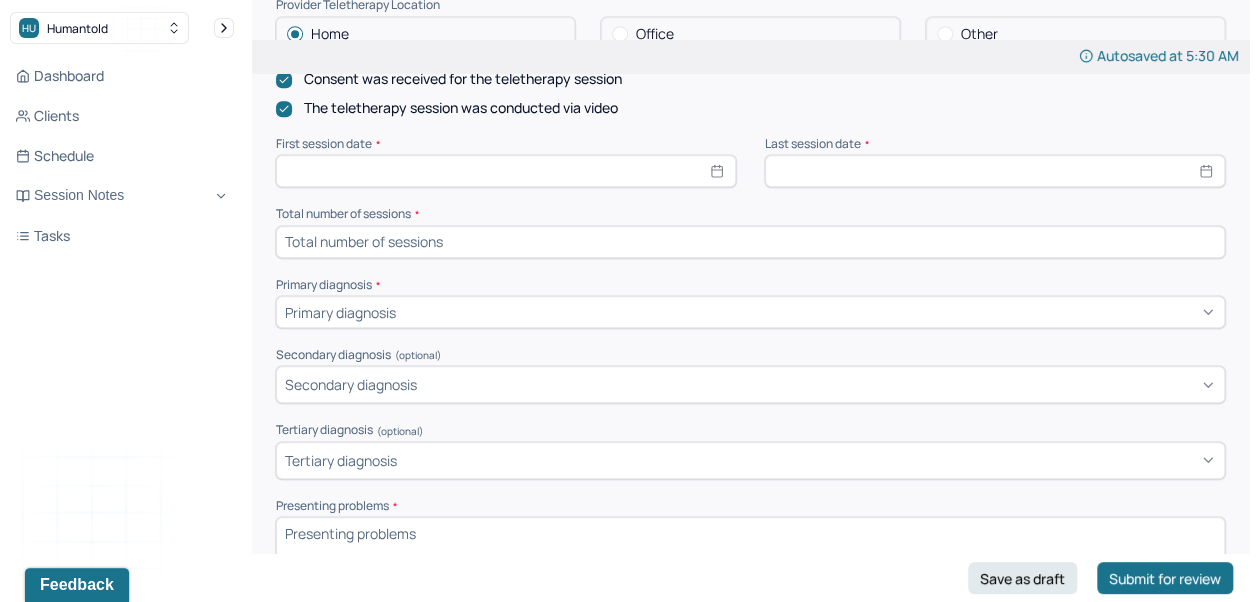click at bounding box center [506, 171] 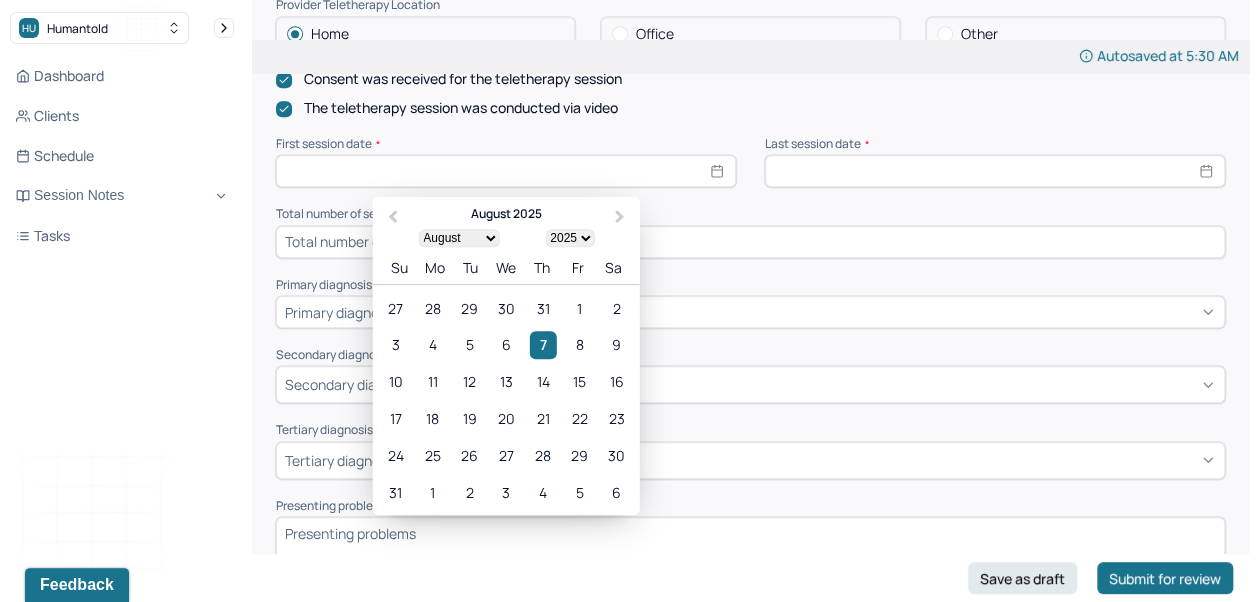 click on "The teletherapy session was conducted via video" at bounding box center (750, 108) 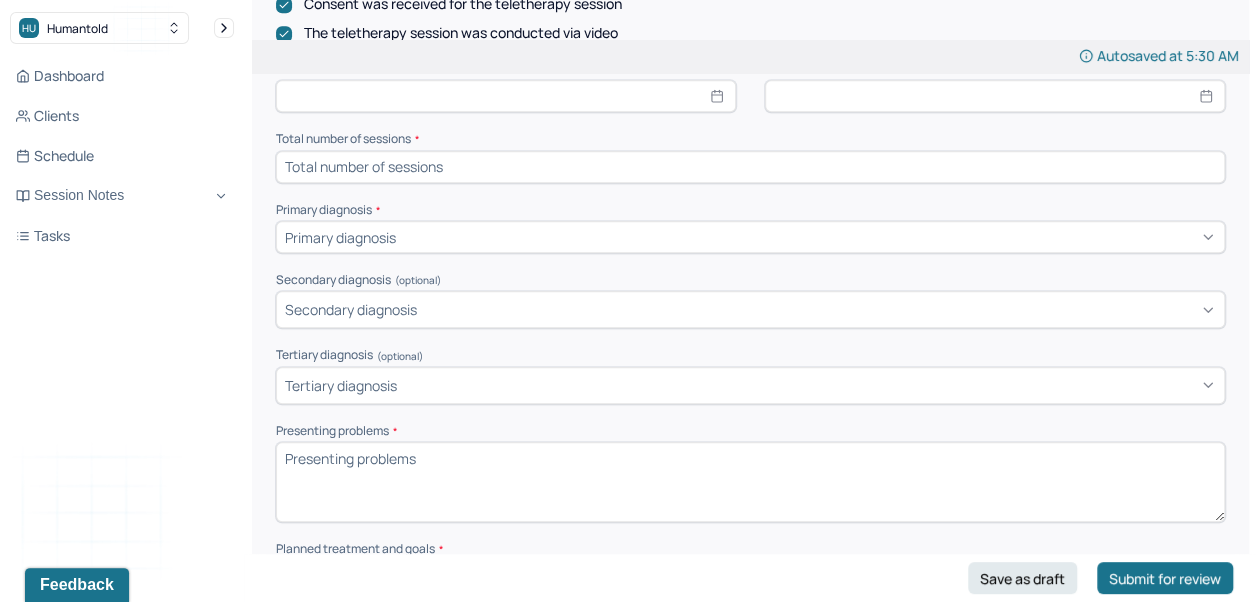 scroll, scrollTop: 717, scrollLeft: 0, axis: vertical 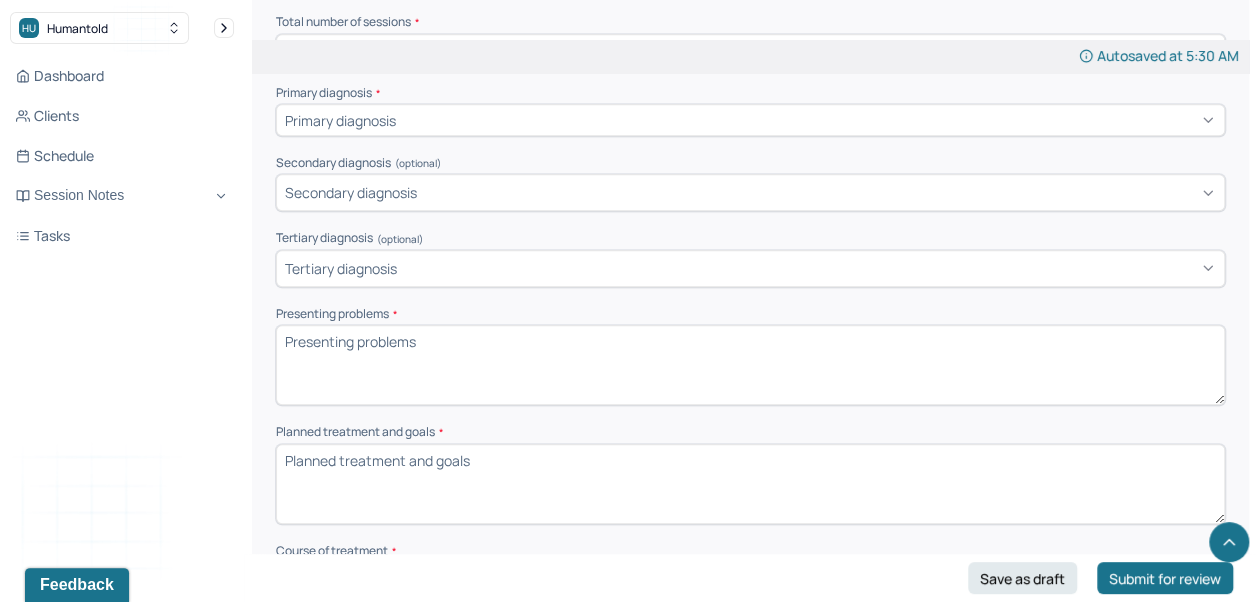 click on "Presenting problems *" at bounding box center (750, 365) 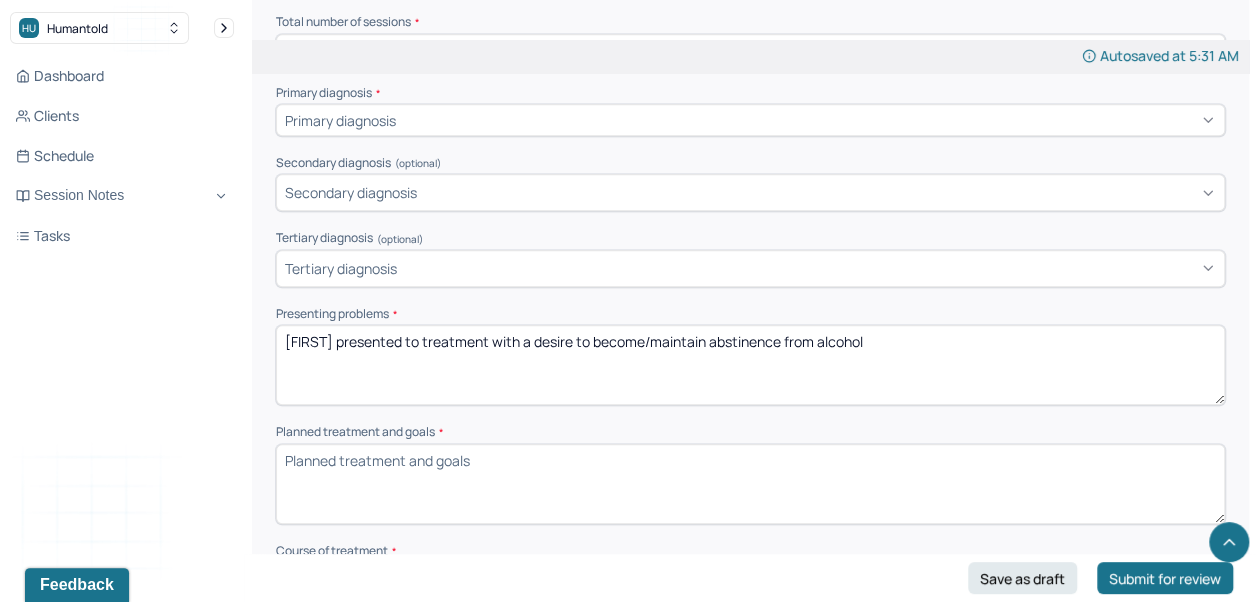 click on "[FIRST] presented to treatment with a desire to become/maintain abstinence from alcohol" at bounding box center (750, 365) 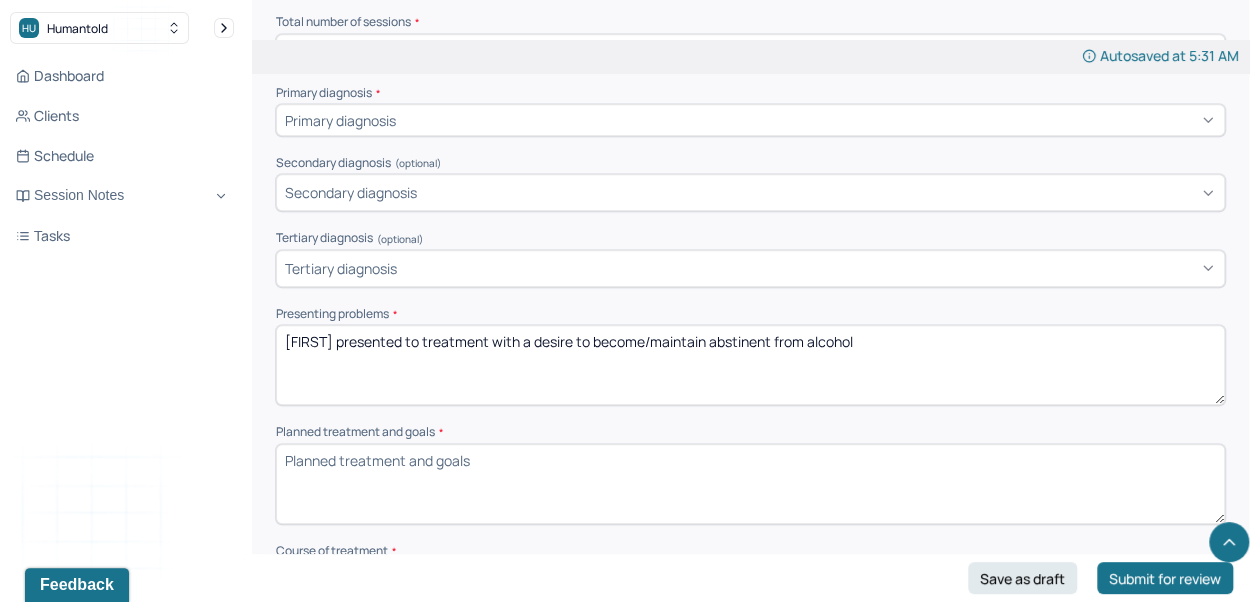 click on "[FIRST] presented to treatment with a desire to become/maintain abstinence from alcohol" at bounding box center (750, 365) 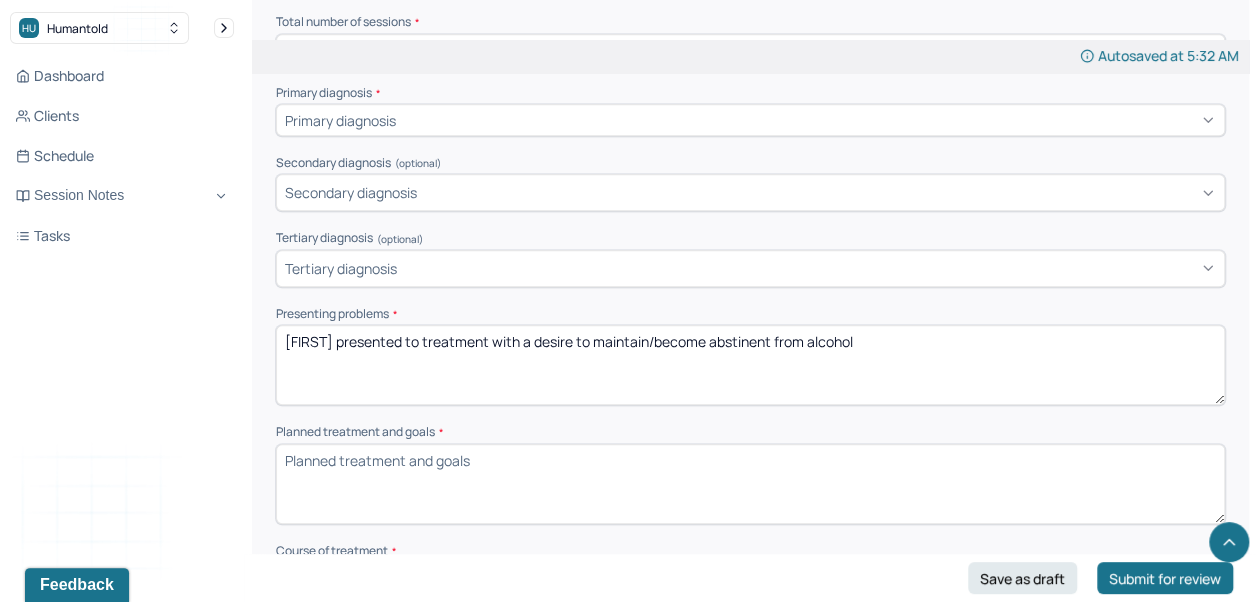 click on "[FIRST] presented to treatment with a desire to maintain/become abstinent from alcohol" at bounding box center (750, 365) 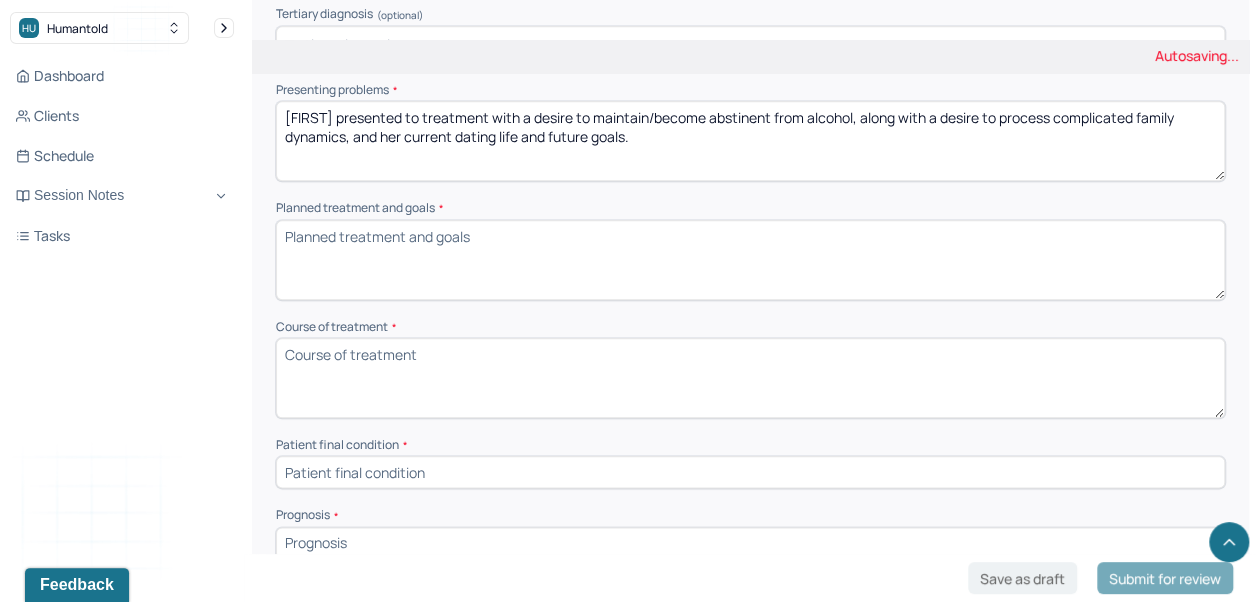 scroll, scrollTop: 956, scrollLeft: 0, axis: vertical 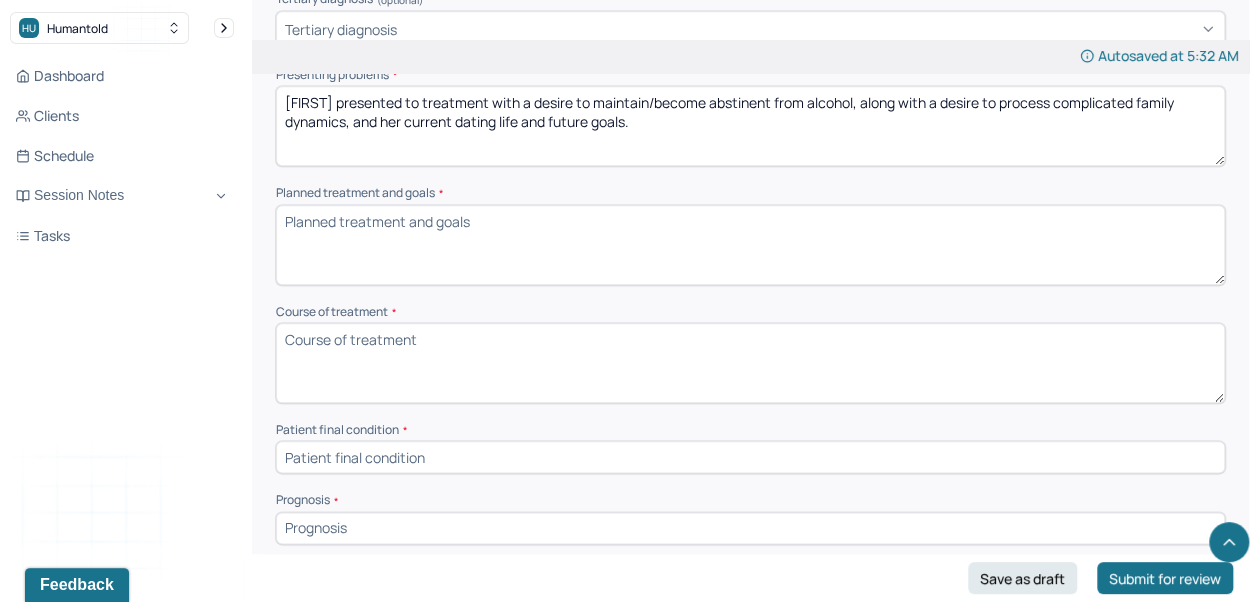 type on "[FIRST] presented to treatment with a desire to maintain/become abstinent from alcohol, along with a desire to process complicated family dynamics, and her current dating life and future goals." 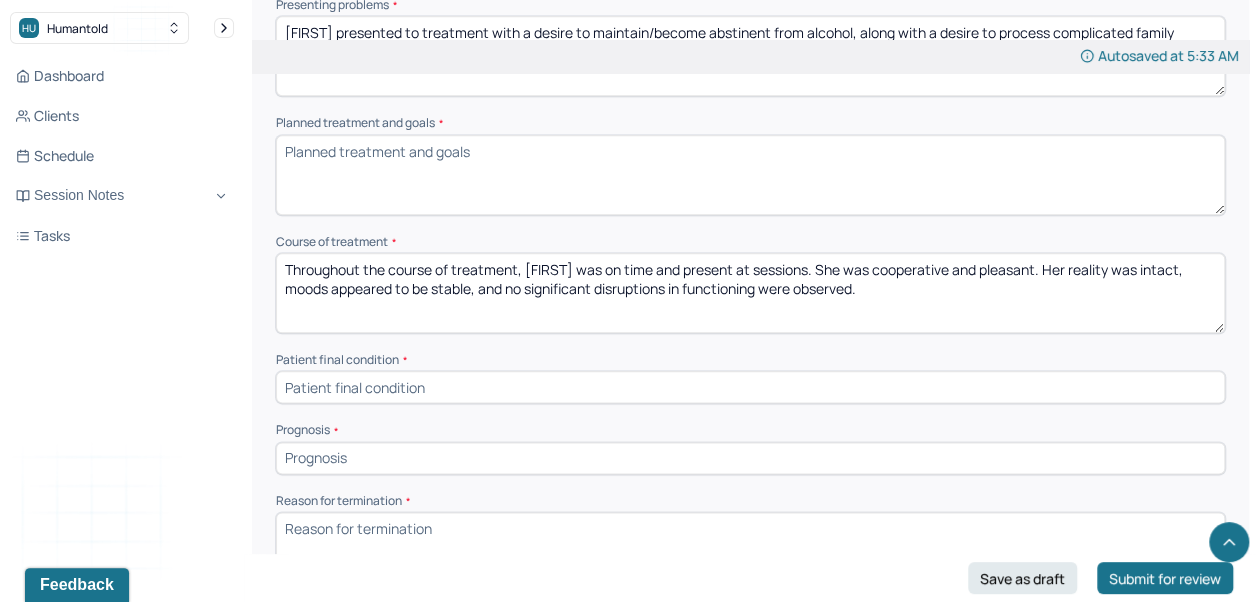 scroll, scrollTop: 1157, scrollLeft: 0, axis: vertical 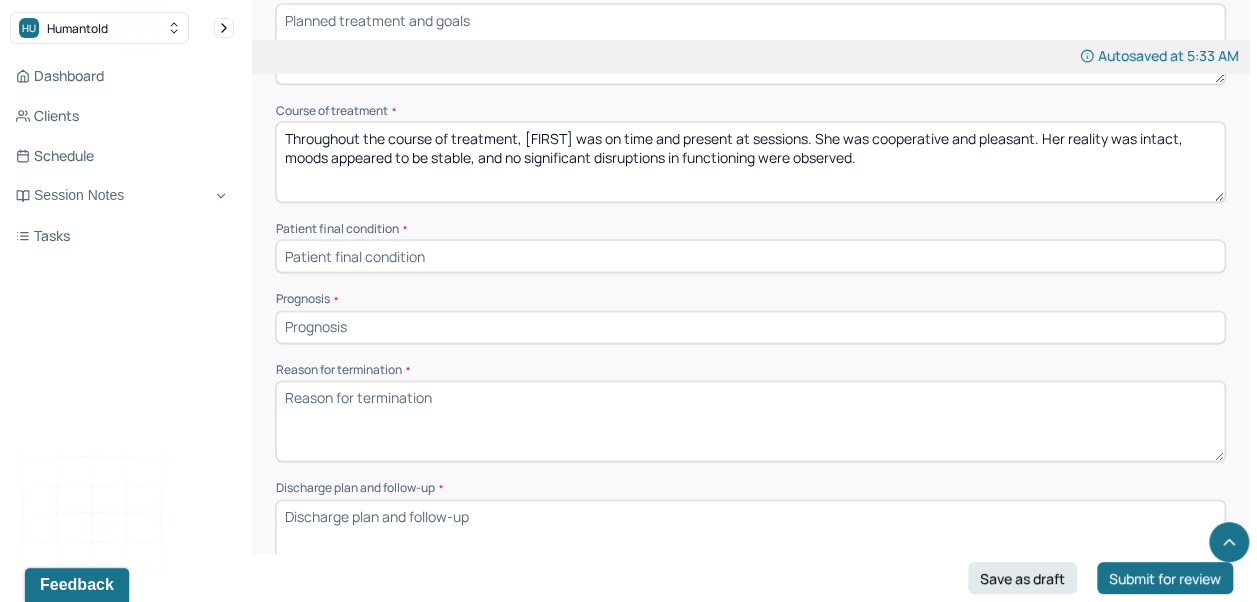 type on "Throughout the course of treatment, [FIRST] was on time and present at sessions. She was cooperative and pleasant. Her reality was intact, moods appeared to be stable, and no significant disruptions in functioning were observed." 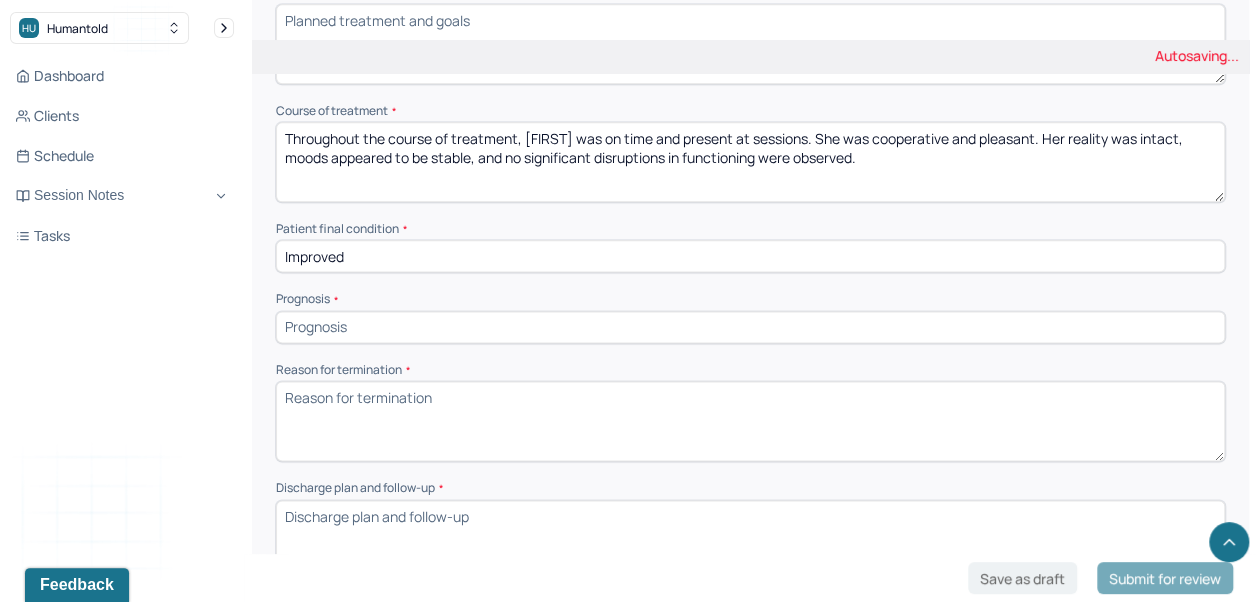 type on "Improved" 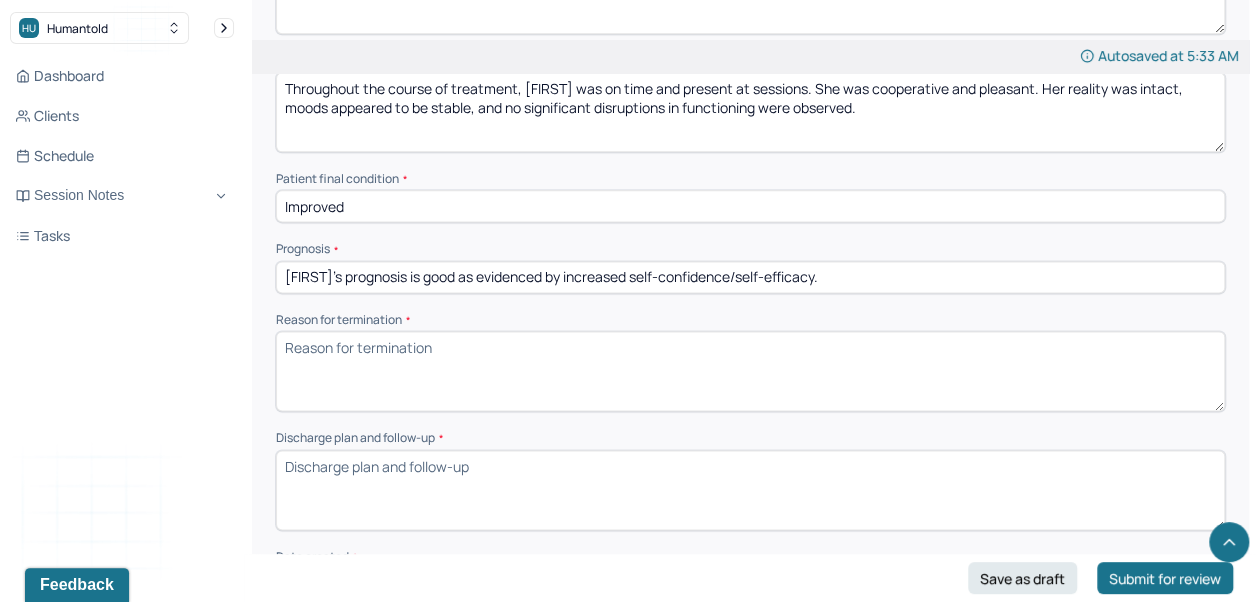 scroll, scrollTop: 1295, scrollLeft: 0, axis: vertical 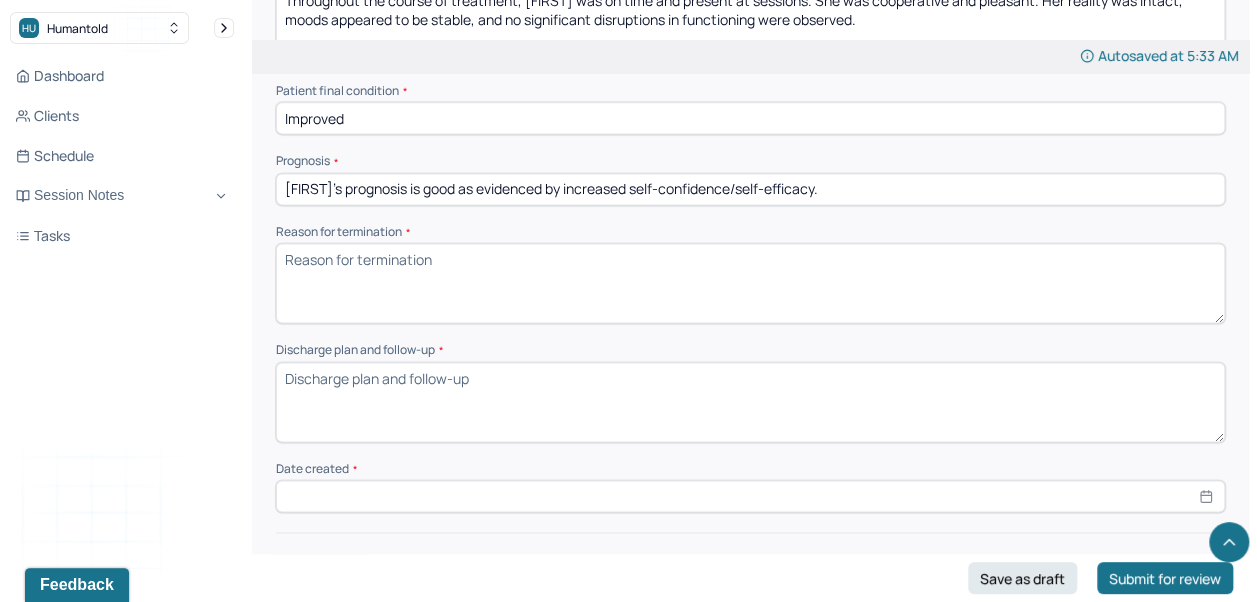 type on "[FIRST]'s prognosis is good as evidenced by increased self-confidence/self-efficacy." 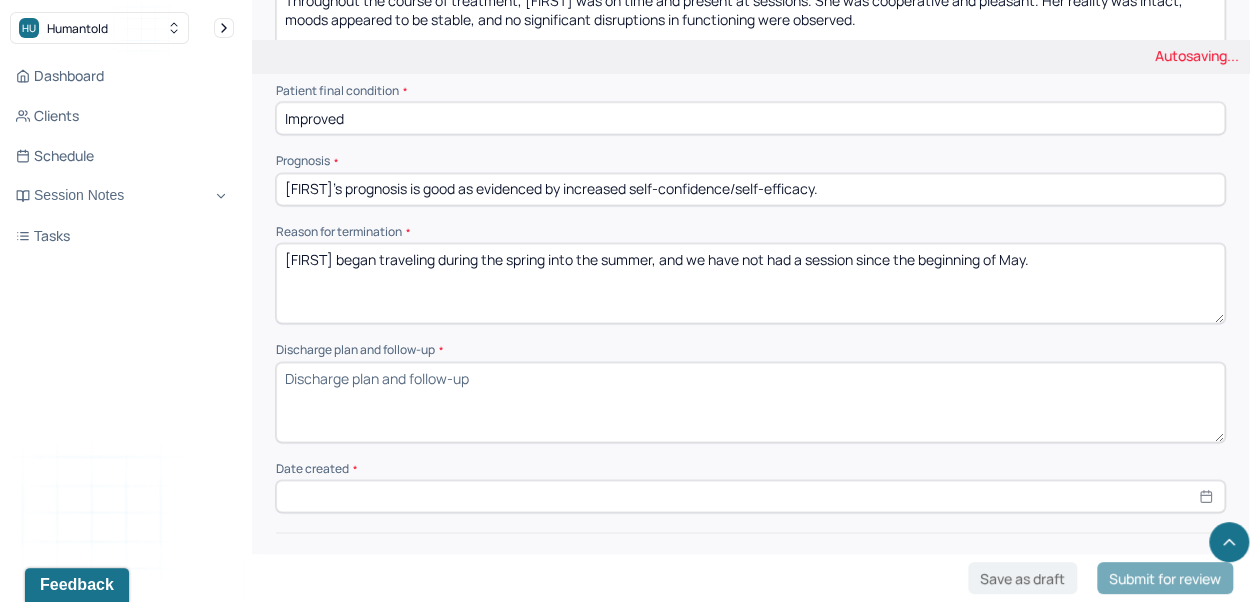 type on "[FIRST] began traveling during the spring into the summer, and we have not had a session since the beginning of May." 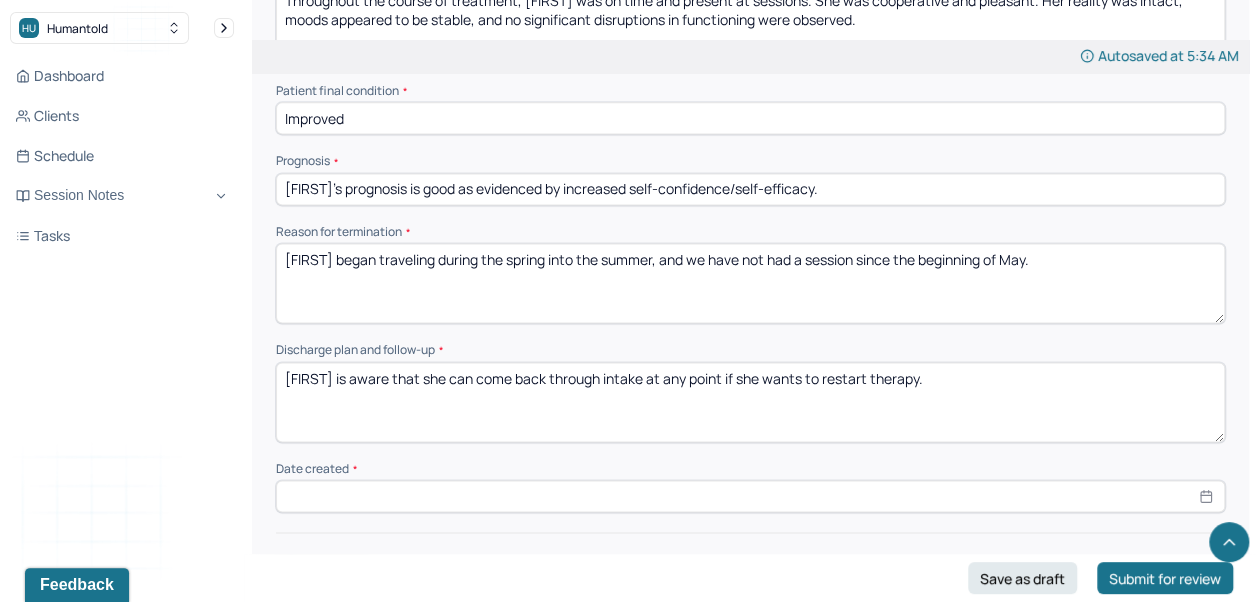 scroll, scrollTop: 1396, scrollLeft: 0, axis: vertical 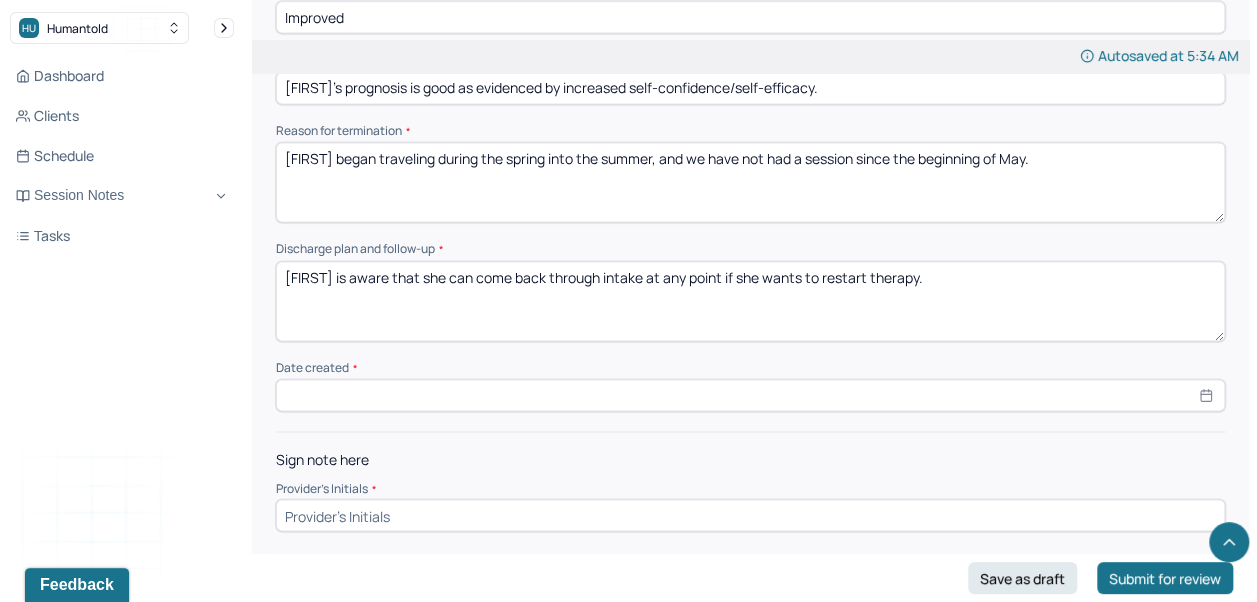 type on "[FIRST] is aware that she can come back through intake at any point if she wants to restart therapy." 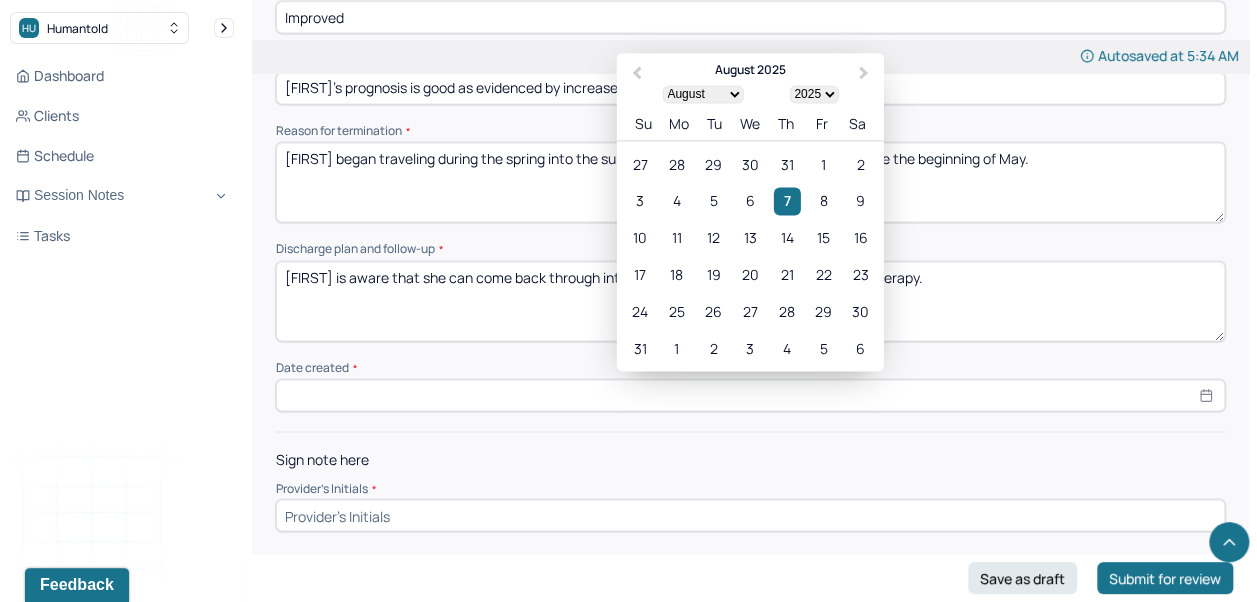 click on "7" at bounding box center [786, 200] 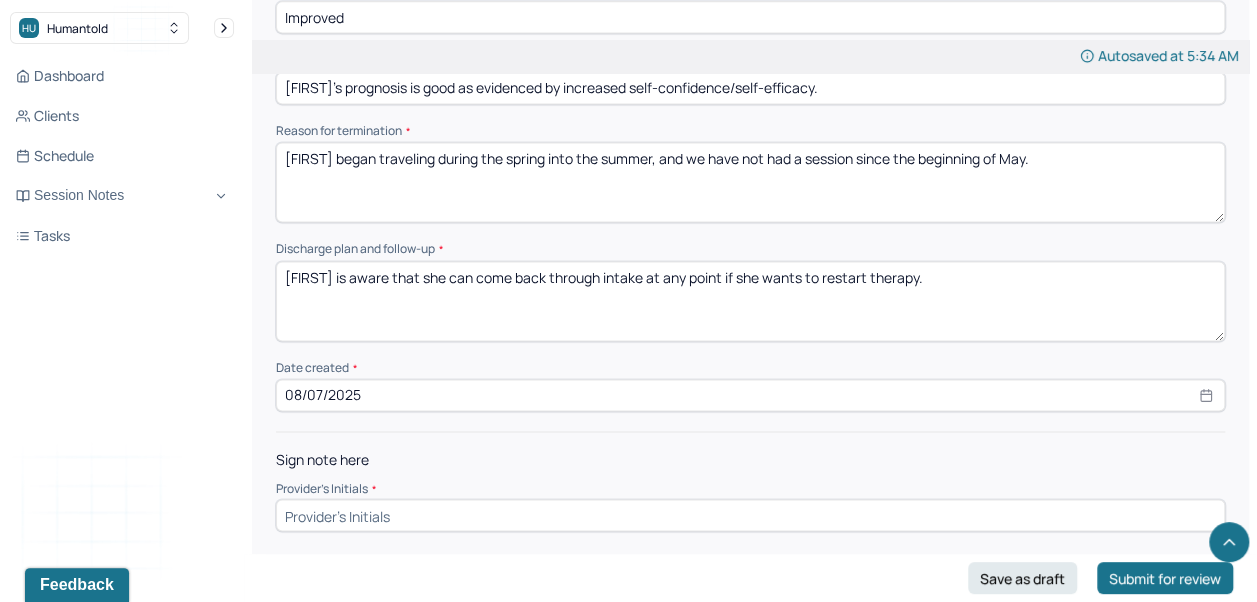 click at bounding box center (750, 515) 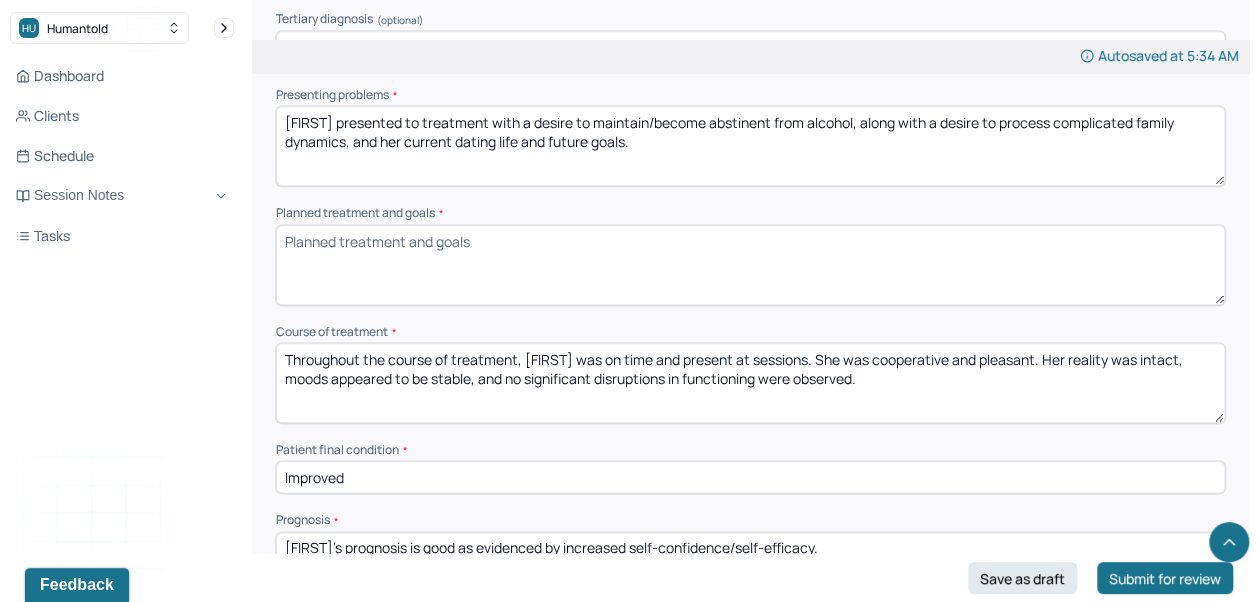 scroll, scrollTop: 874, scrollLeft: 0, axis: vertical 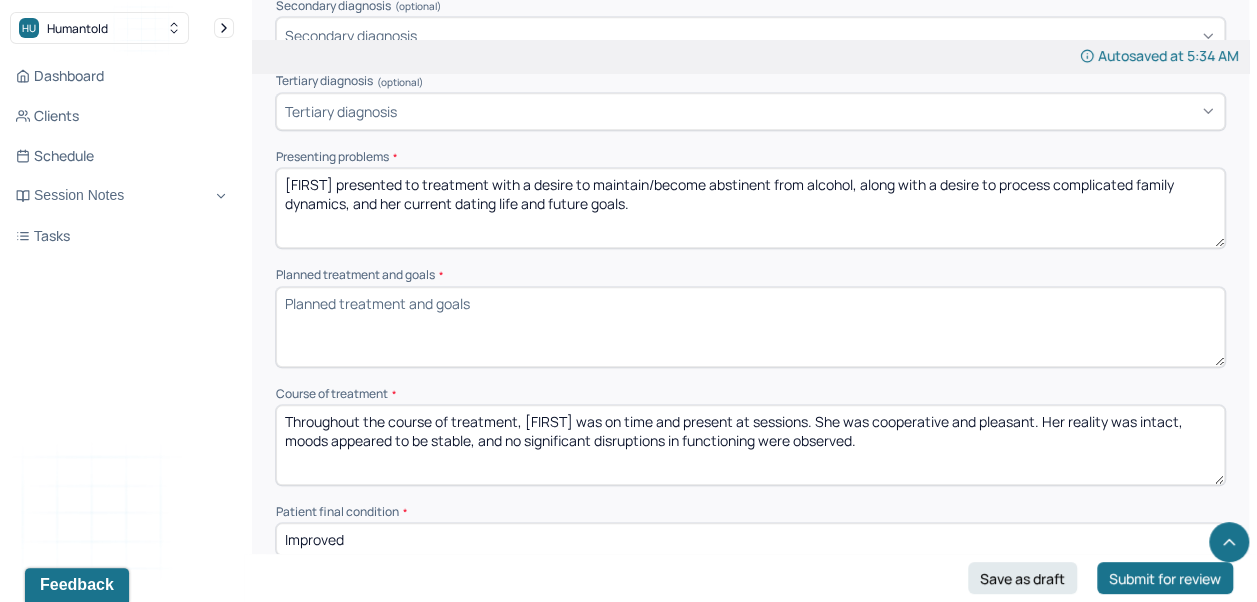 type on "AC" 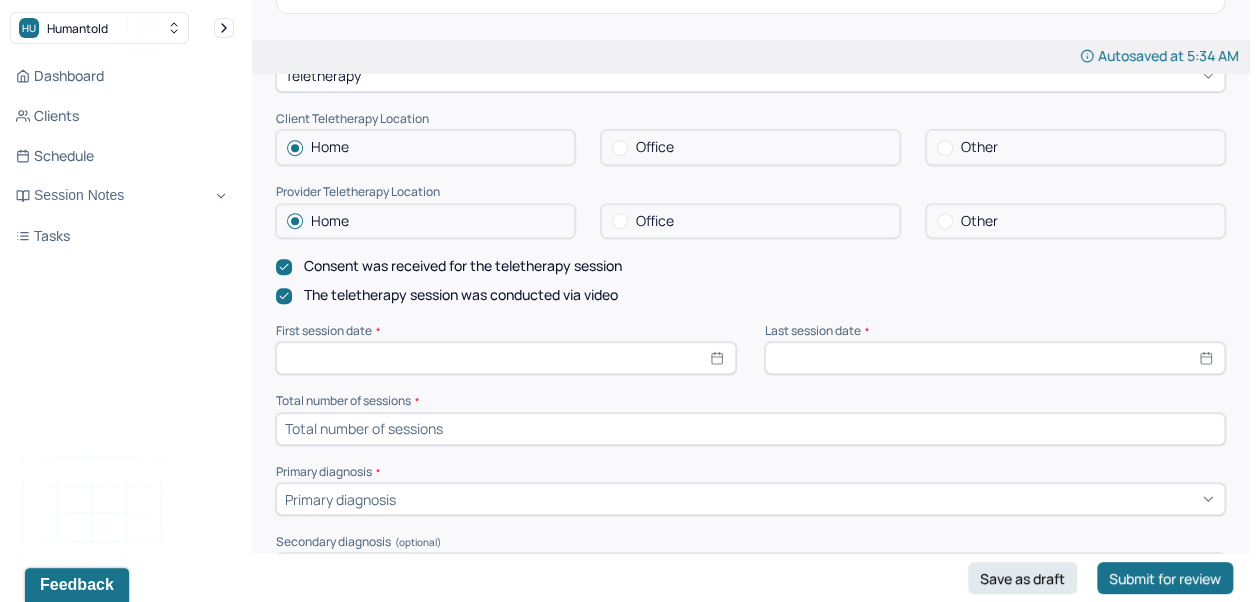 scroll, scrollTop: 336, scrollLeft: 0, axis: vertical 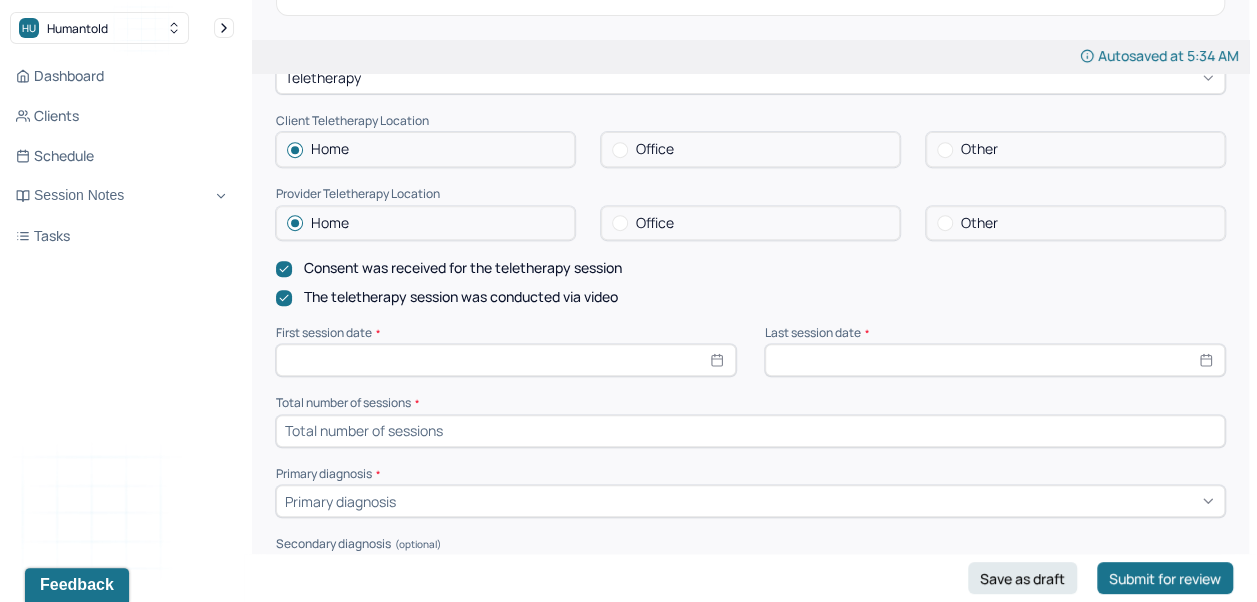 click on "Save as draft" at bounding box center (1022, 578) 